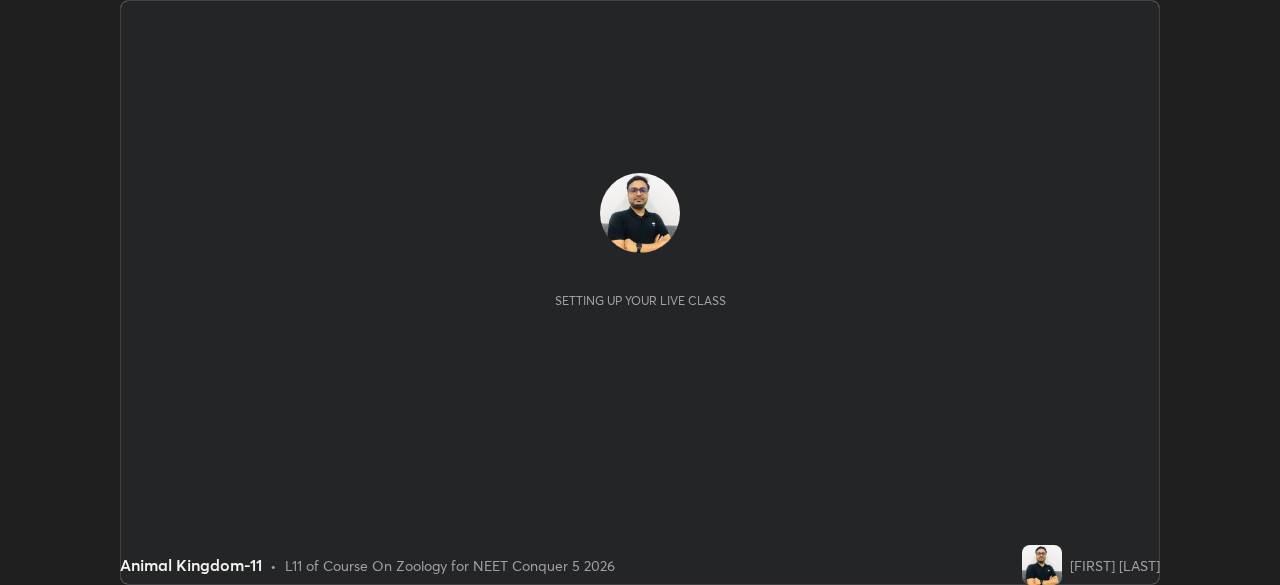 scroll, scrollTop: 0, scrollLeft: 0, axis: both 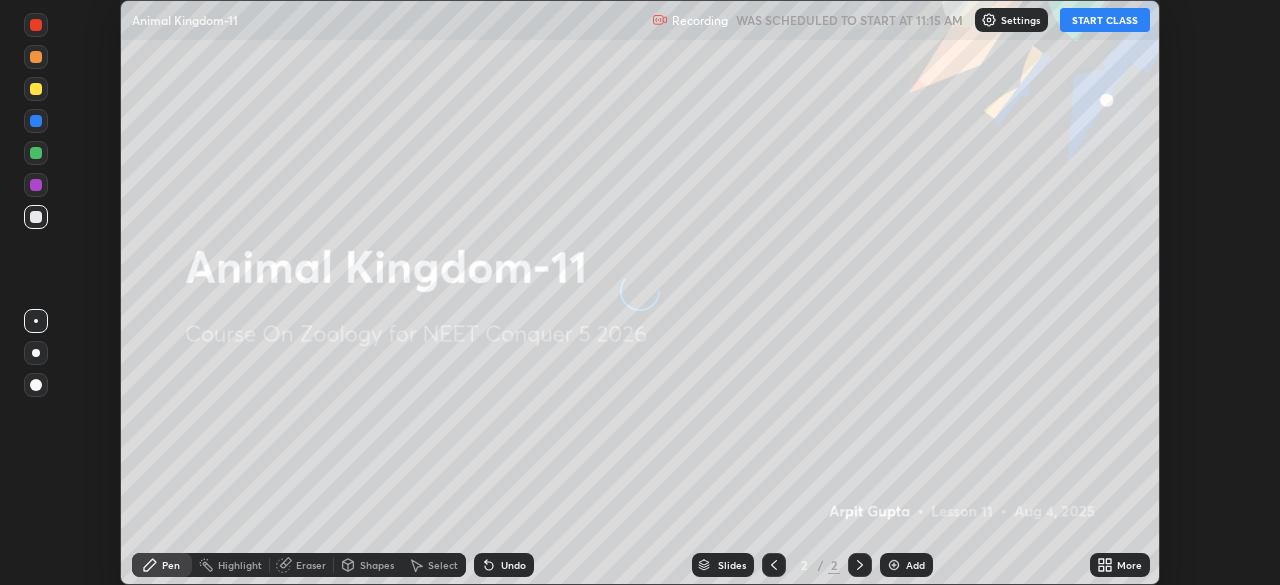 click on "START CLASS" at bounding box center [1105, 20] 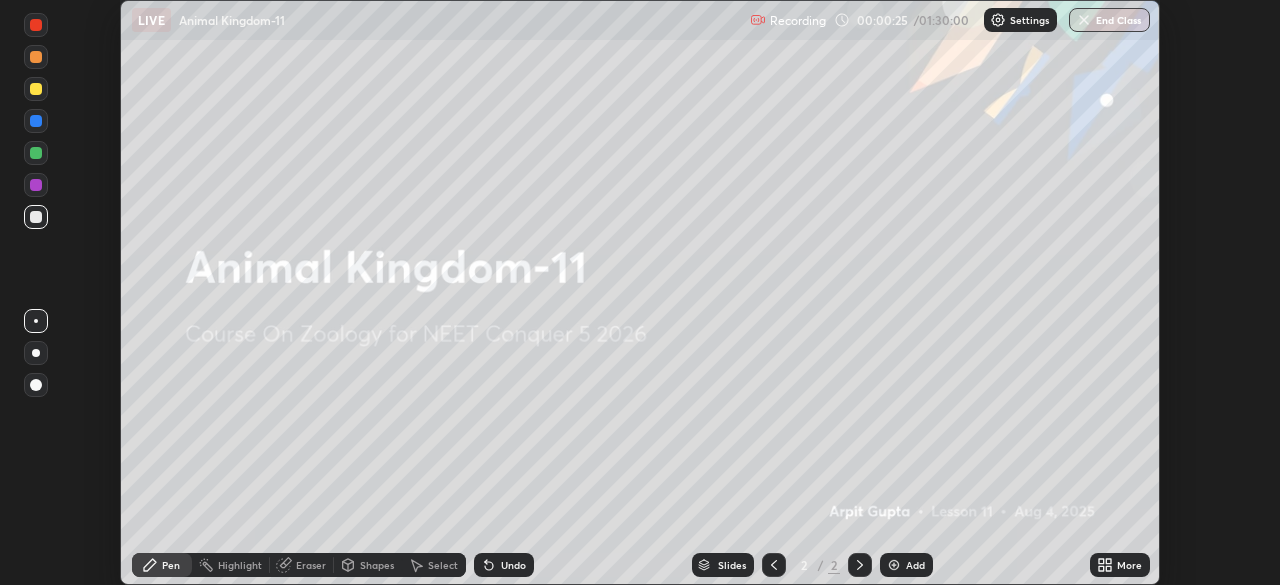 click 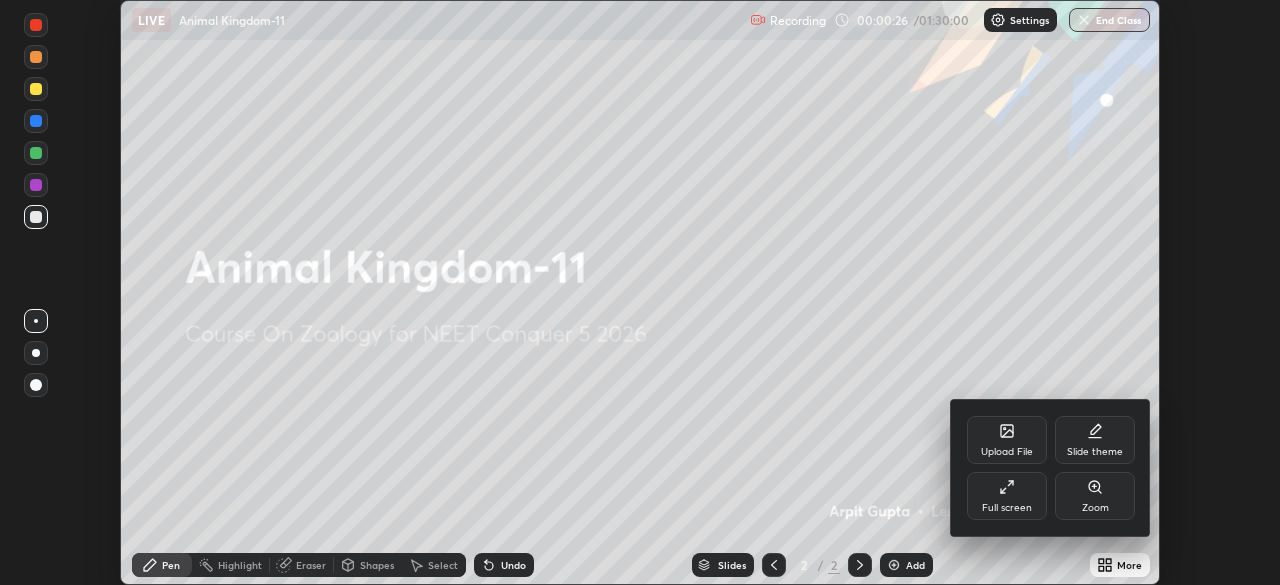 click on "Upload File" at bounding box center [1007, 440] 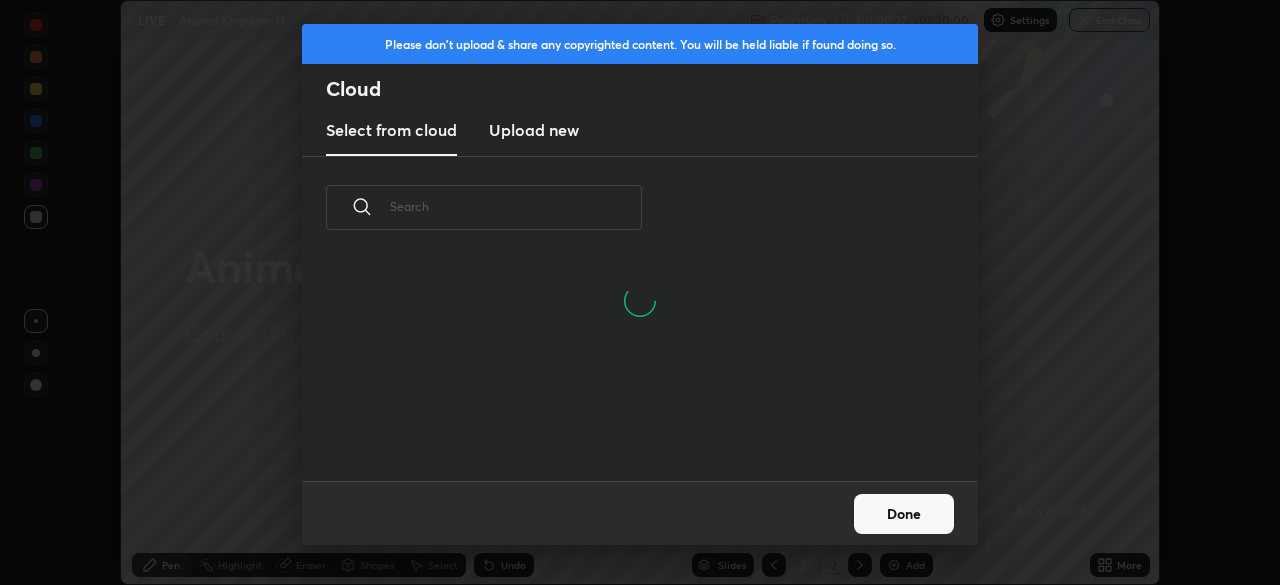 scroll, scrollTop: 7, scrollLeft: 11, axis: both 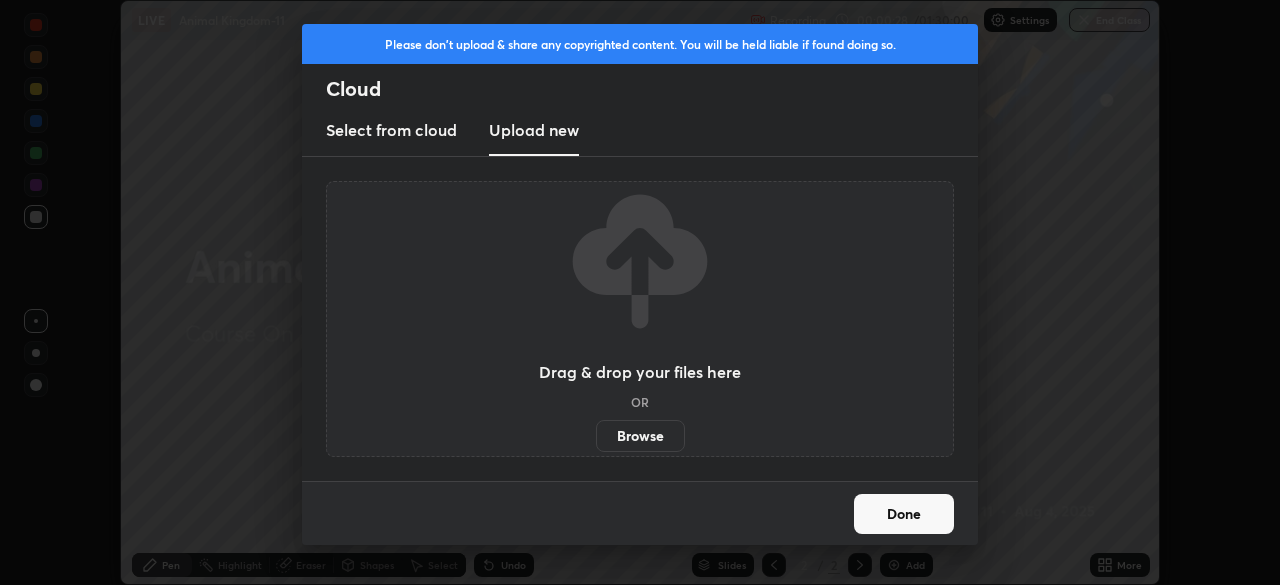 click on "Browse" at bounding box center [640, 436] 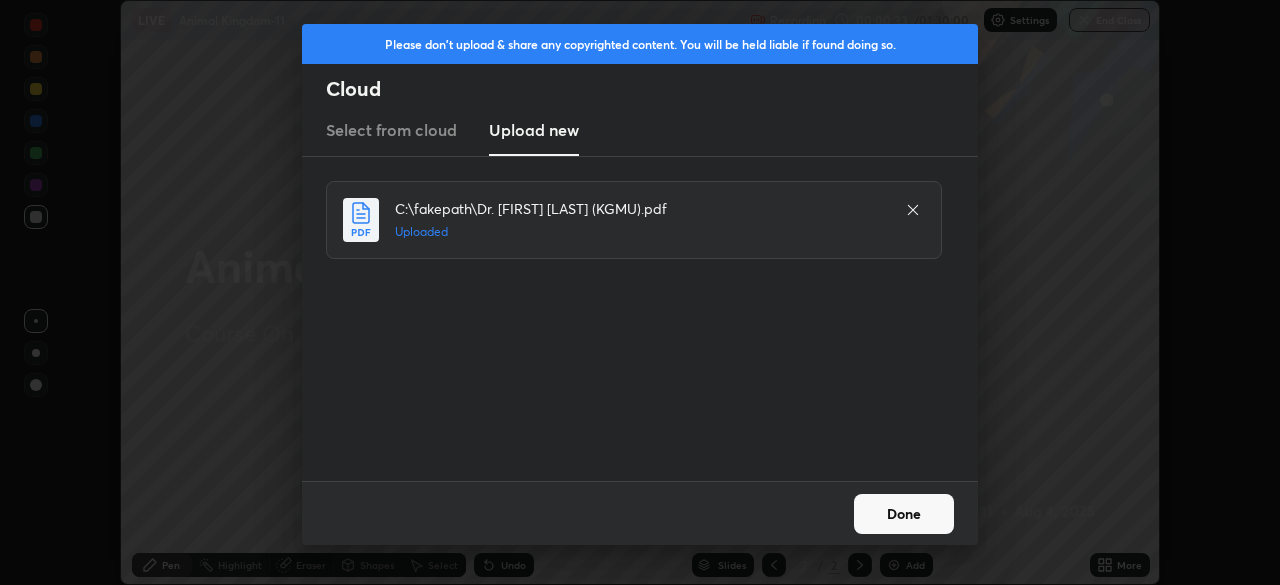 click on "Done" at bounding box center (904, 514) 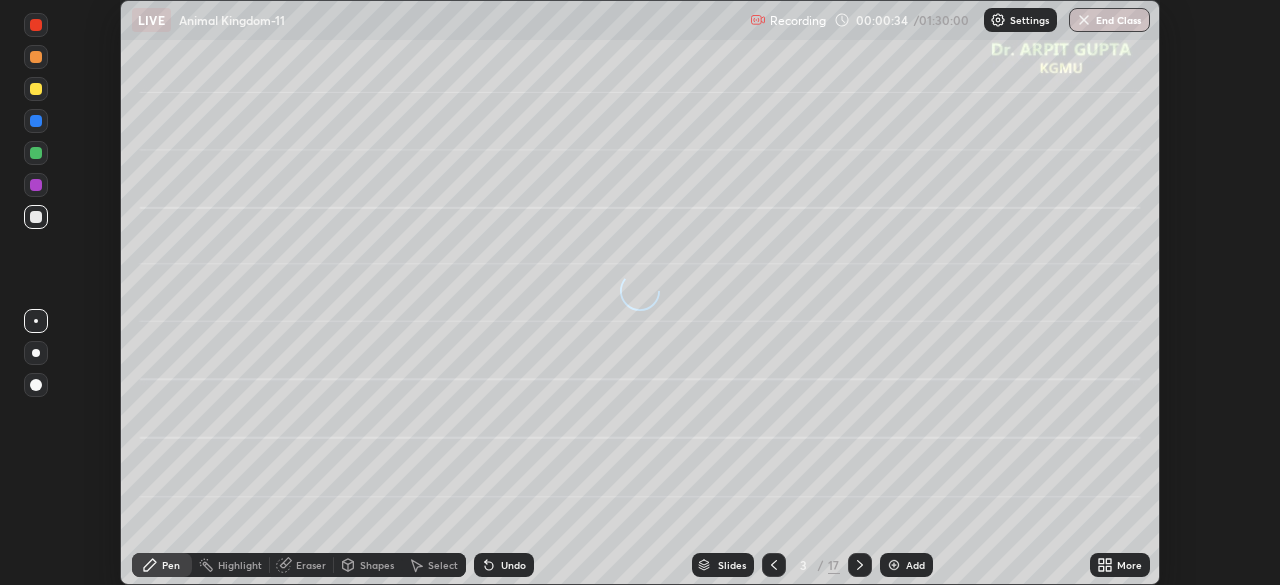 click 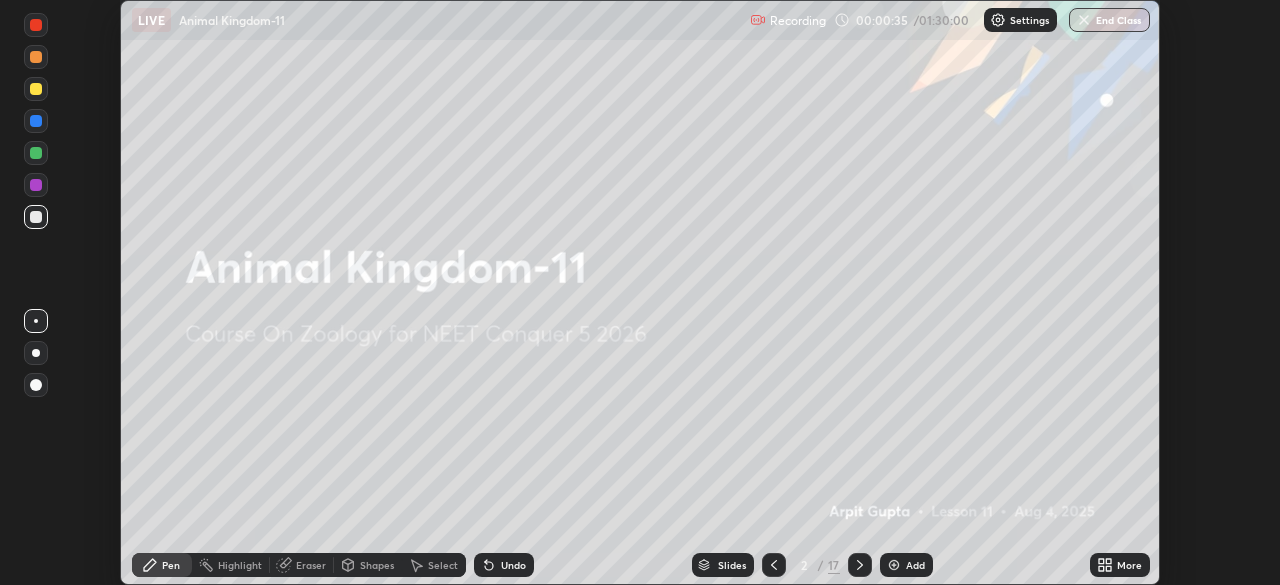 click 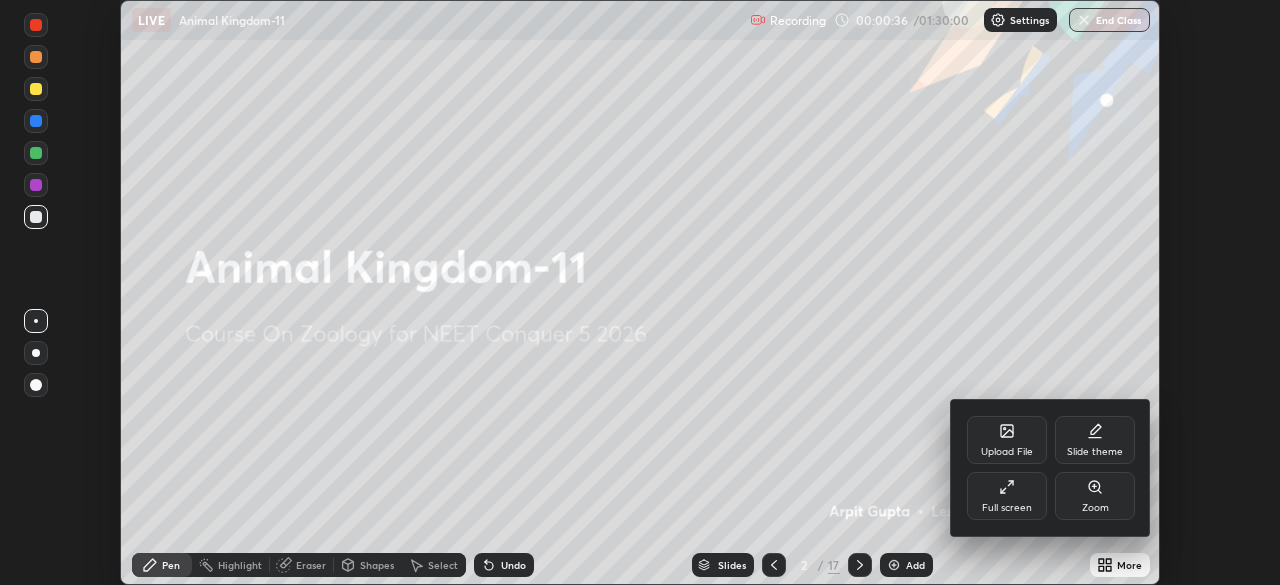 click on "Full screen" at bounding box center [1007, 496] 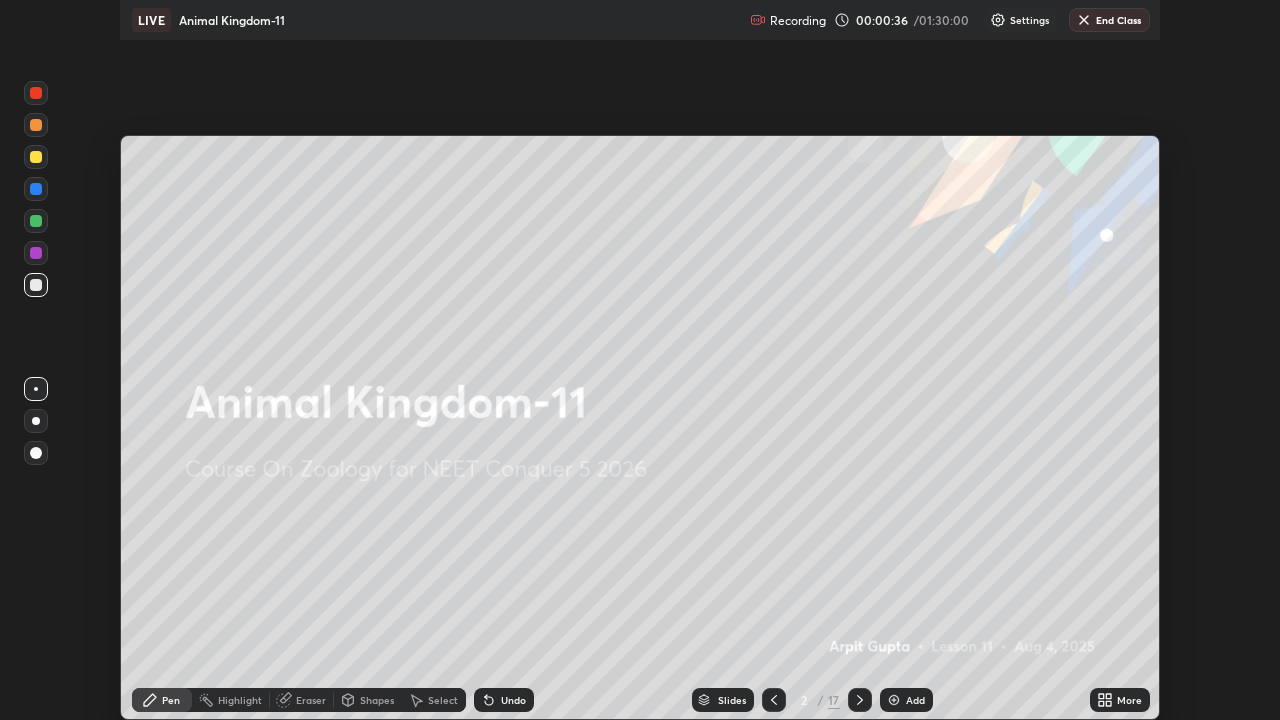 scroll, scrollTop: 99280, scrollLeft: 98720, axis: both 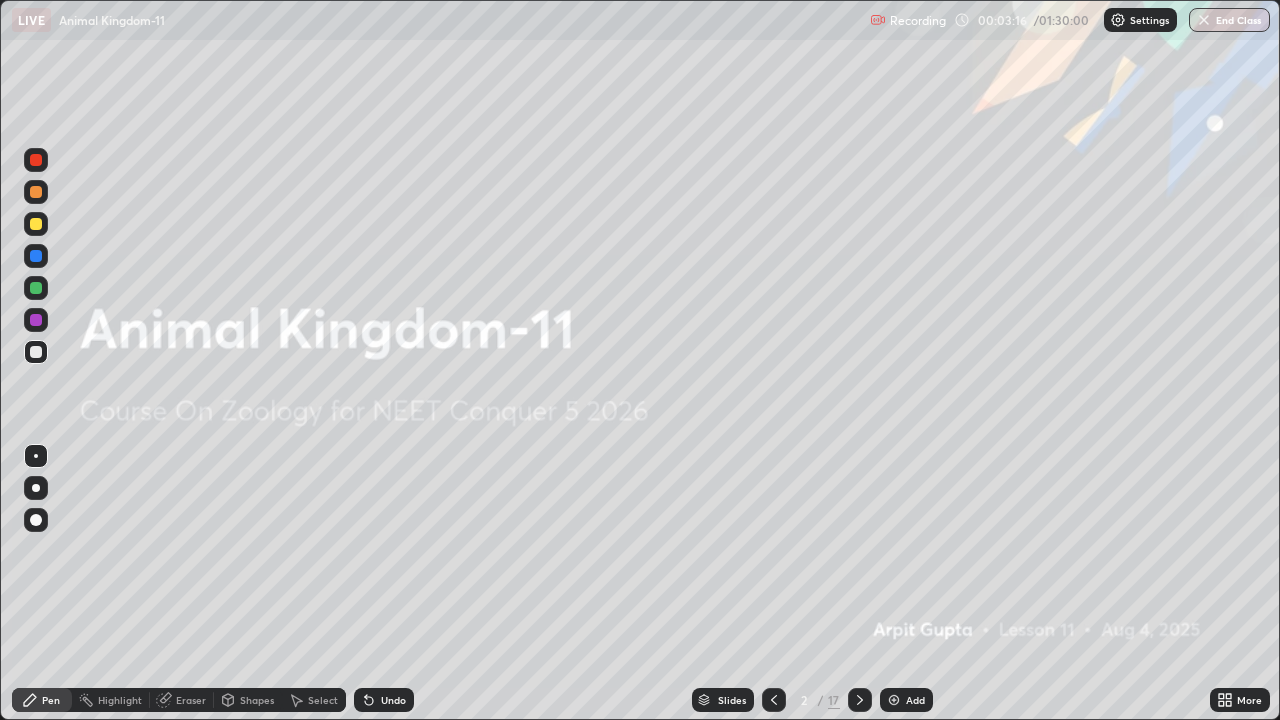 click on "Eraser" at bounding box center [191, 700] 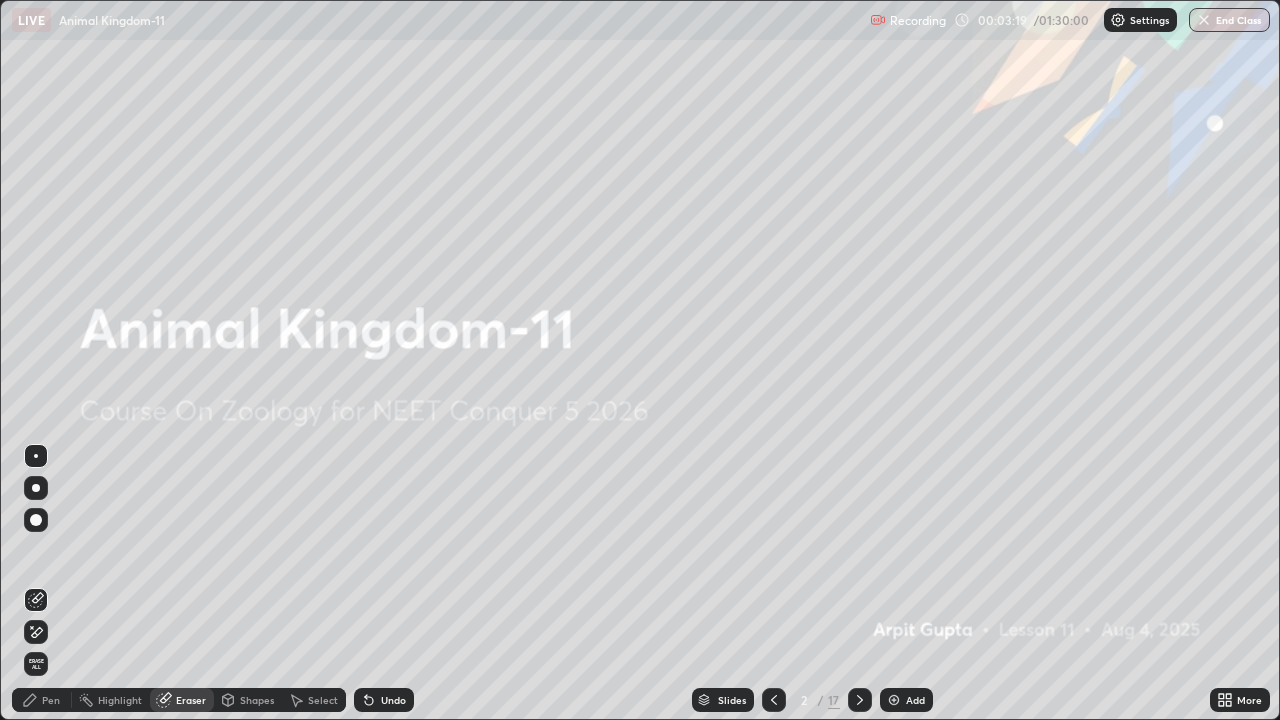click 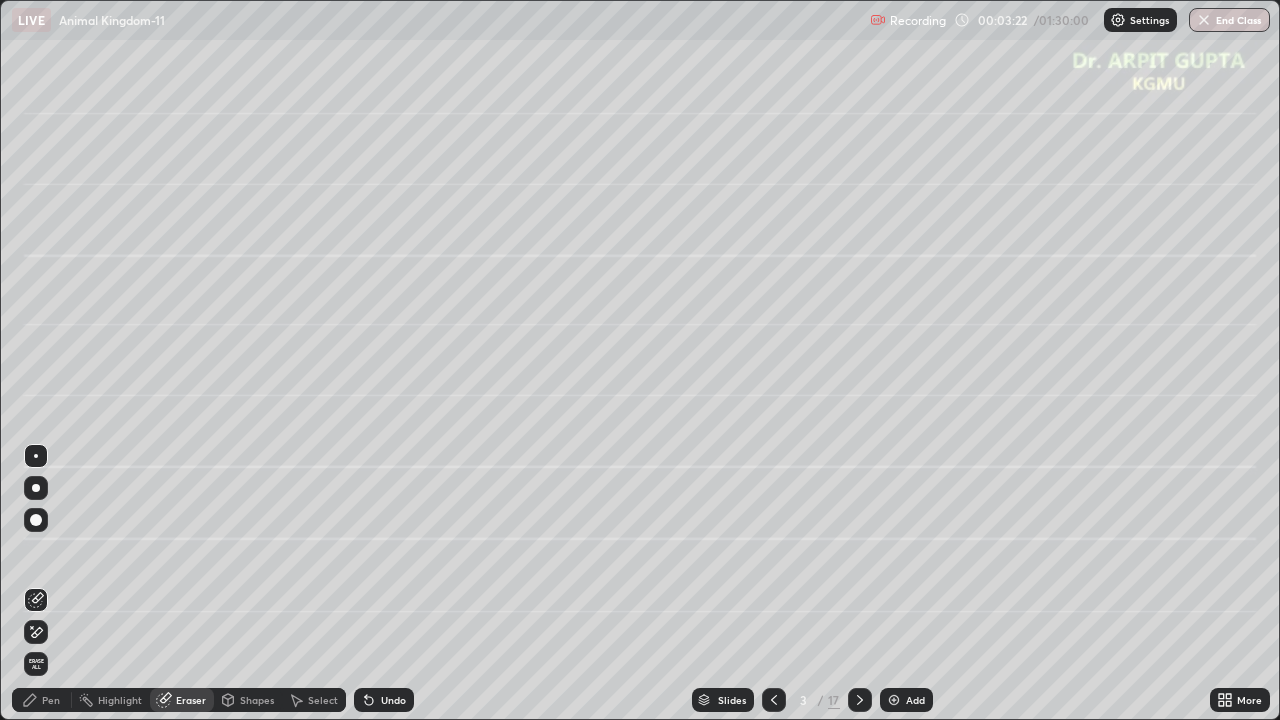click at bounding box center (36, 488) 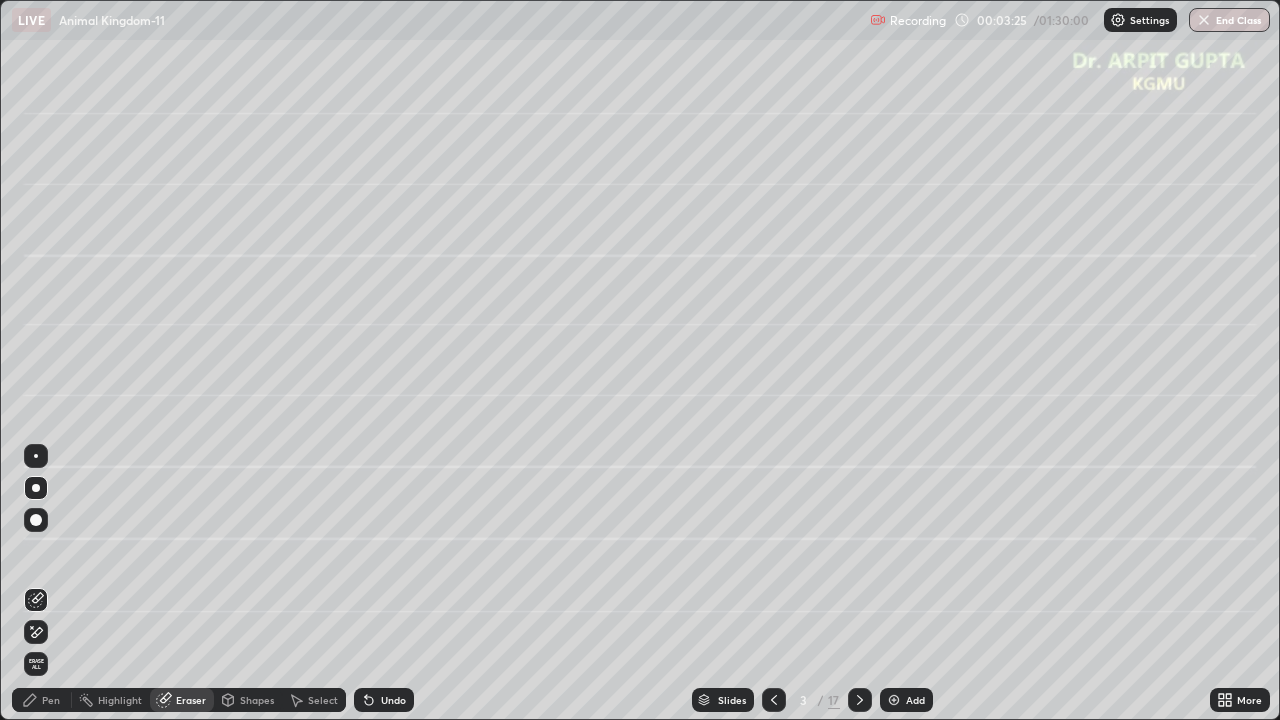 click on "Pen" at bounding box center (42, 700) 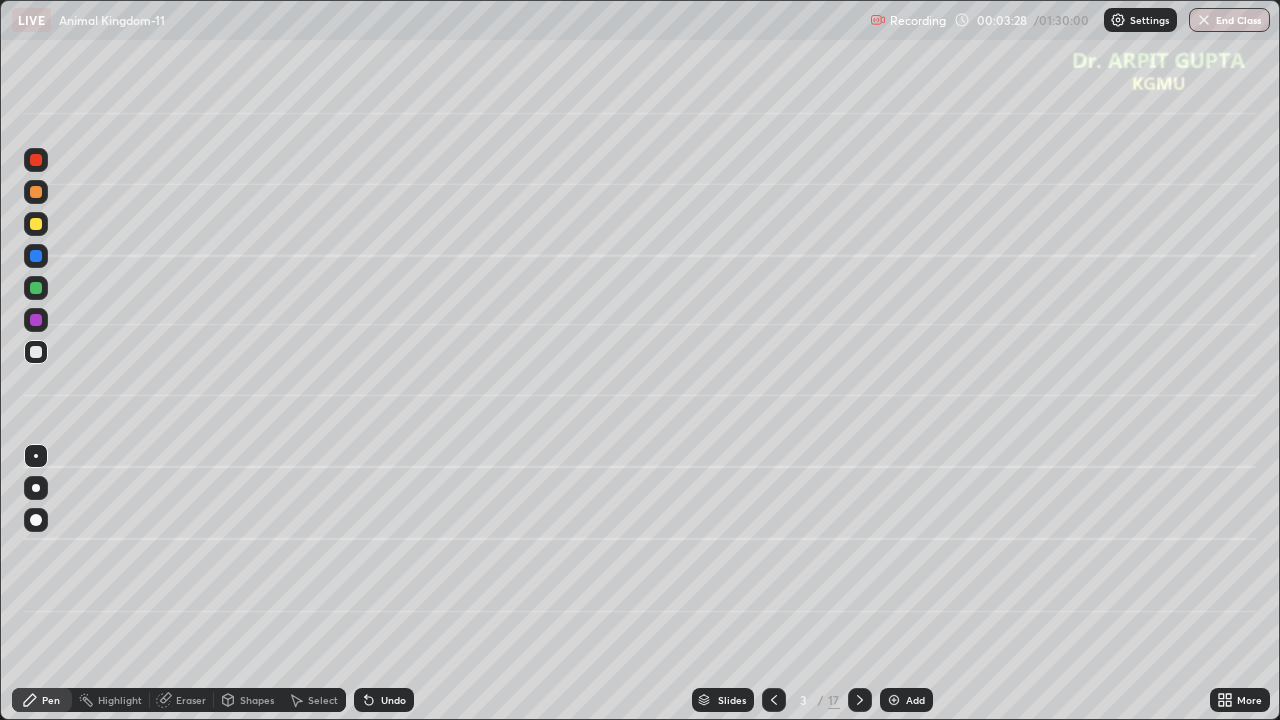 click at bounding box center [36, 288] 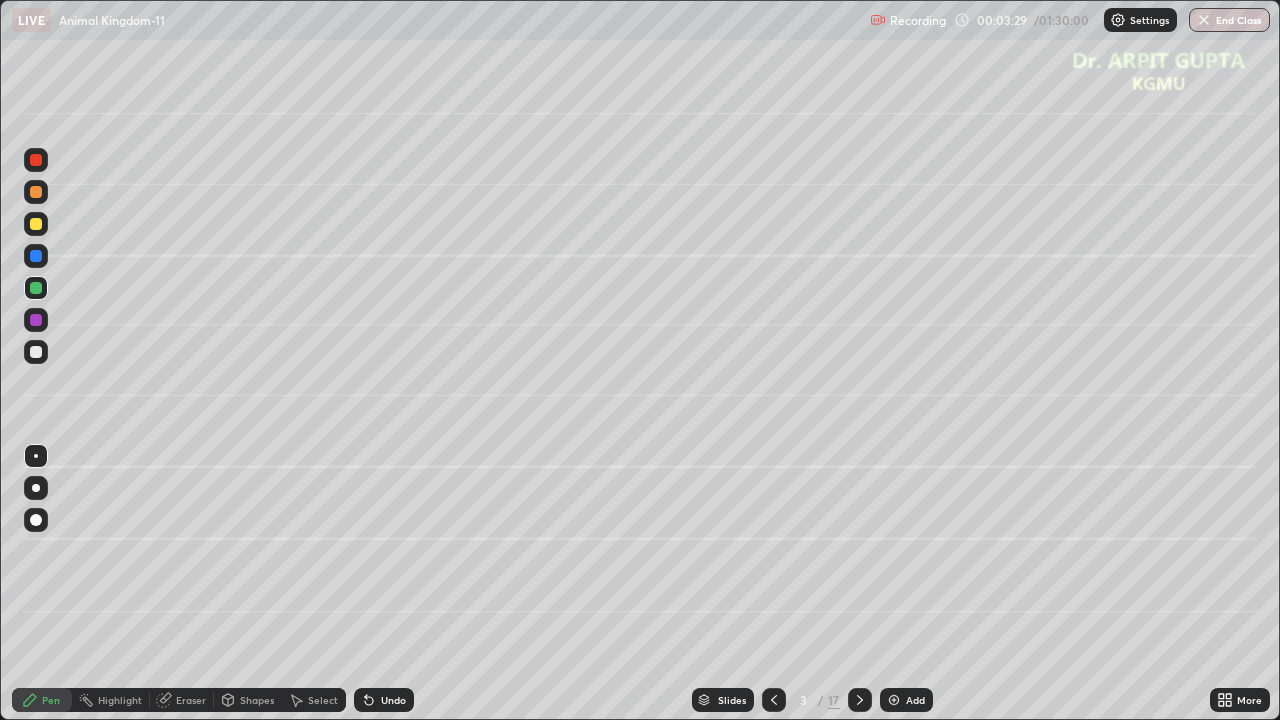 click at bounding box center (36, 488) 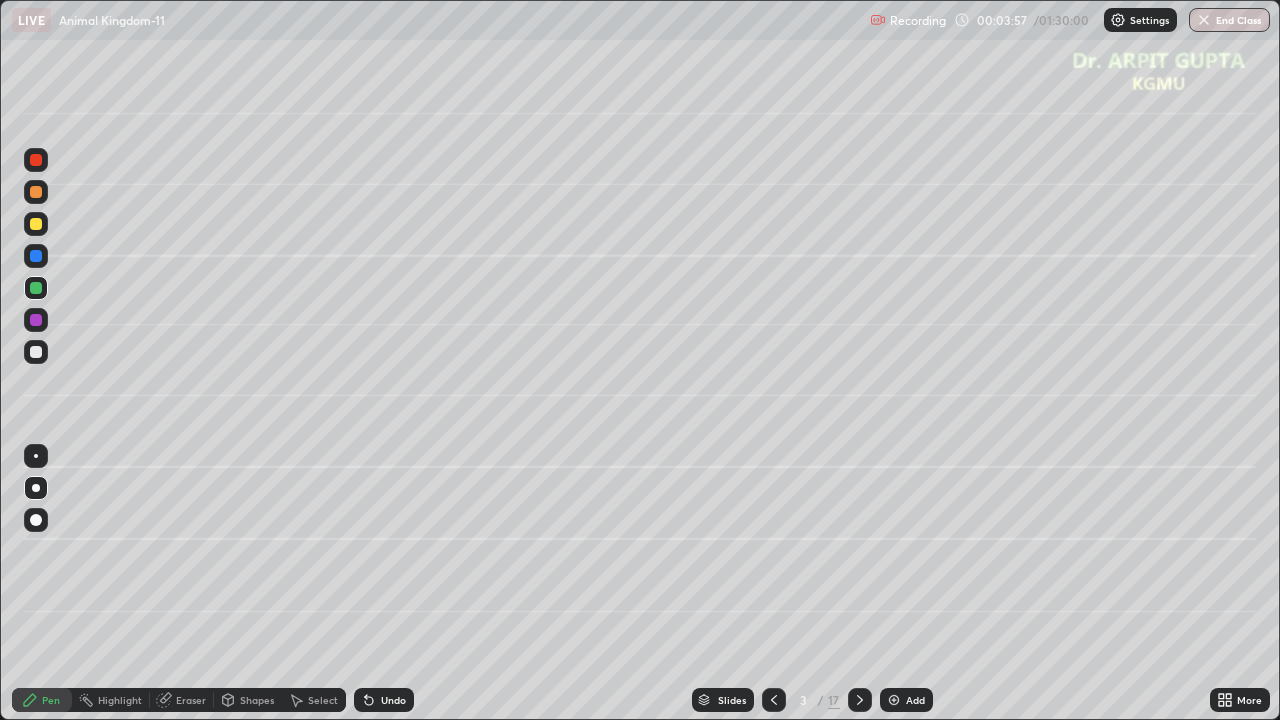 click on "Eraser" at bounding box center [191, 700] 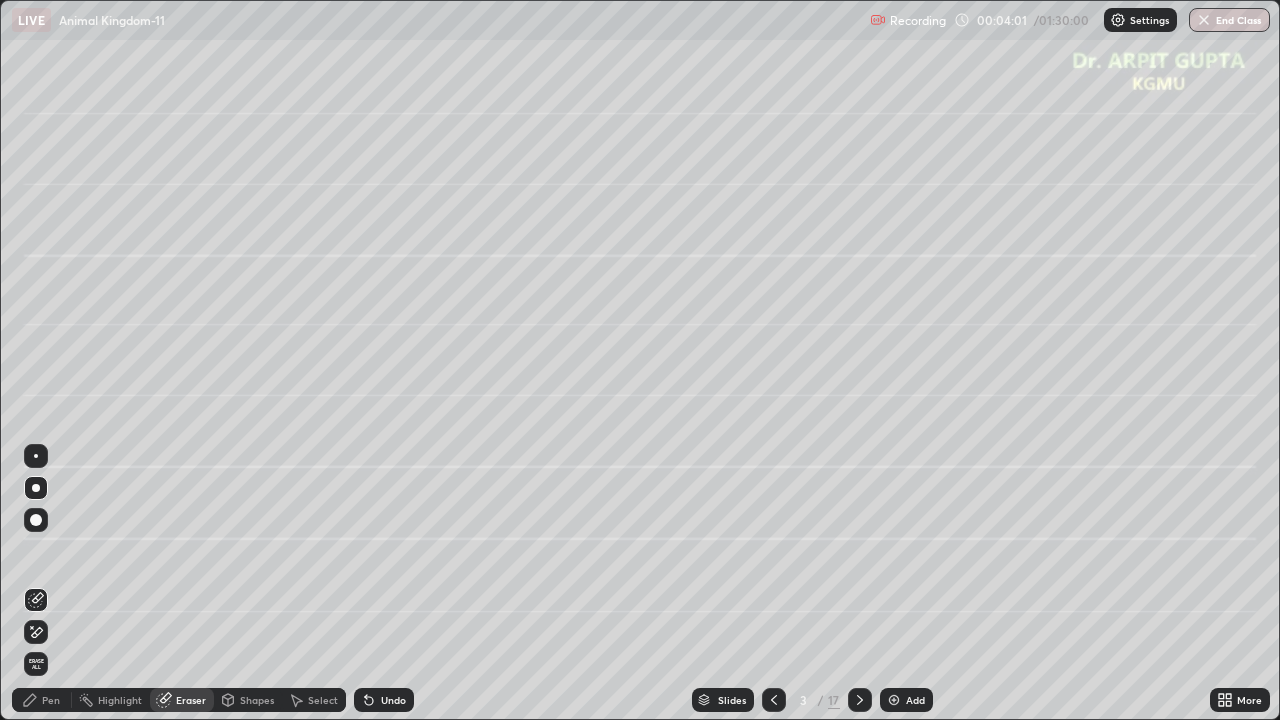 click 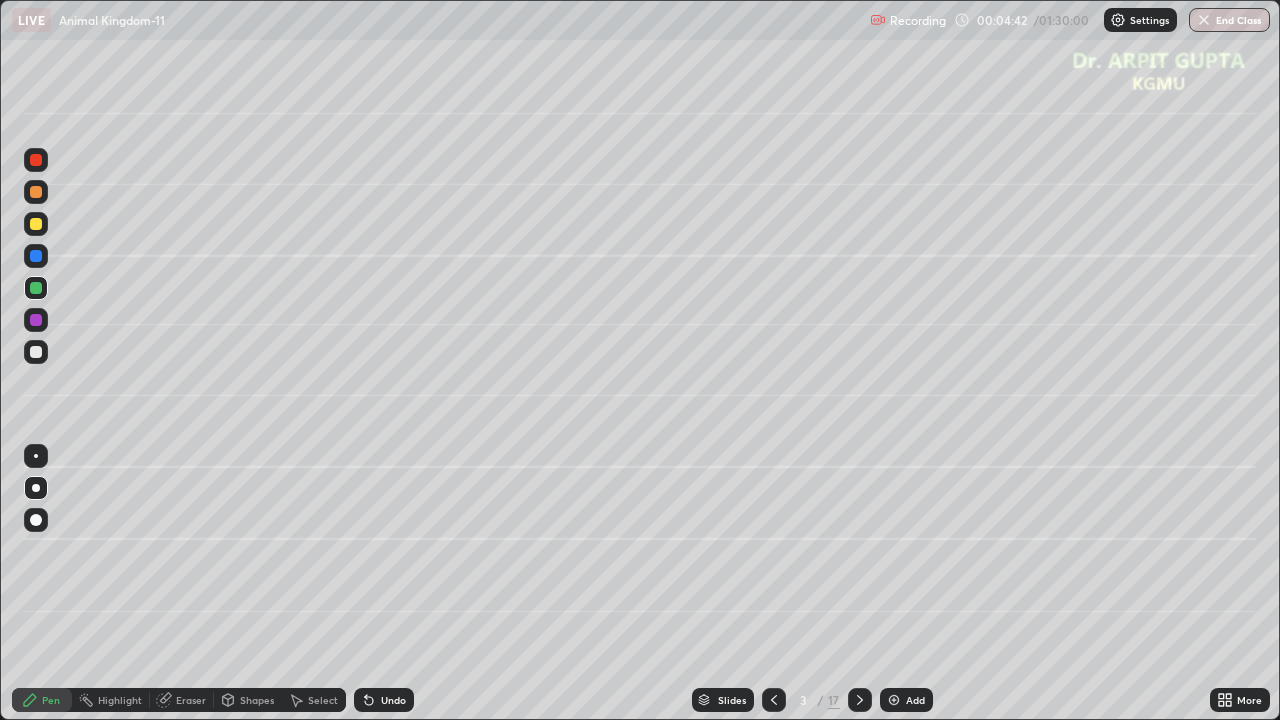 click at bounding box center (36, 352) 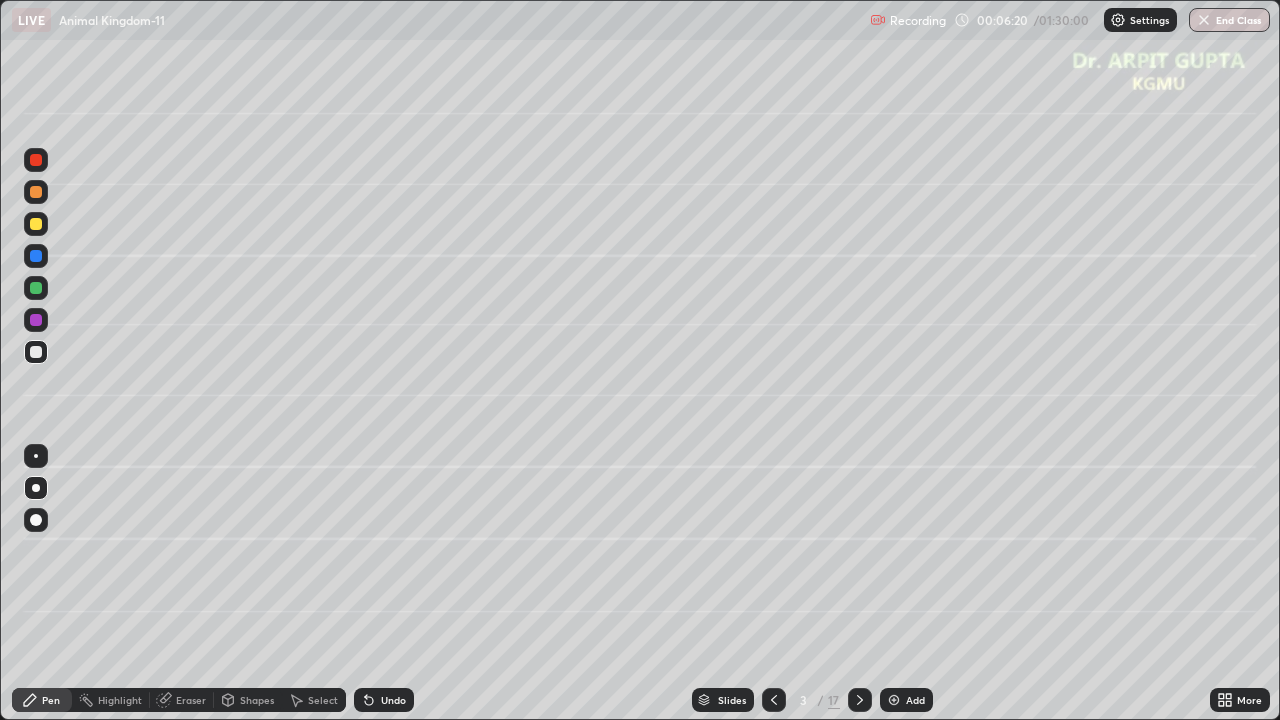 click at bounding box center (36, 224) 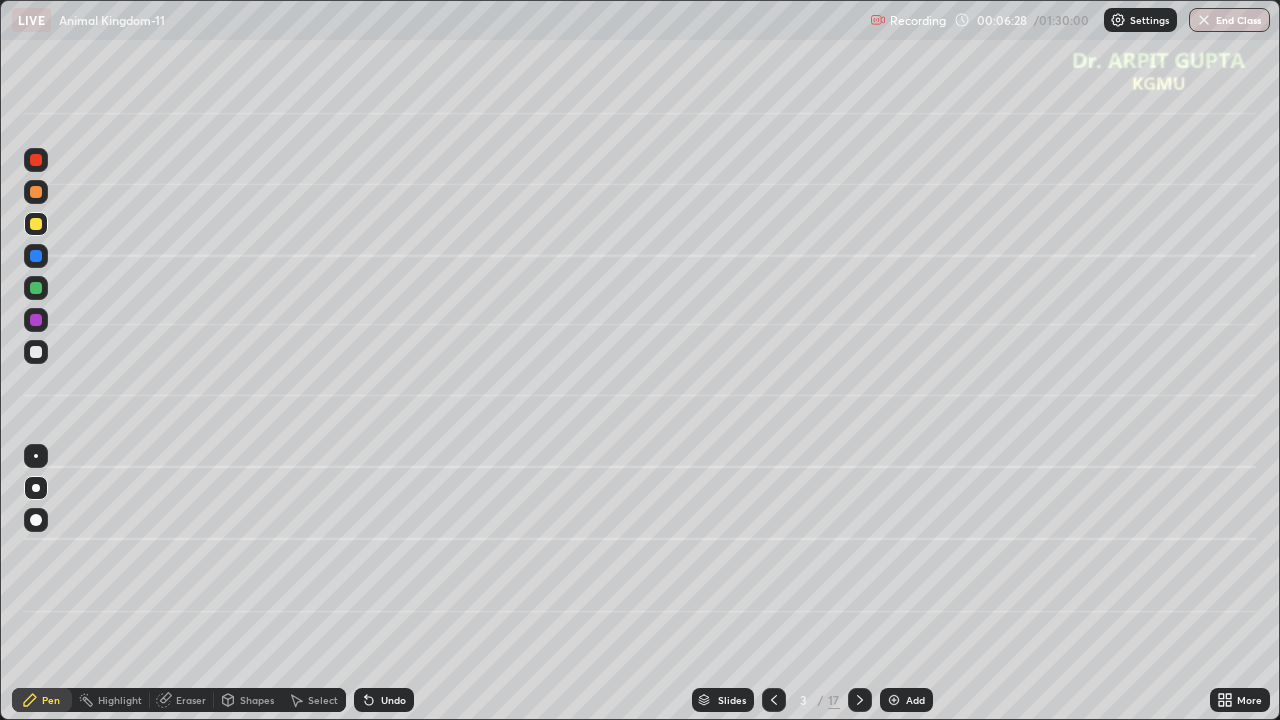 click 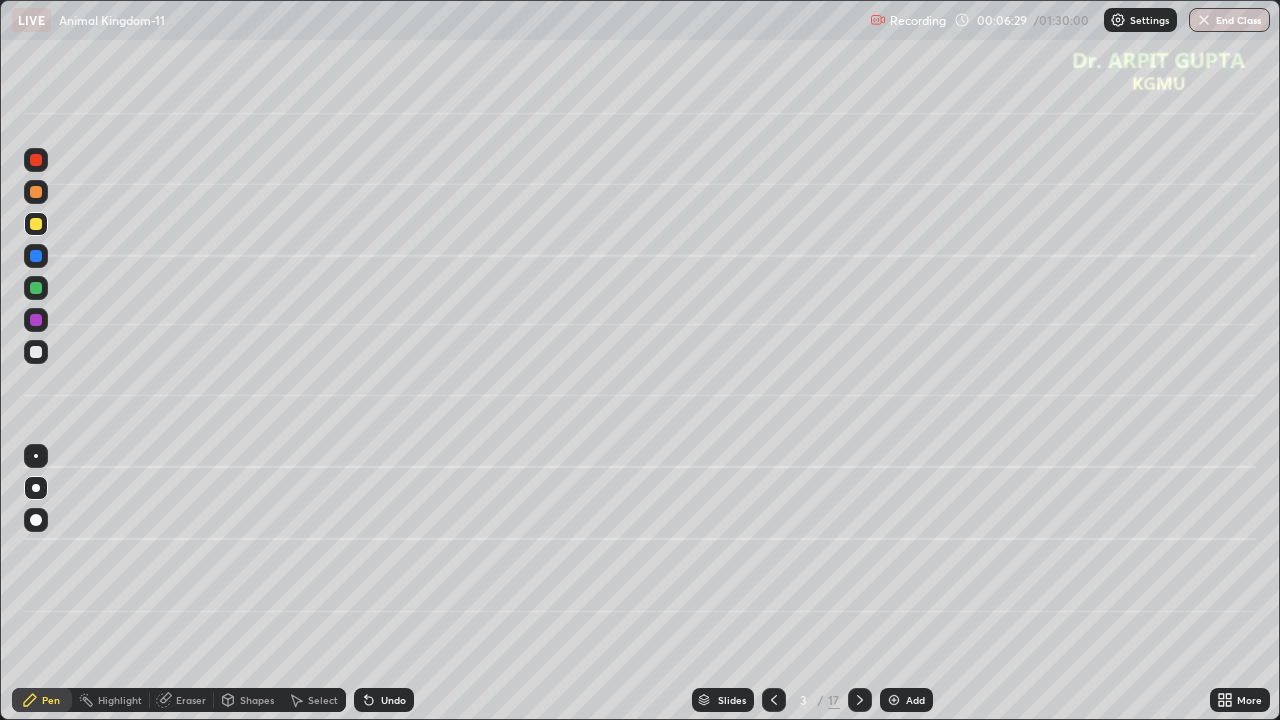 click 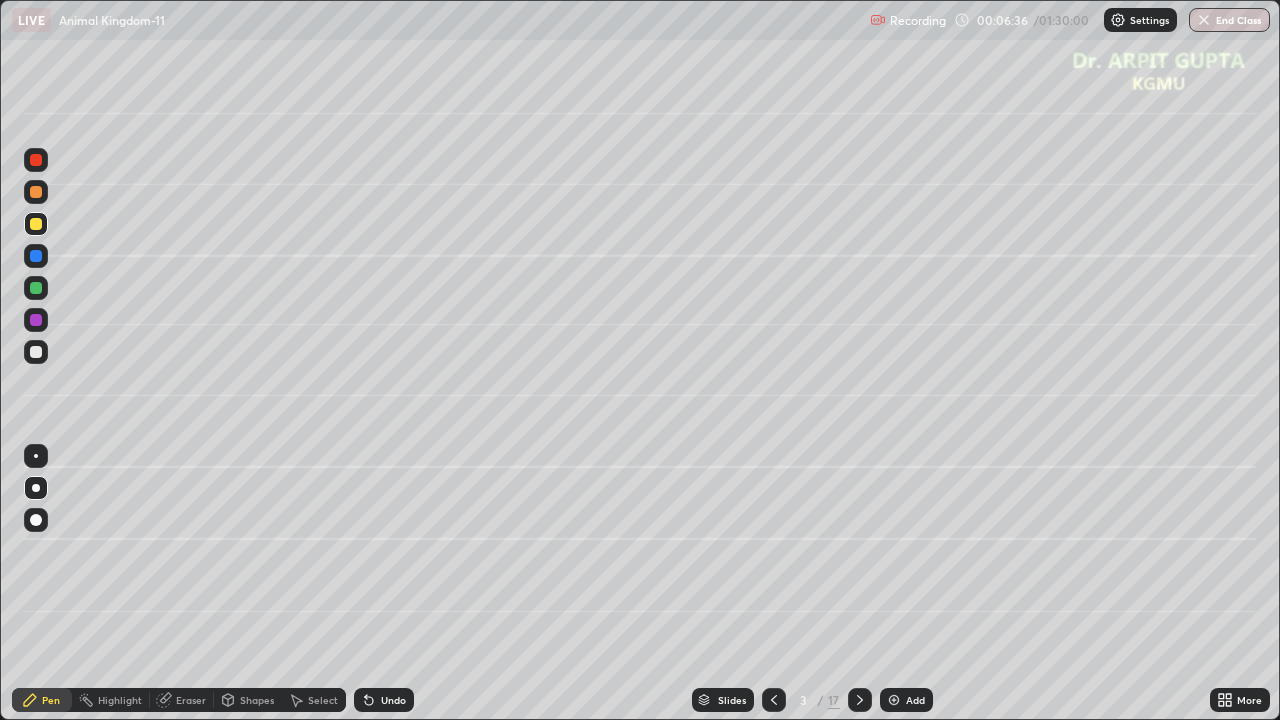 click at bounding box center (36, 352) 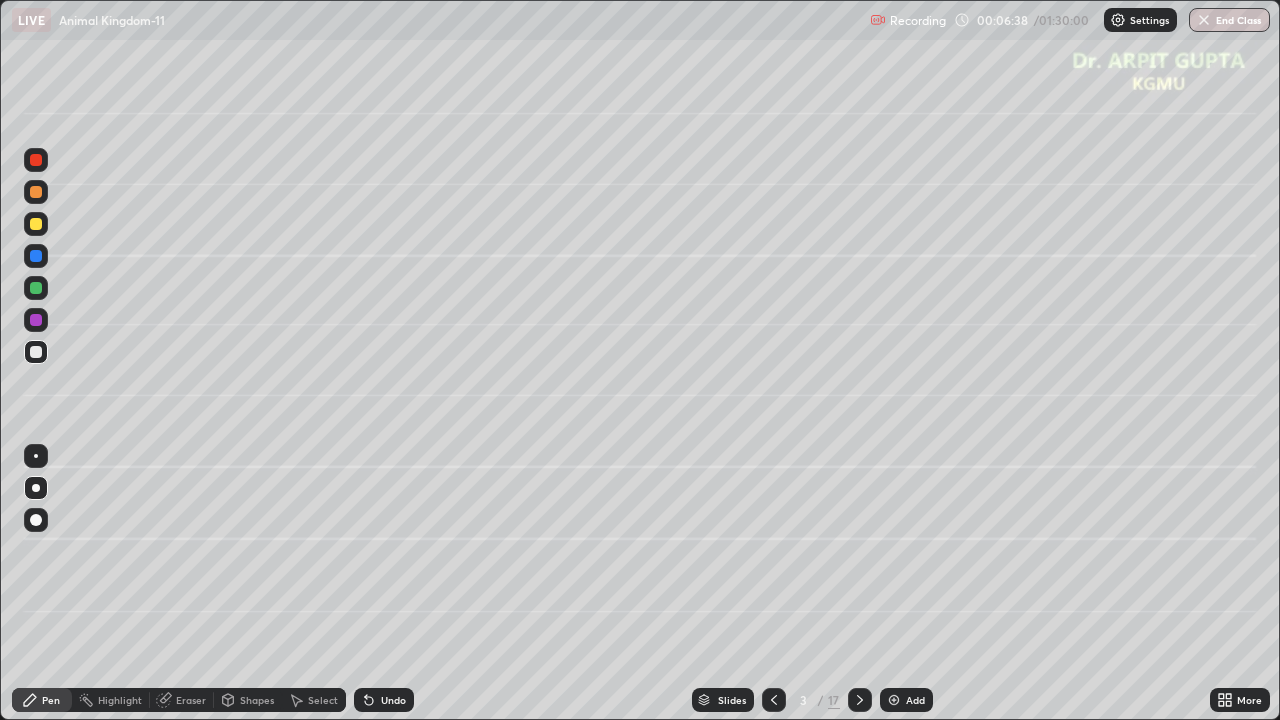 click at bounding box center (36, 320) 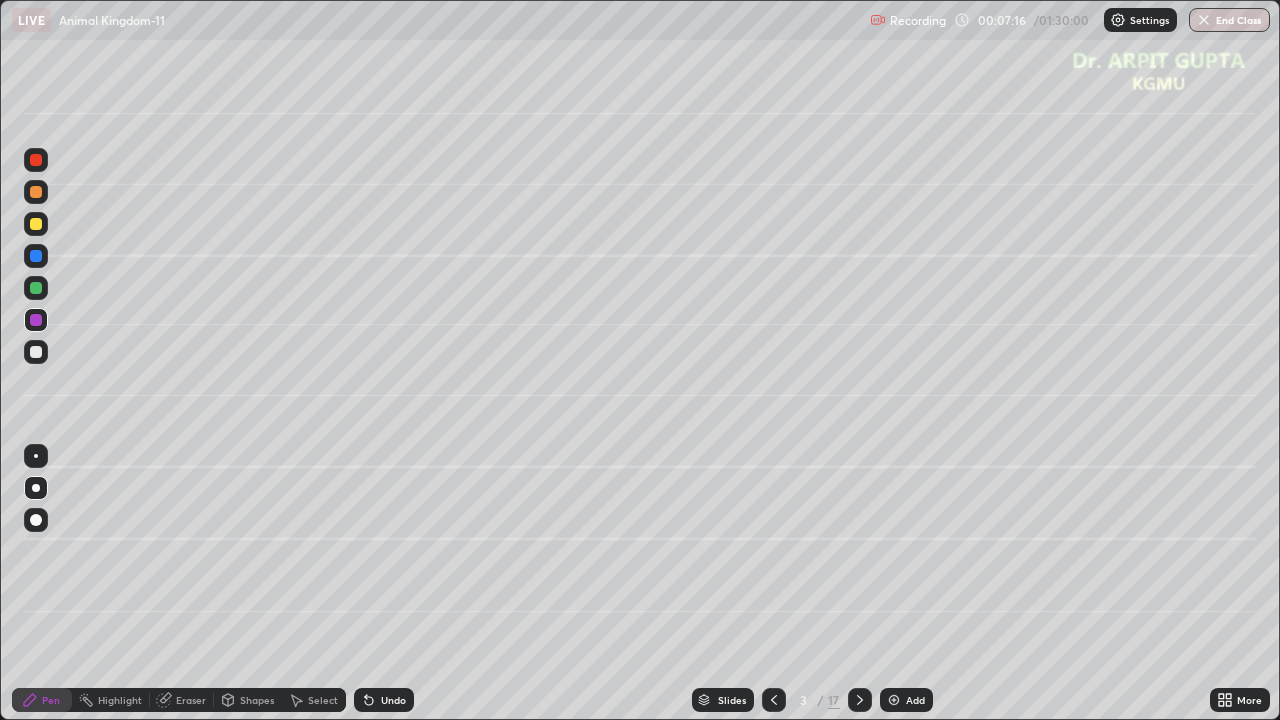 click at bounding box center (36, 288) 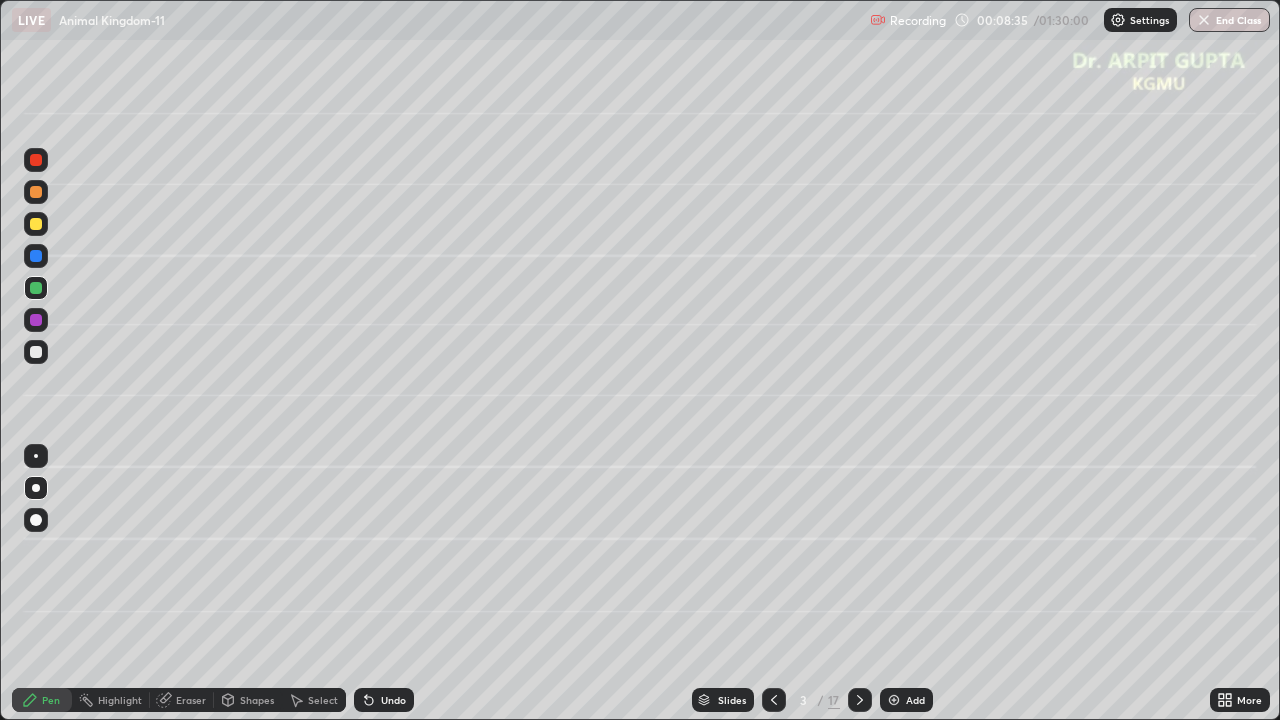 click 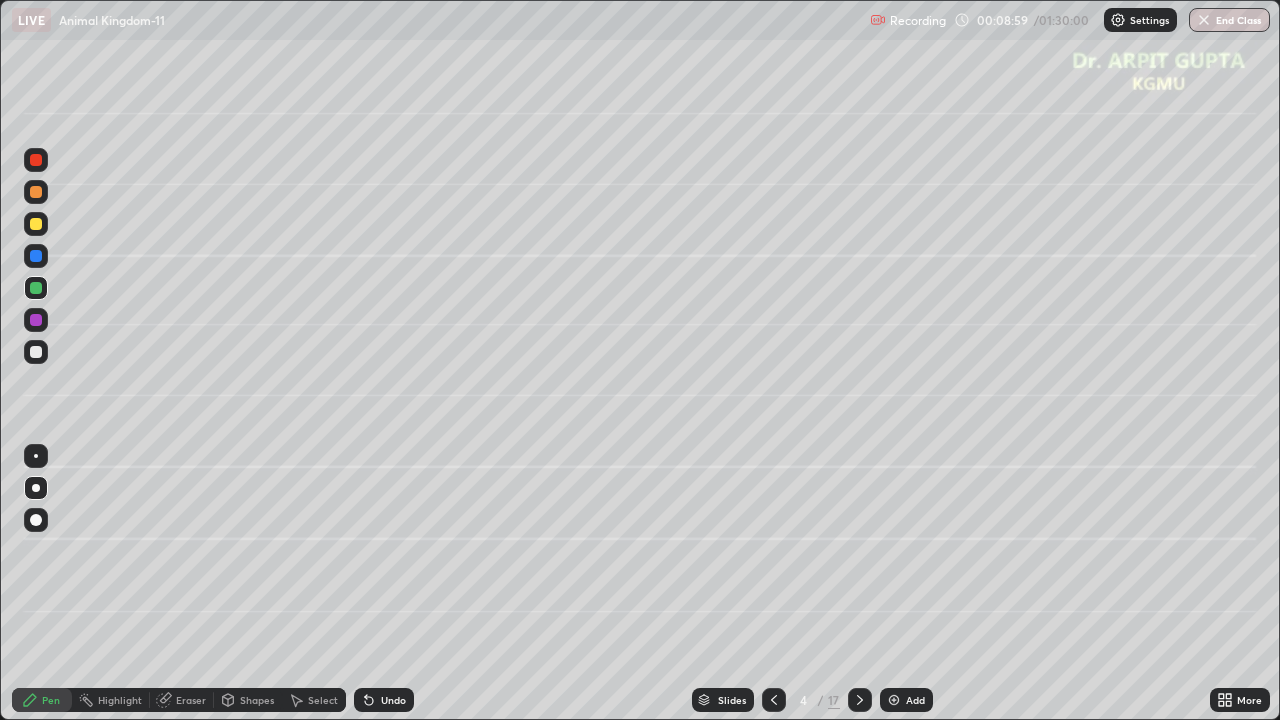 click at bounding box center (36, 352) 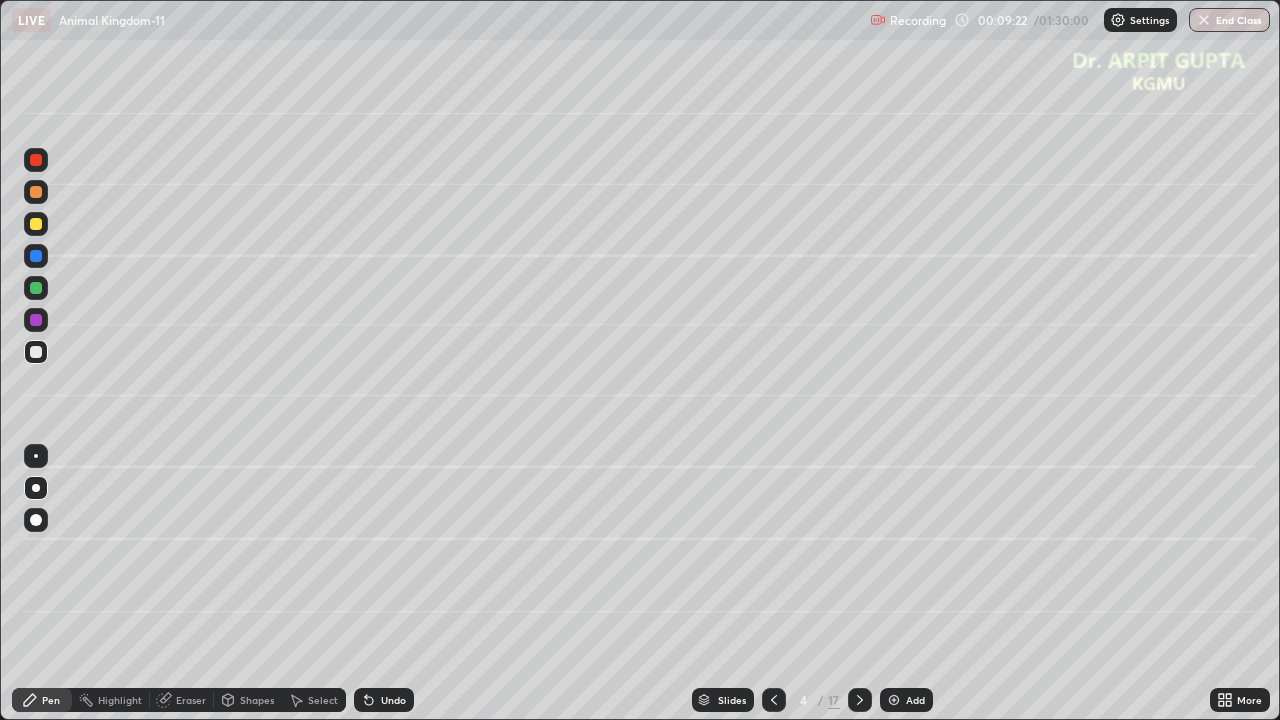 click at bounding box center (36, 352) 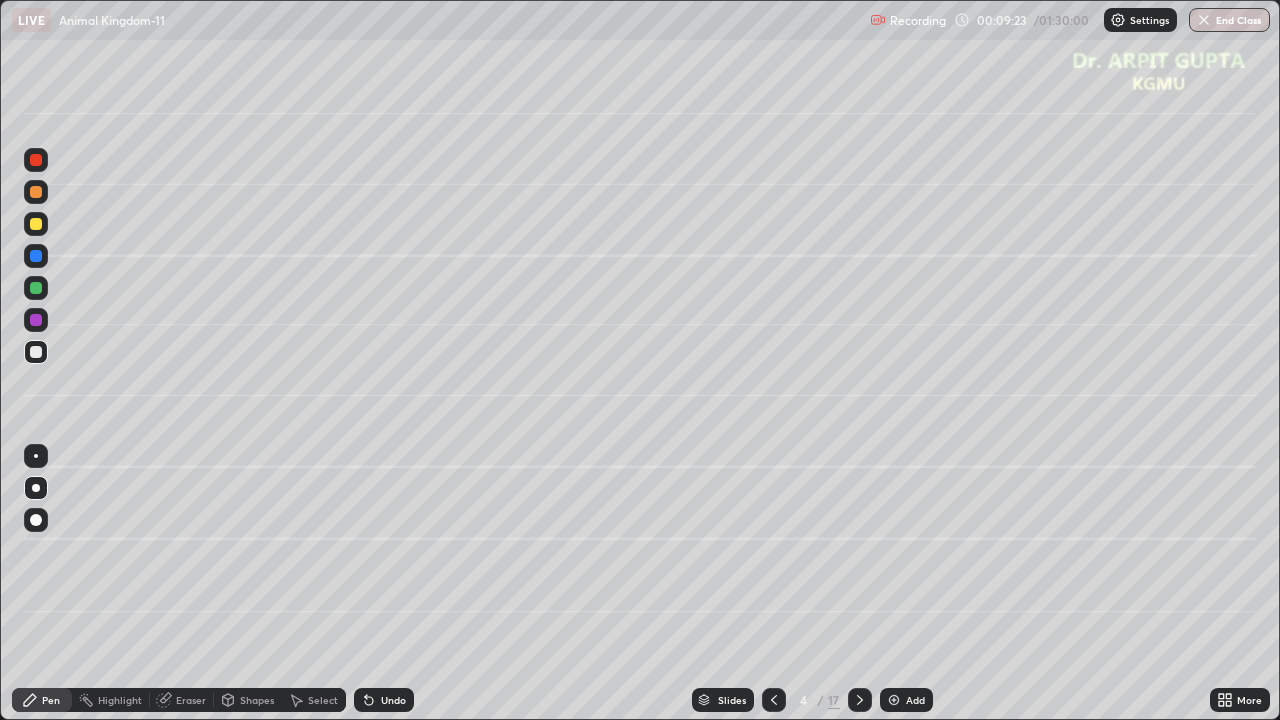 click at bounding box center (36, 224) 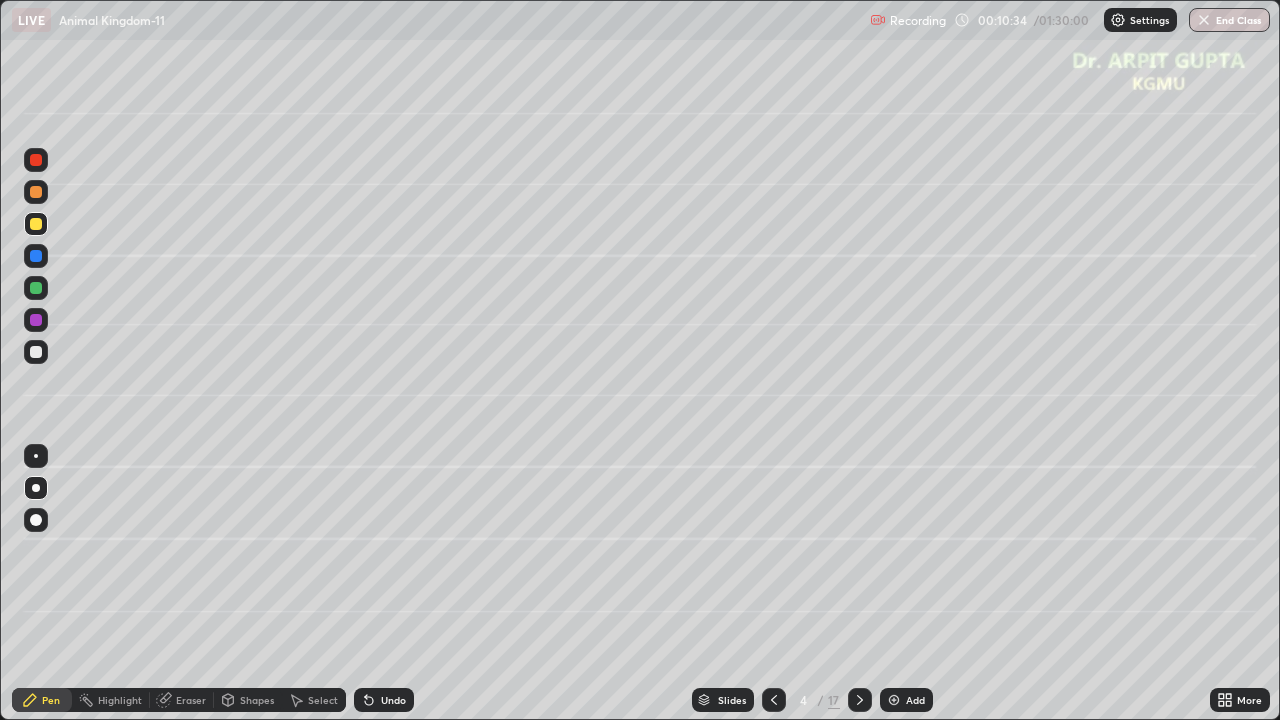 click on "Undo" at bounding box center [384, 700] 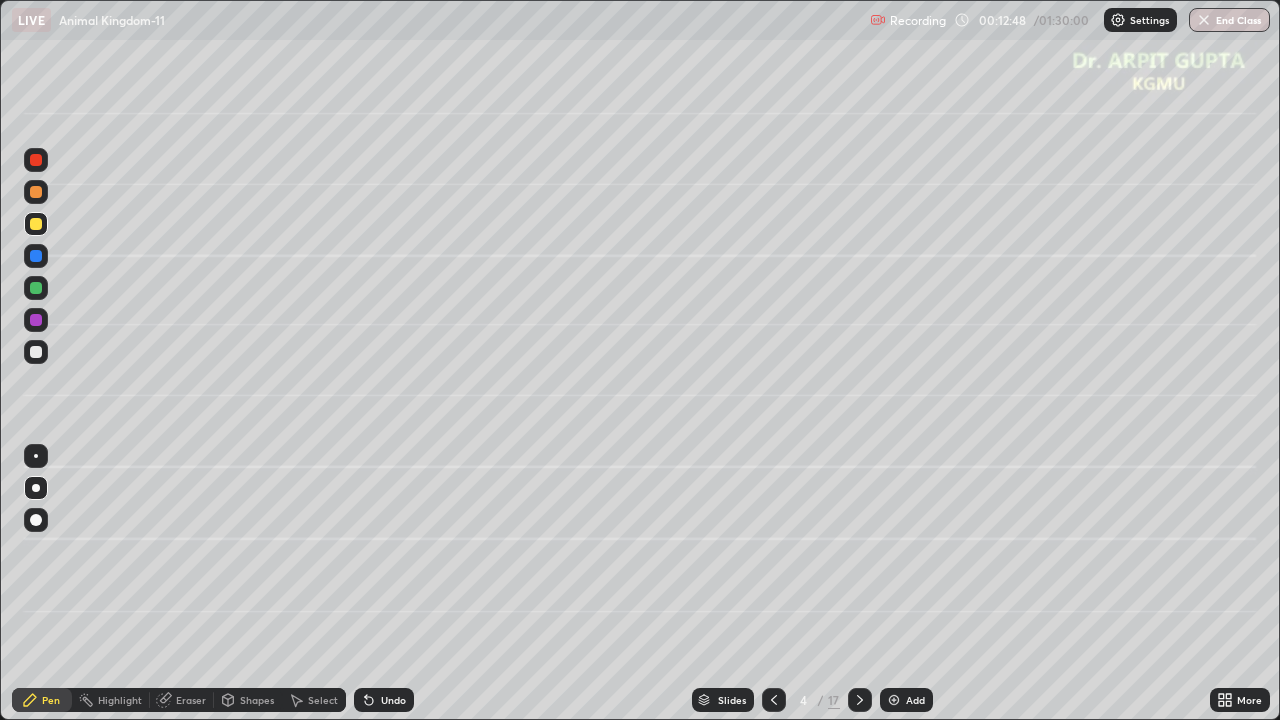 click at bounding box center (36, 224) 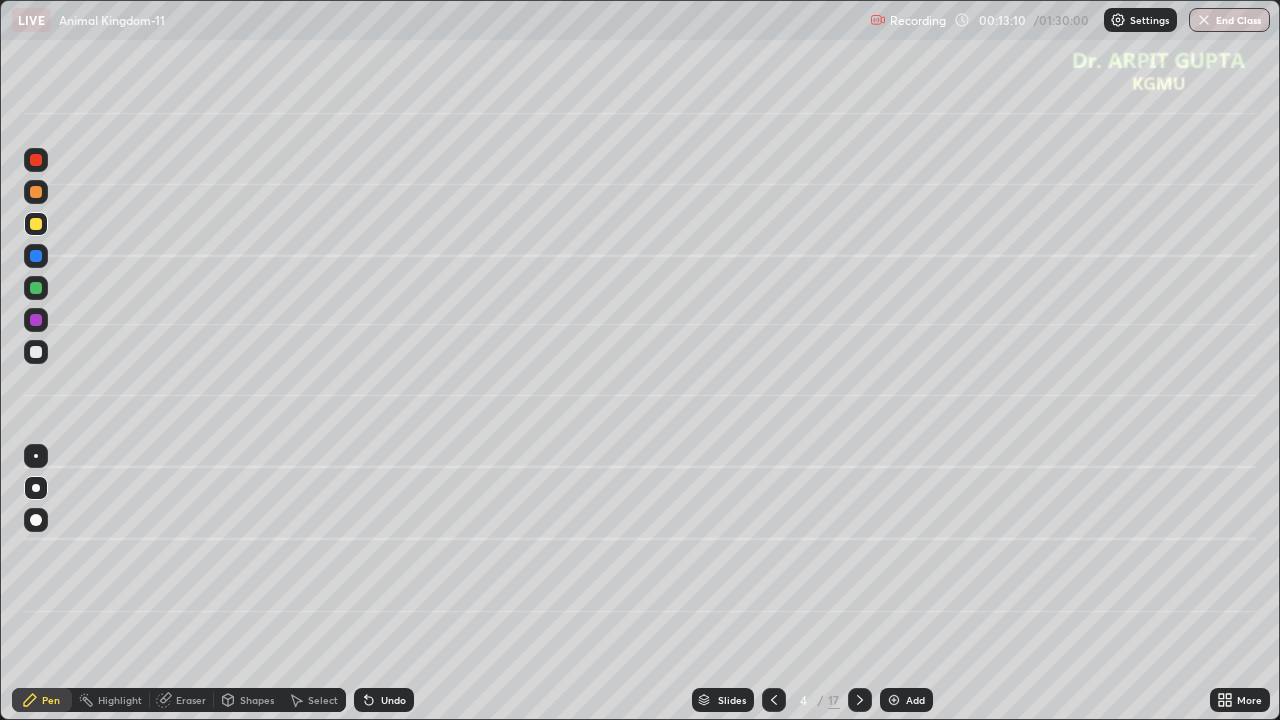 click on "Undo" at bounding box center [384, 700] 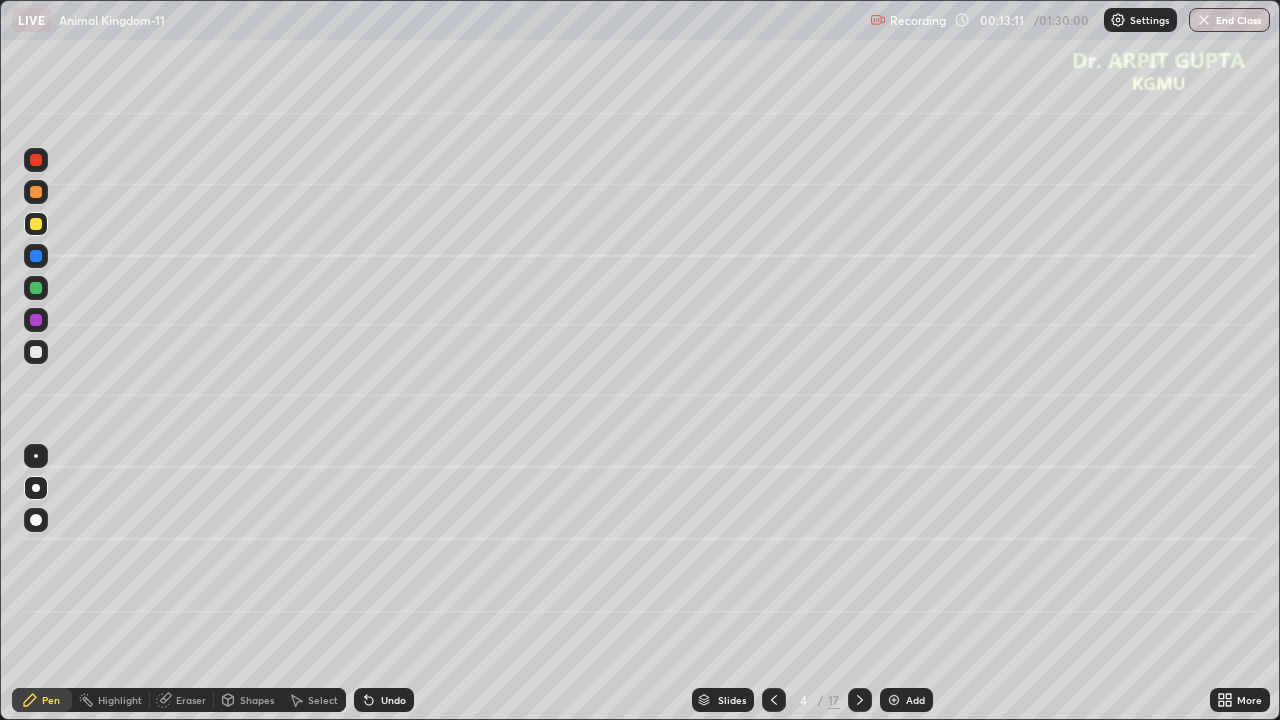 click on "Undo" at bounding box center (384, 700) 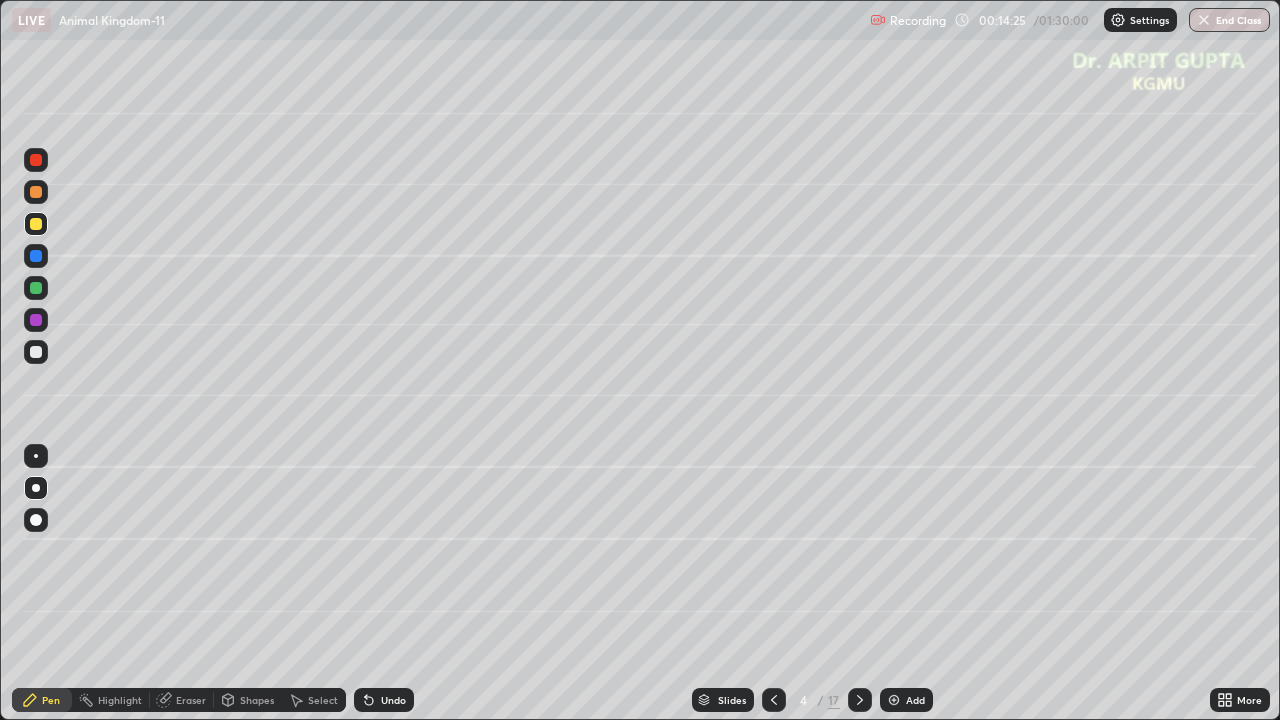 click at bounding box center [36, 224] 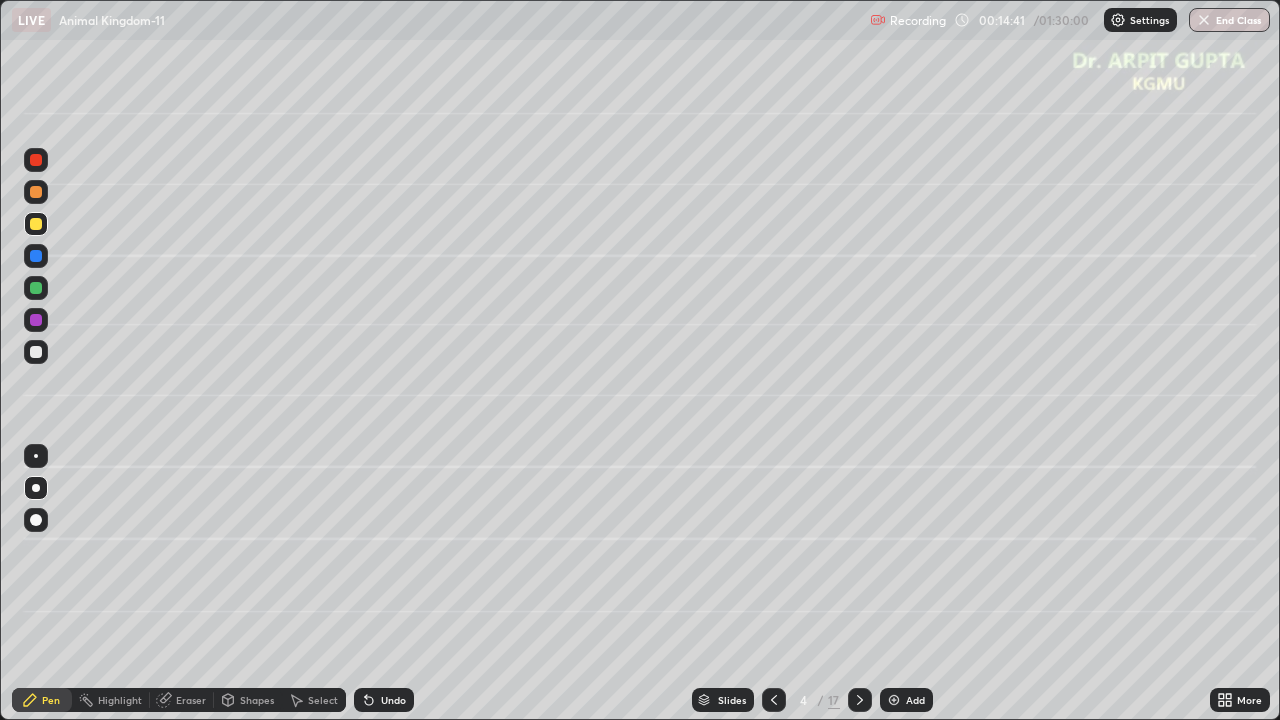 click on "Undo" at bounding box center [384, 700] 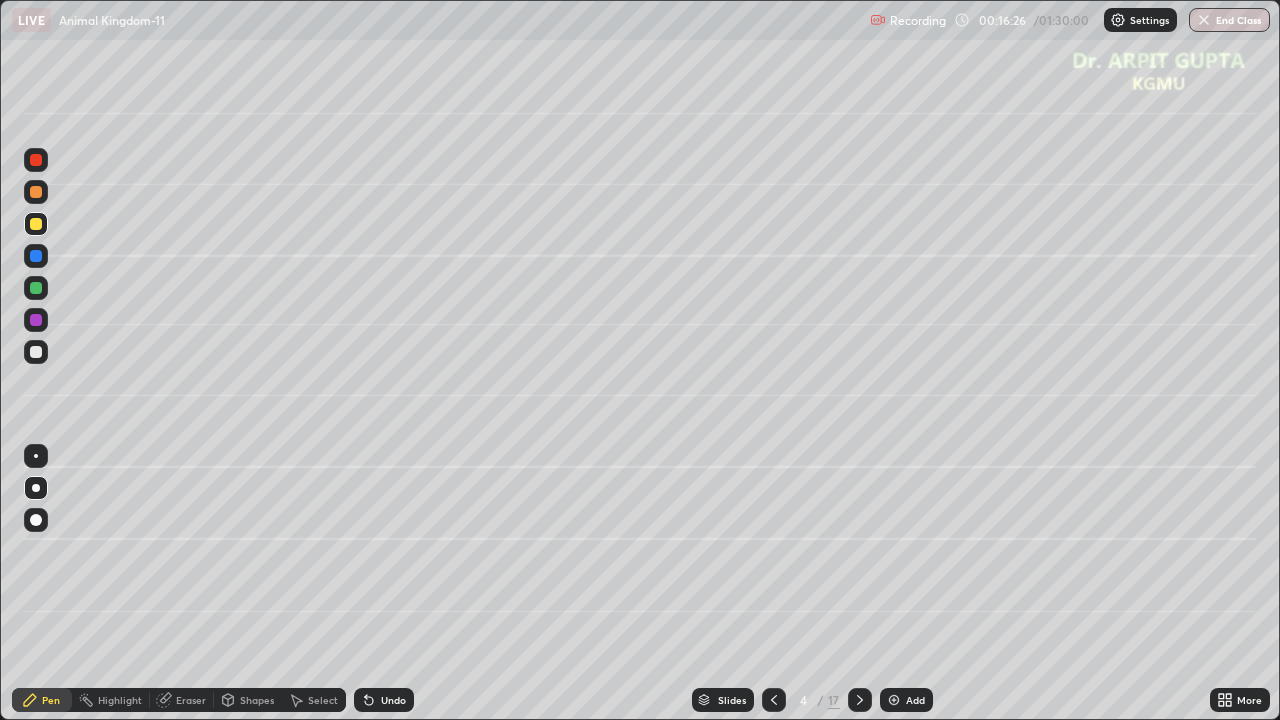click 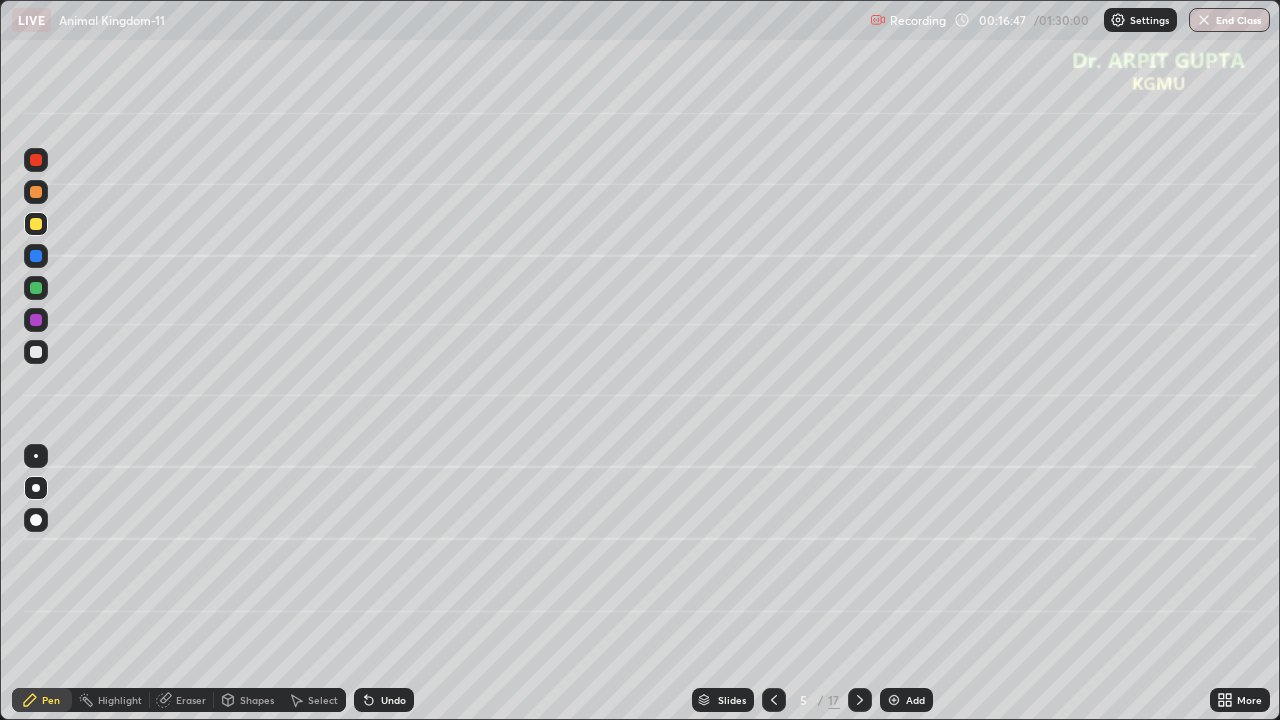 click at bounding box center [36, 352] 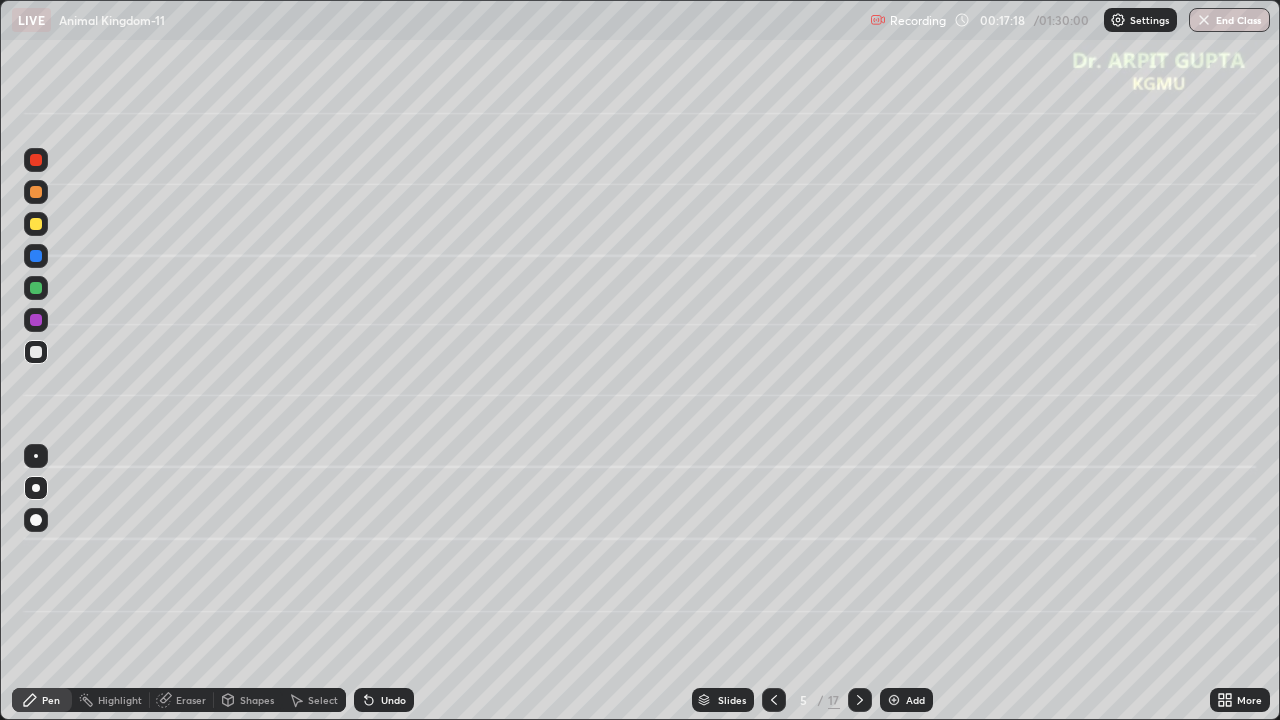 click at bounding box center [36, 352] 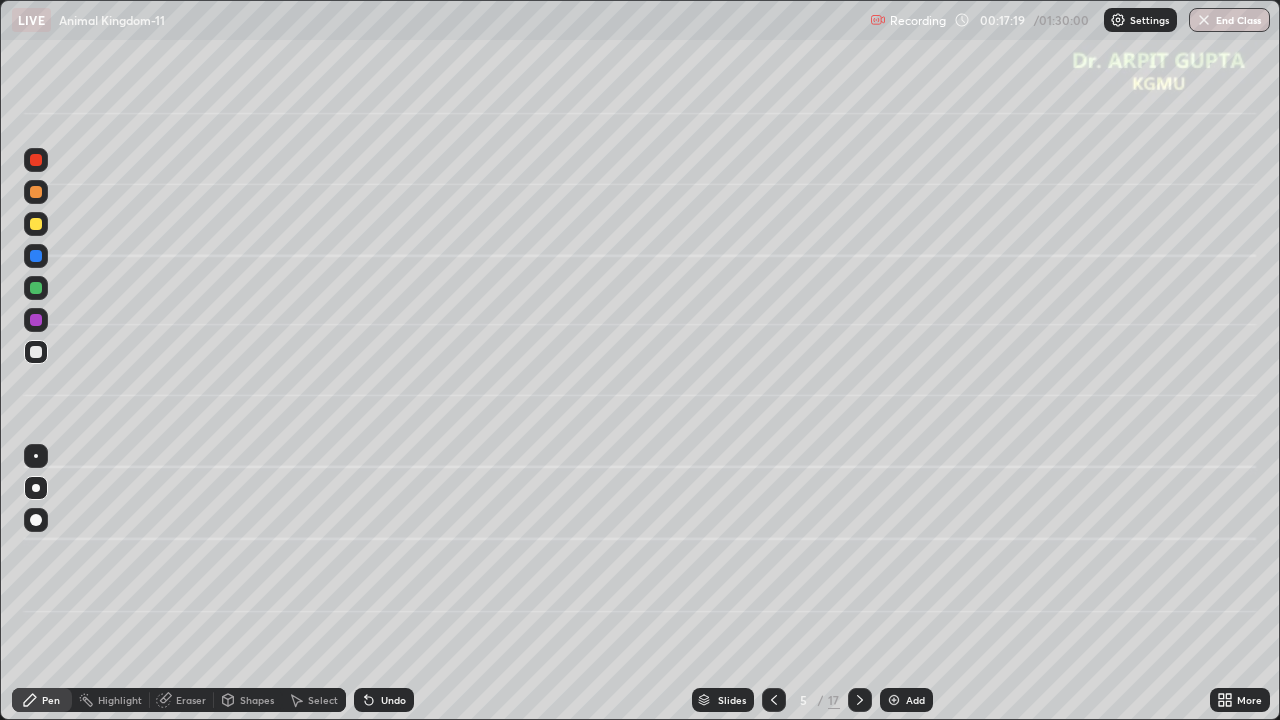 click at bounding box center (36, 224) 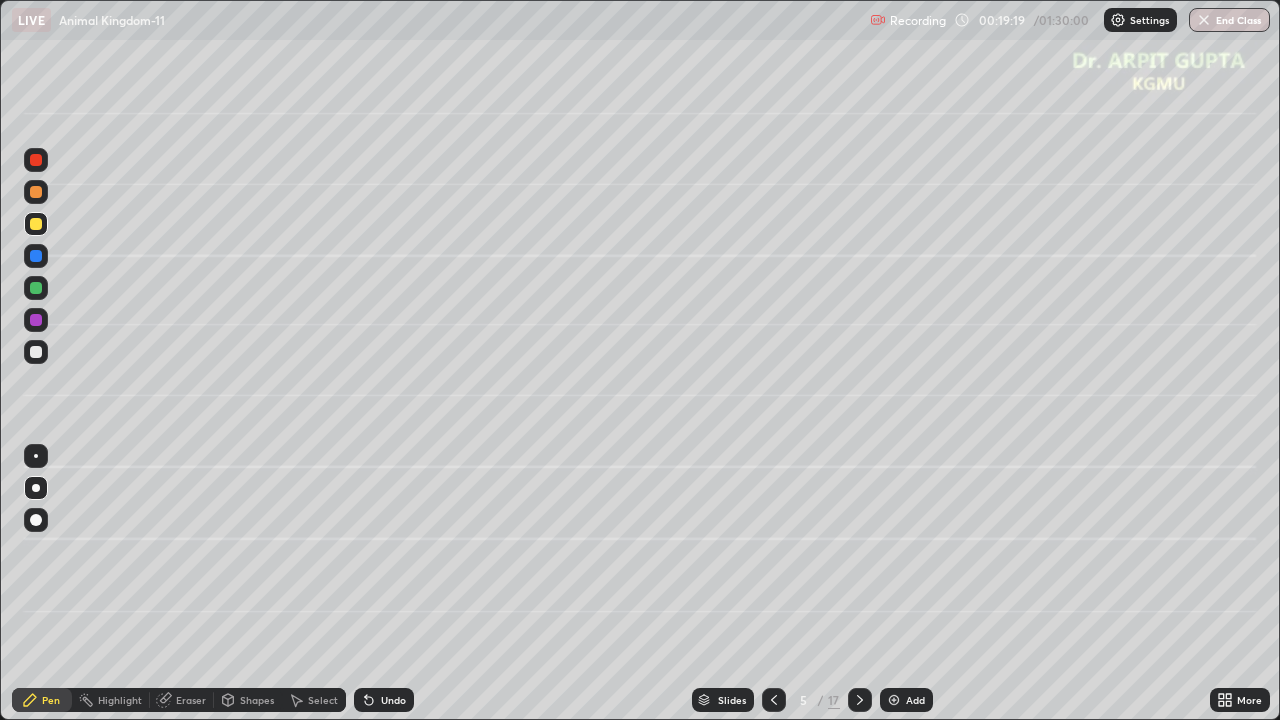 click 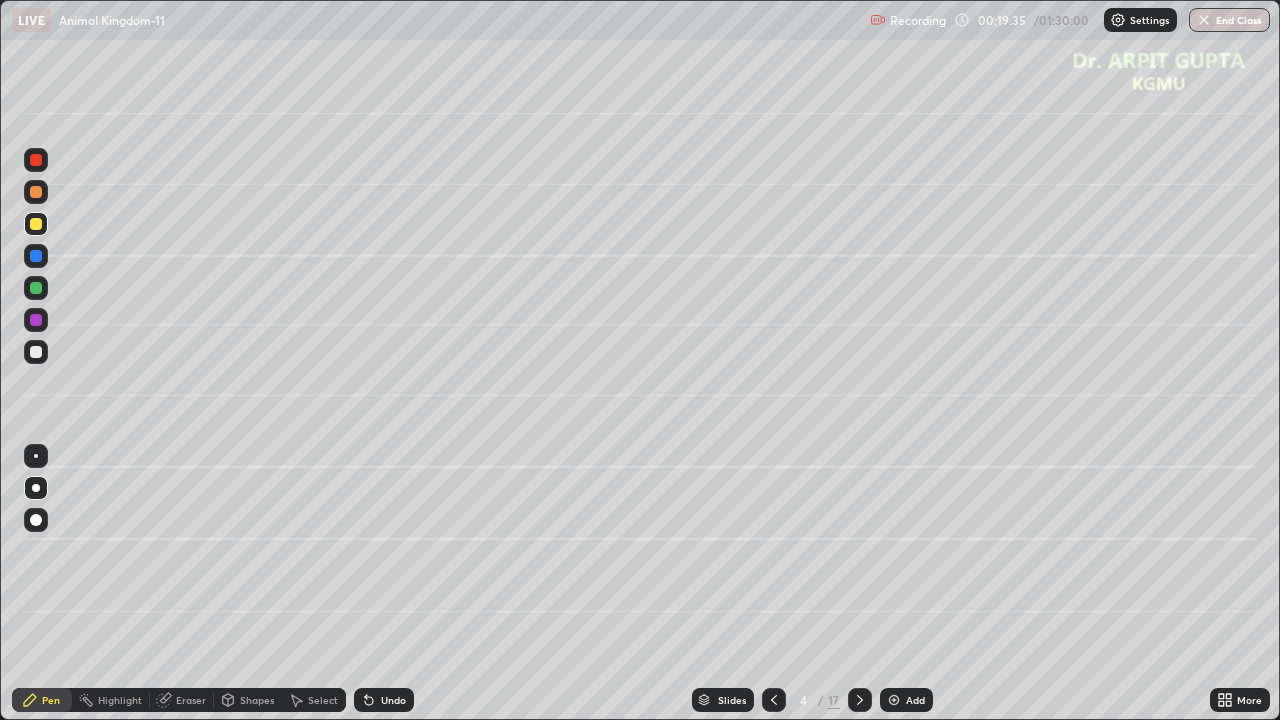 click at bounding box center (860, 700) 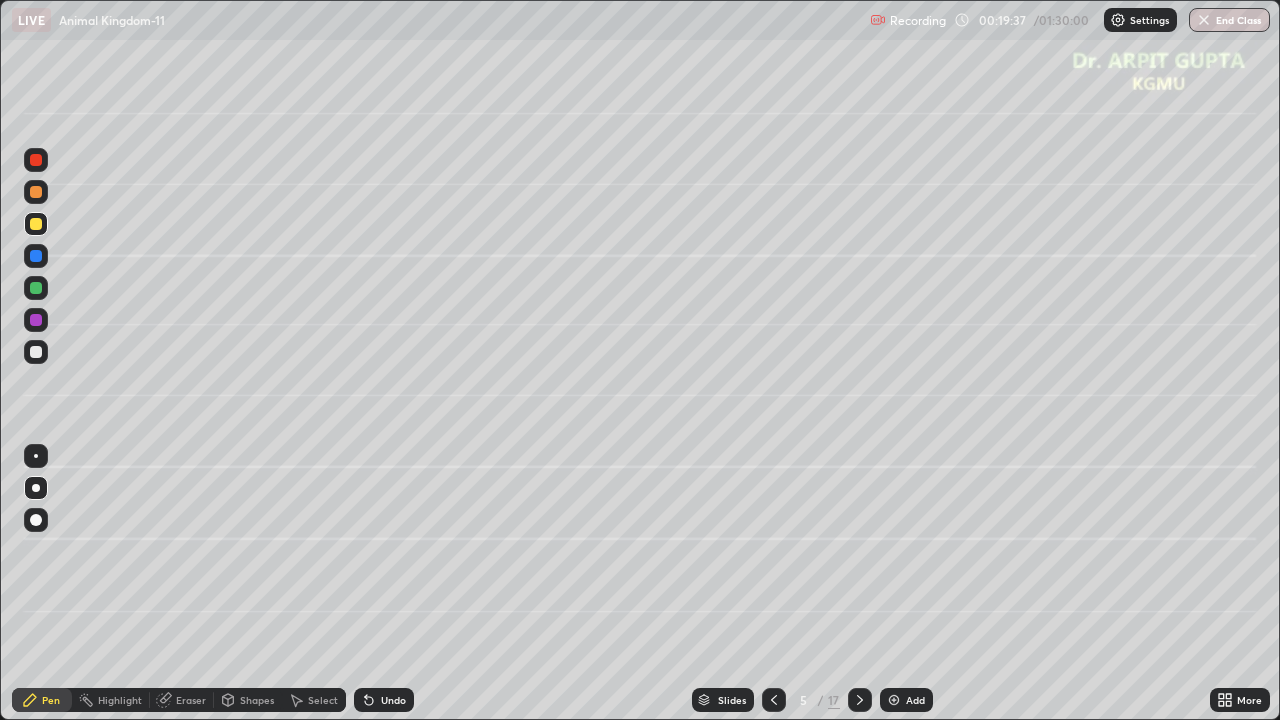 click at bounding box center (36, 352) 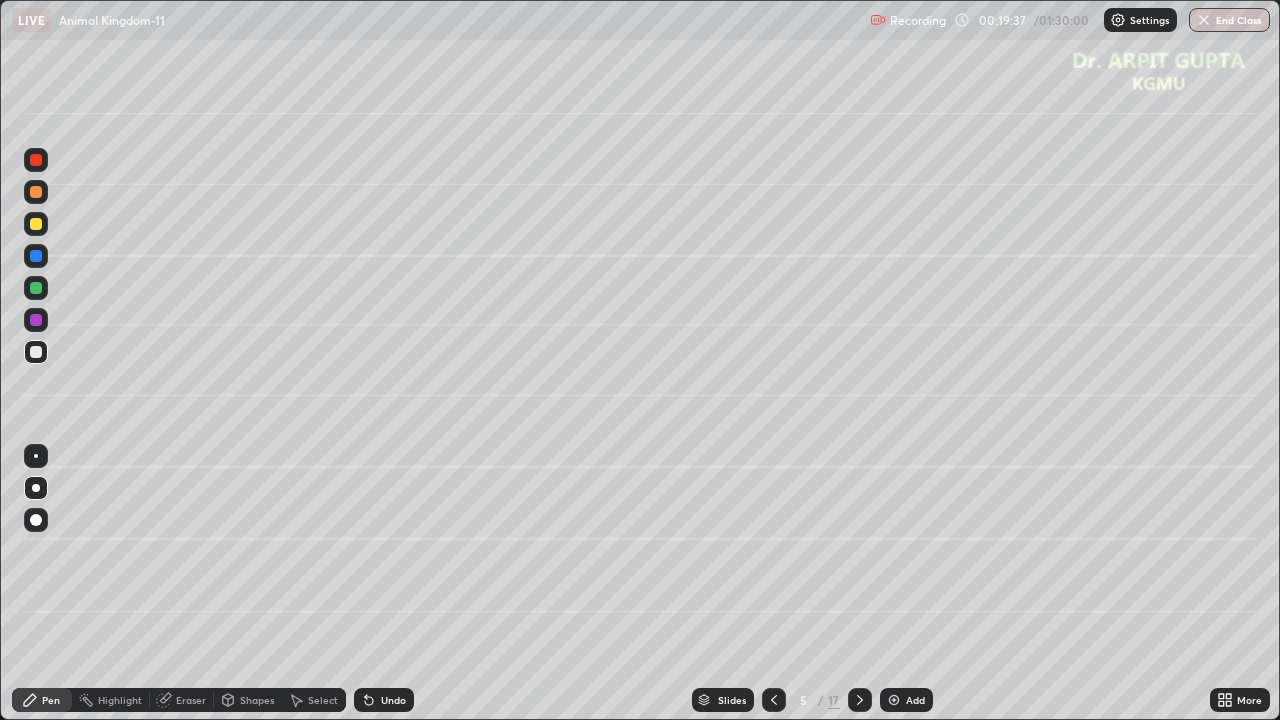 click at bounding box center (36, 224) 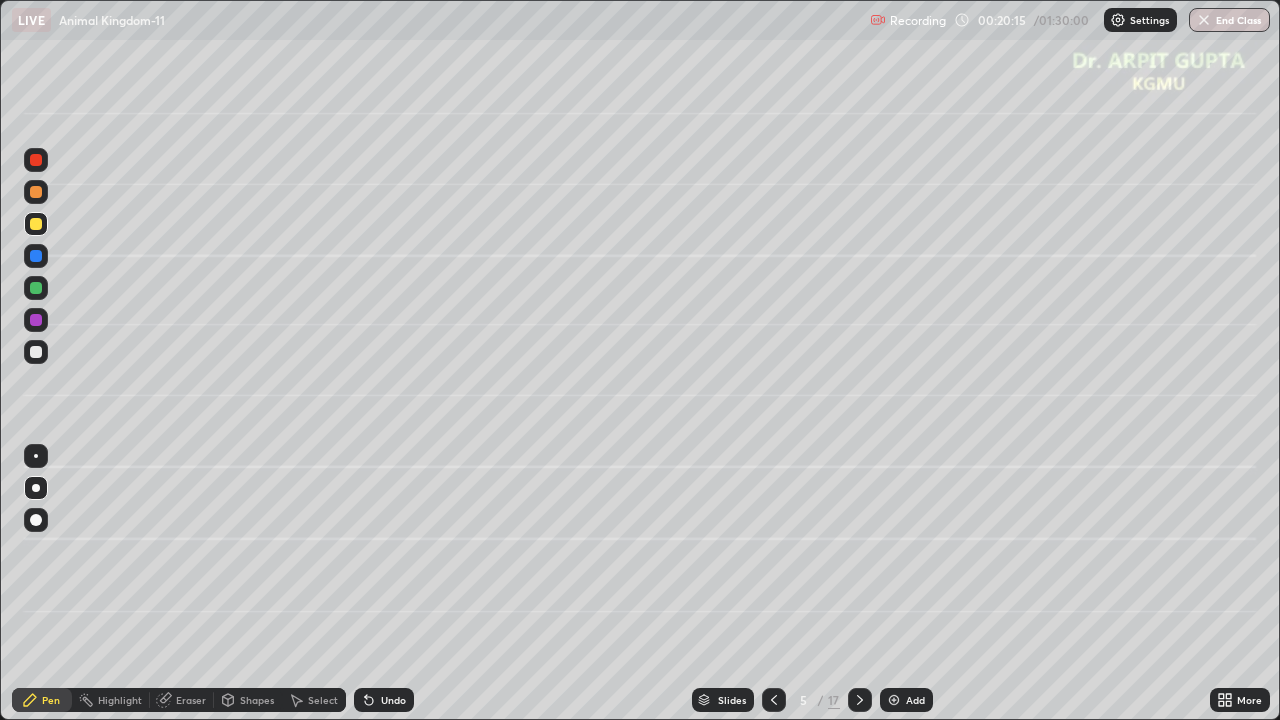click at bounding box center (36, 288) 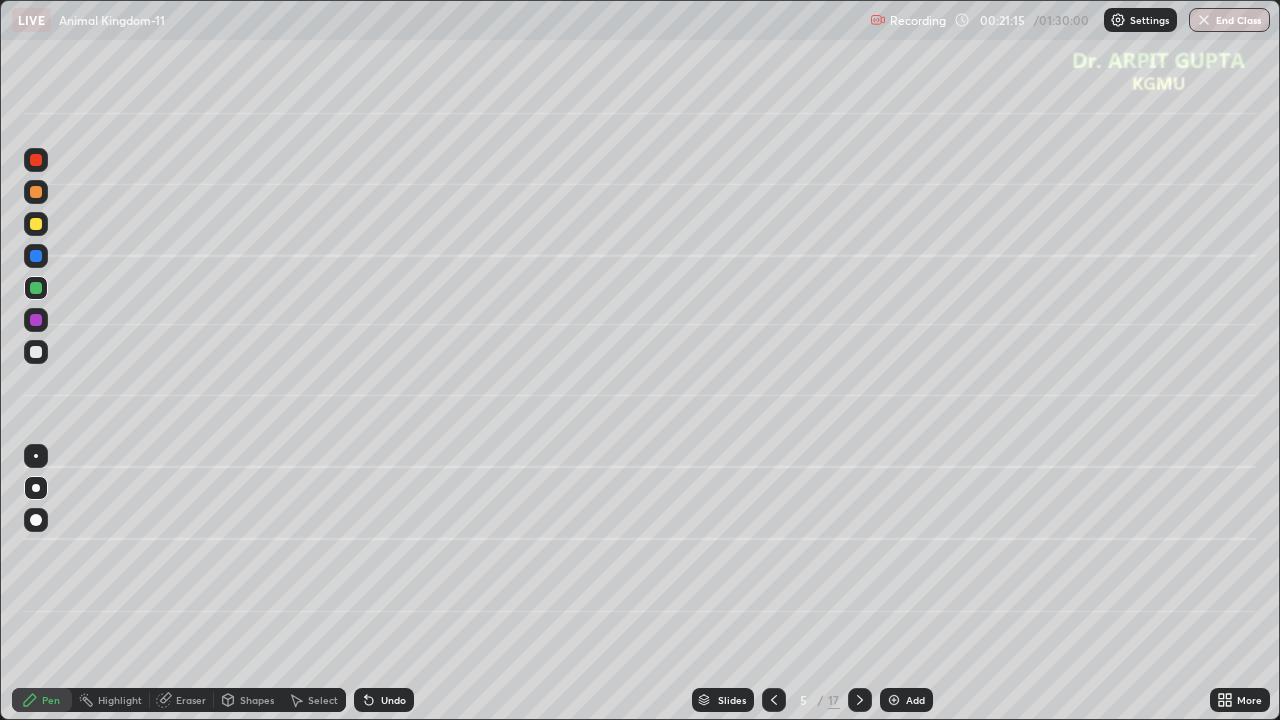 click at bounding box center [36, 352] 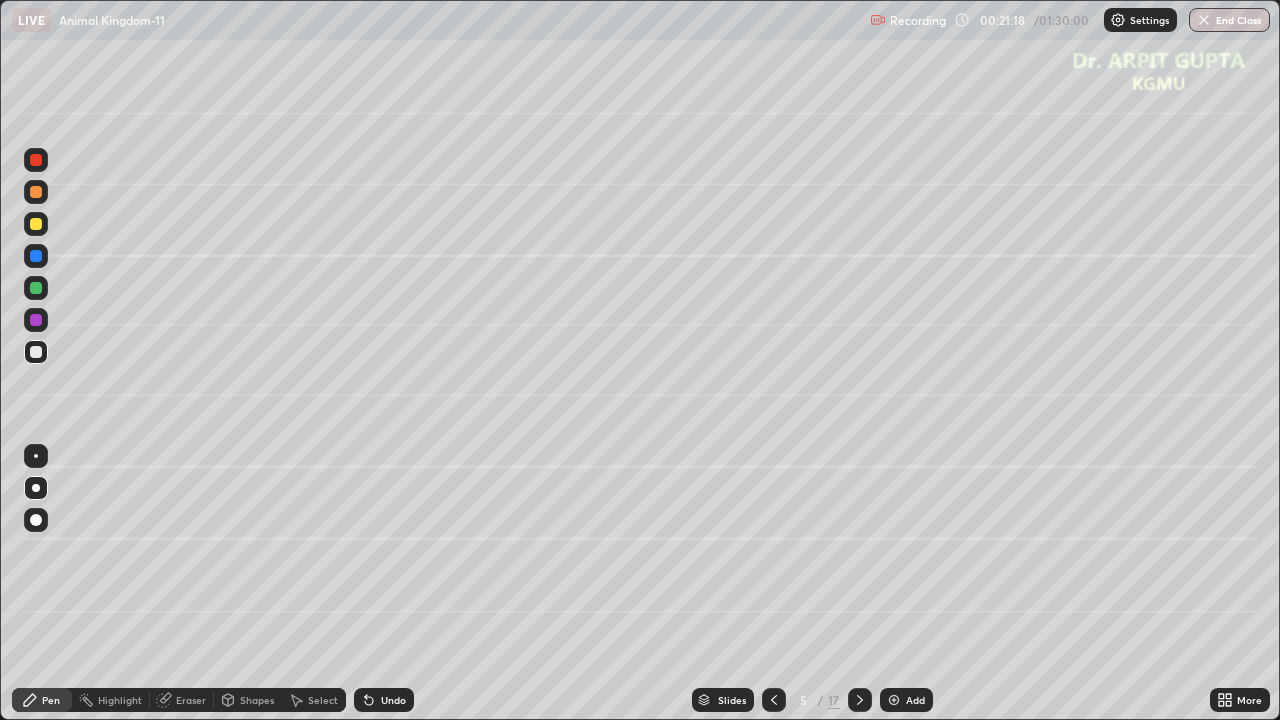 click at bounding box center [36, 320] 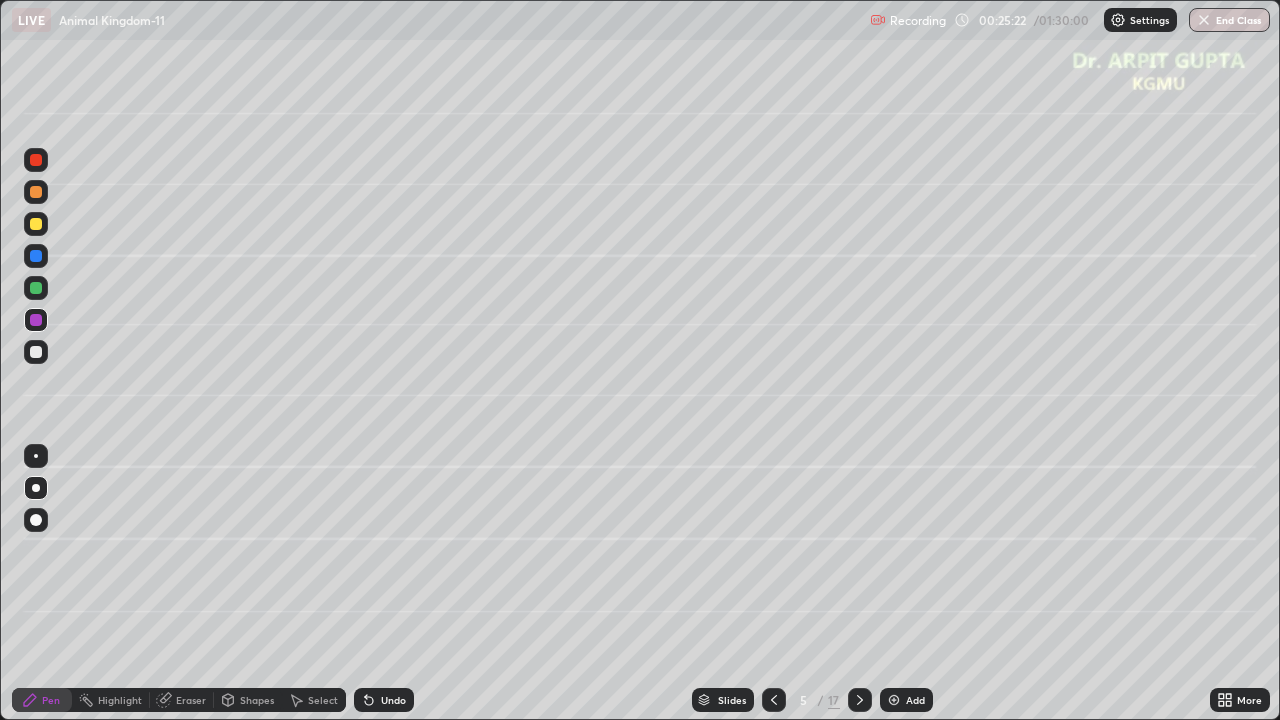 click on "Slides 5 / 17 Add" at bounding box center [812, 700] 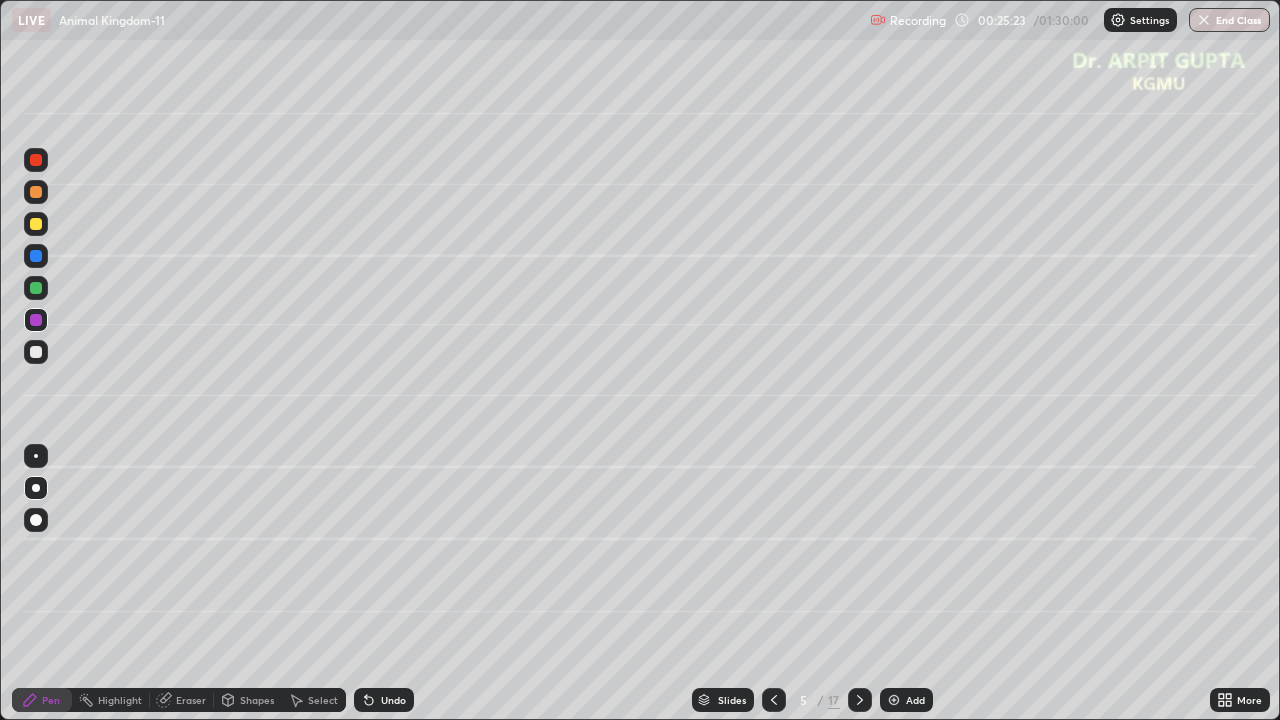 click 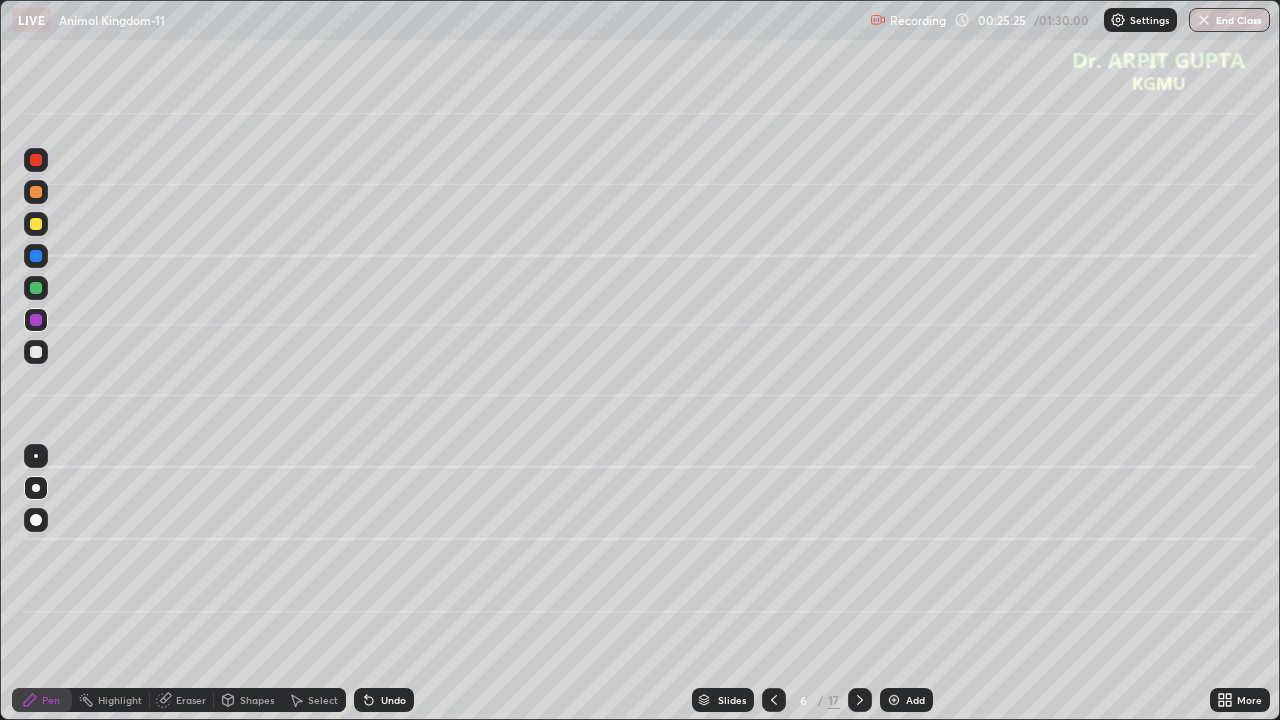 click at bounding box center (36, 288) 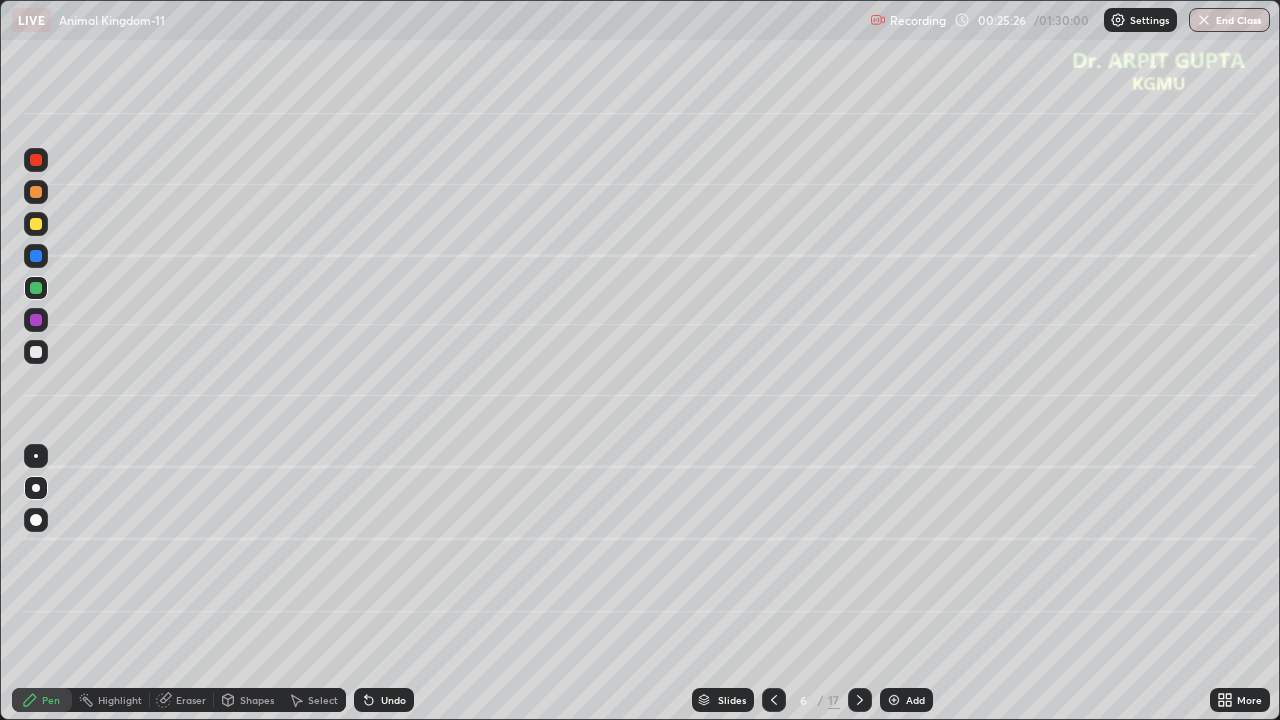 click at bounding box center (36, 520) 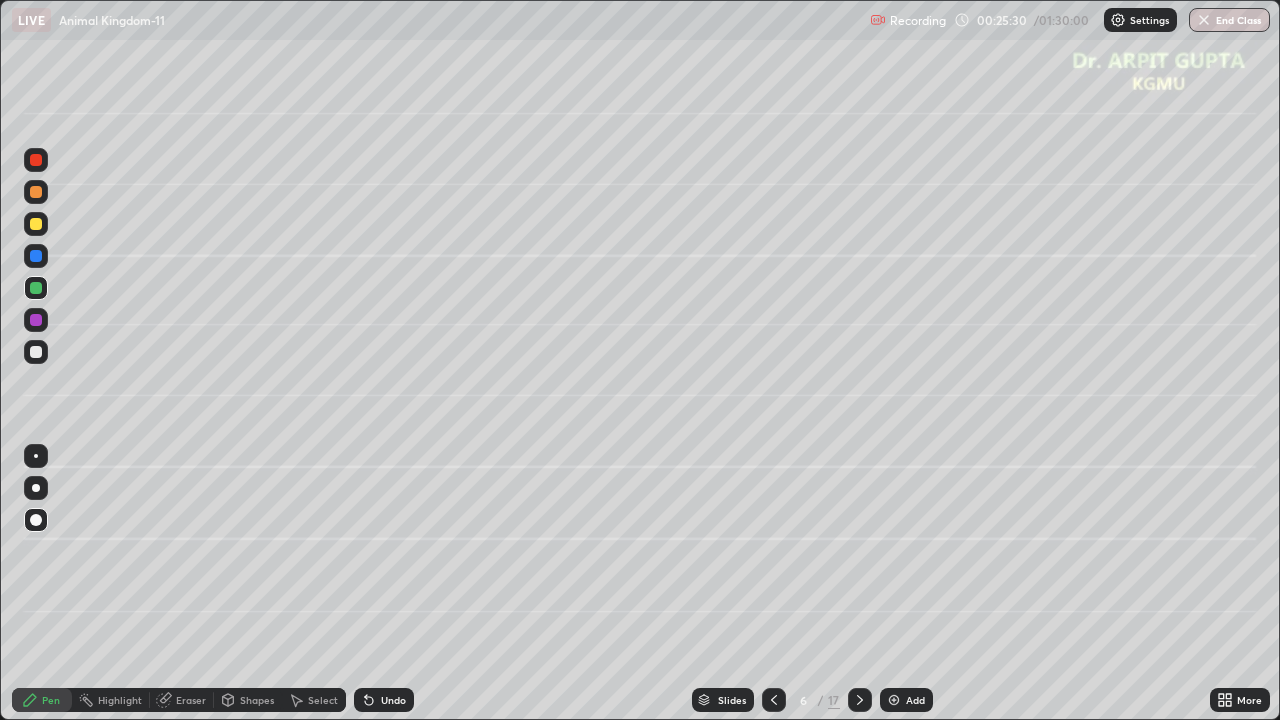 click 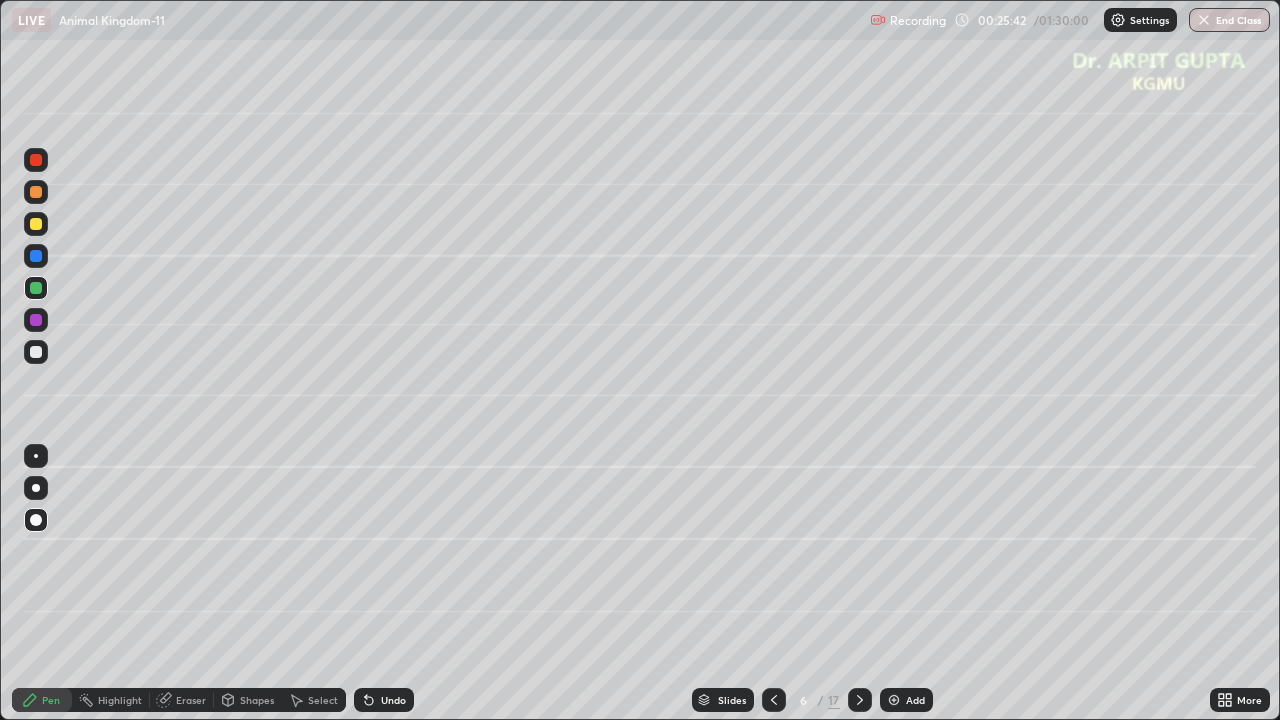 click at bounding box center [36, 224] 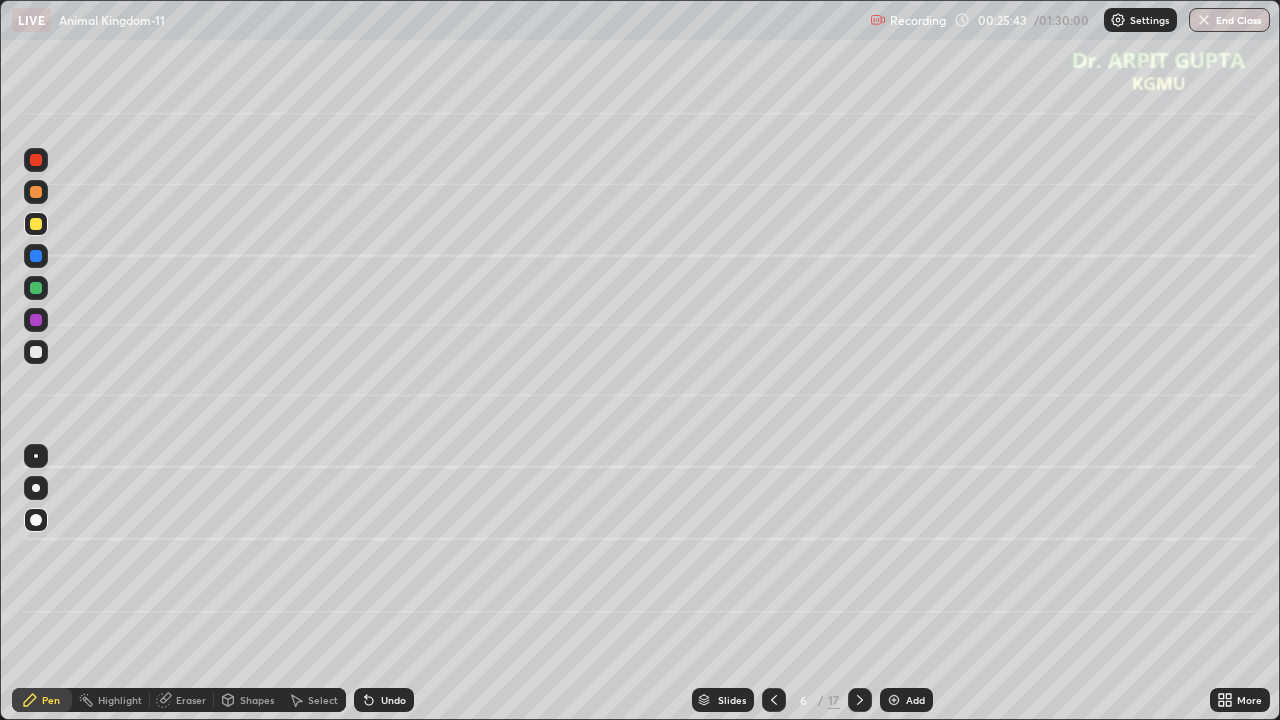 click at bounding box center [36, 488] 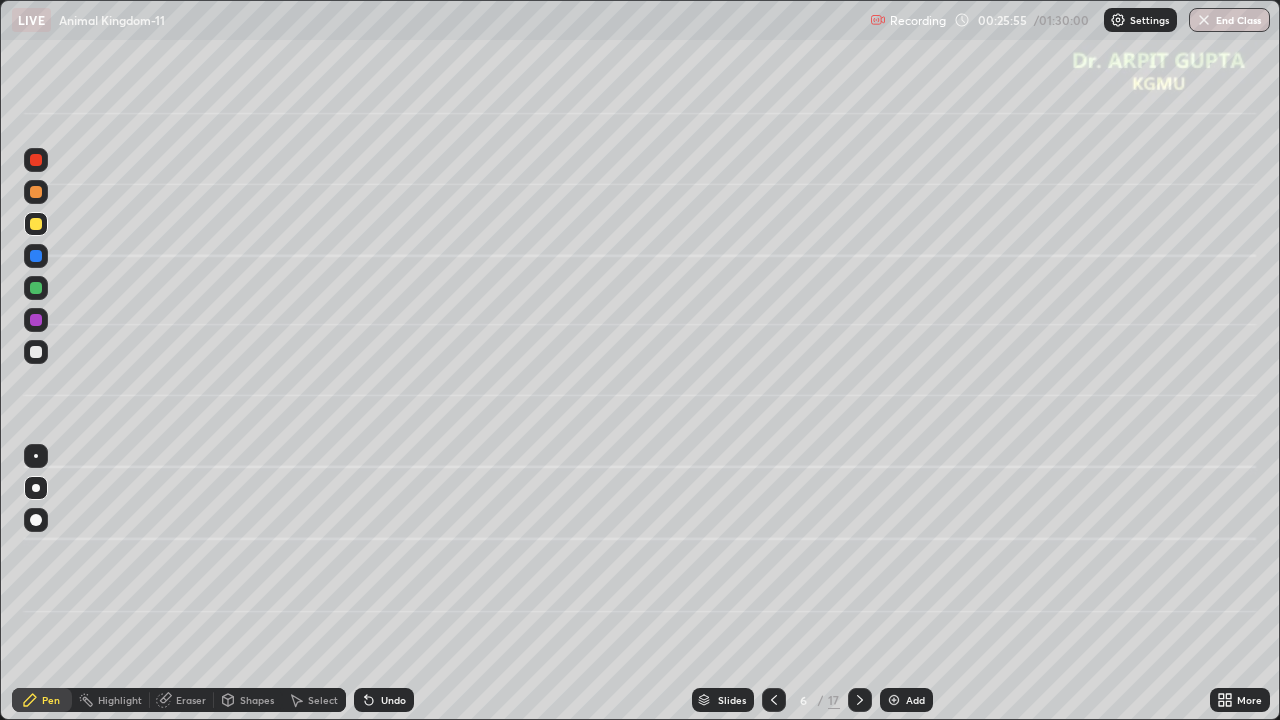 click at bounding box center (36, 352) 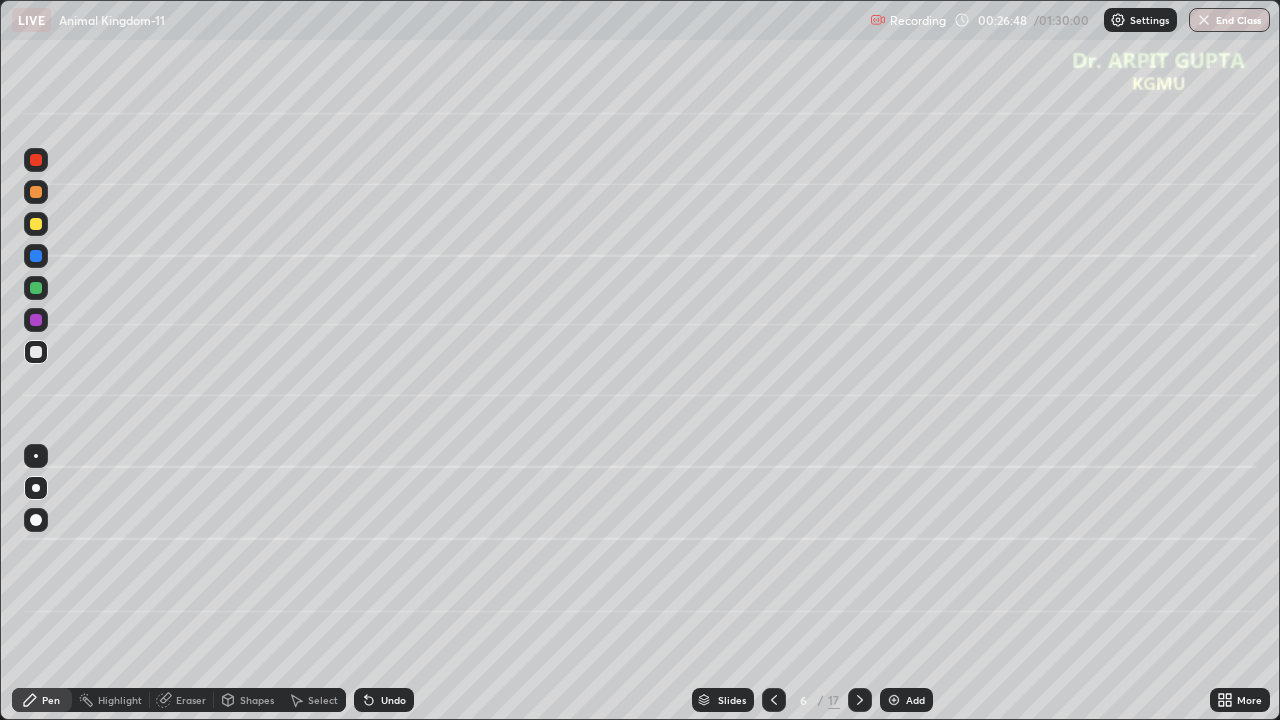 click at bounding box center (36, 224) 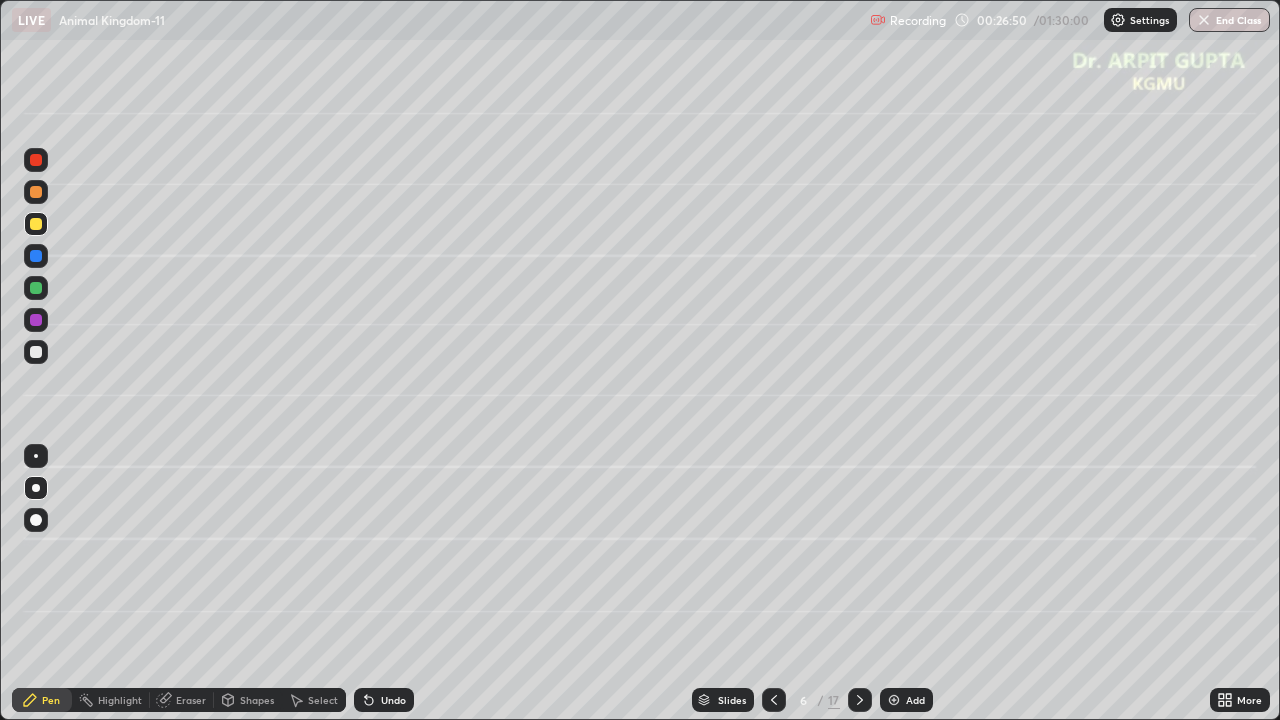 click on "Undo" at bounding box center [384, 700] 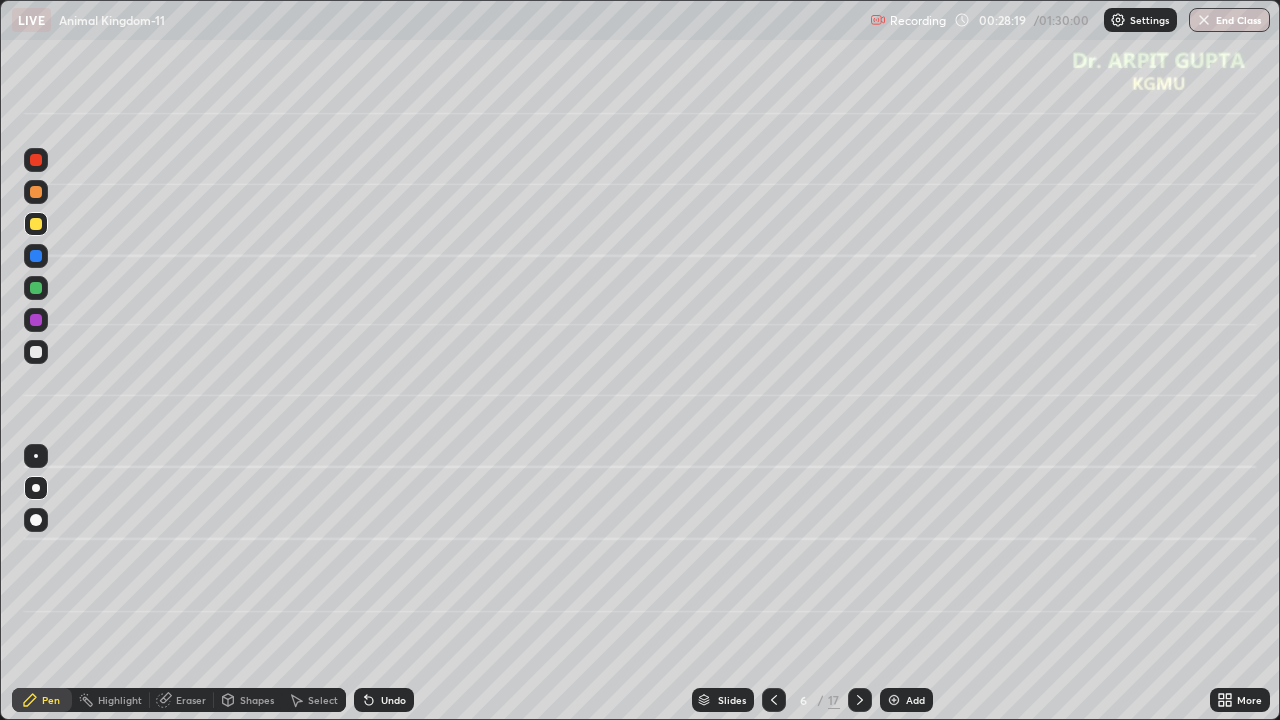 click 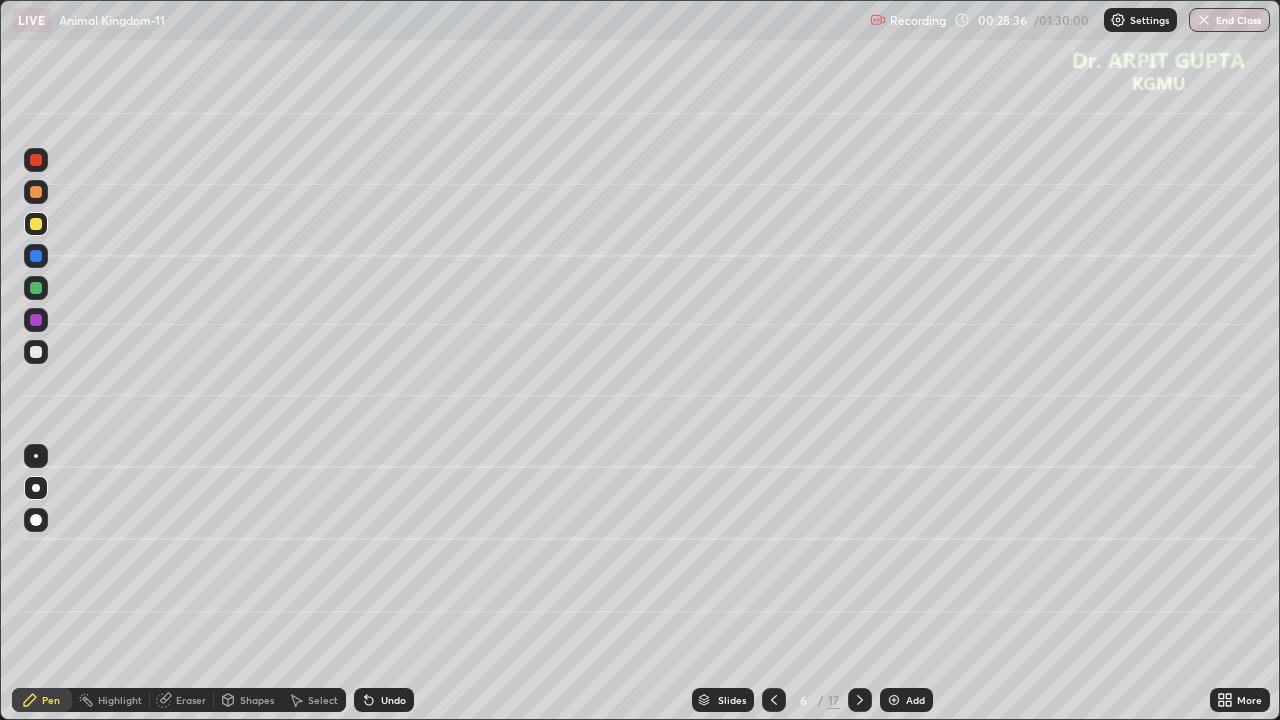 click on "Undo" at bounding box center [384, 700] 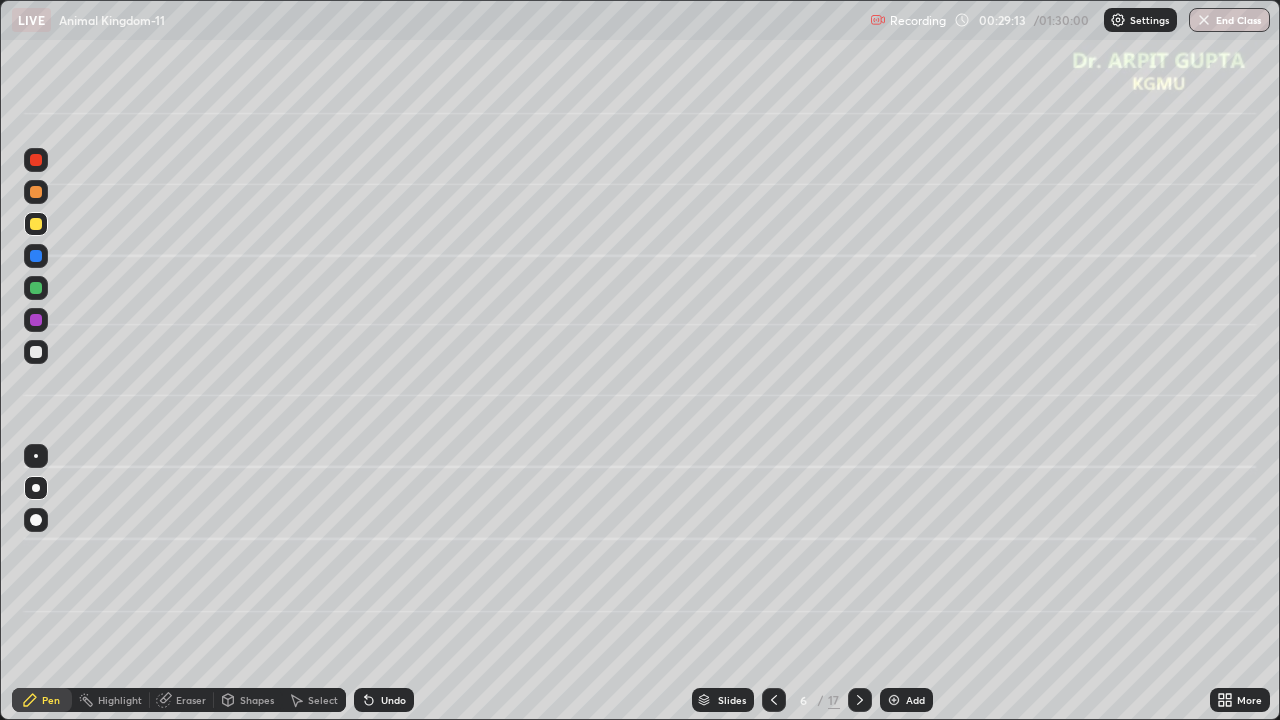 click 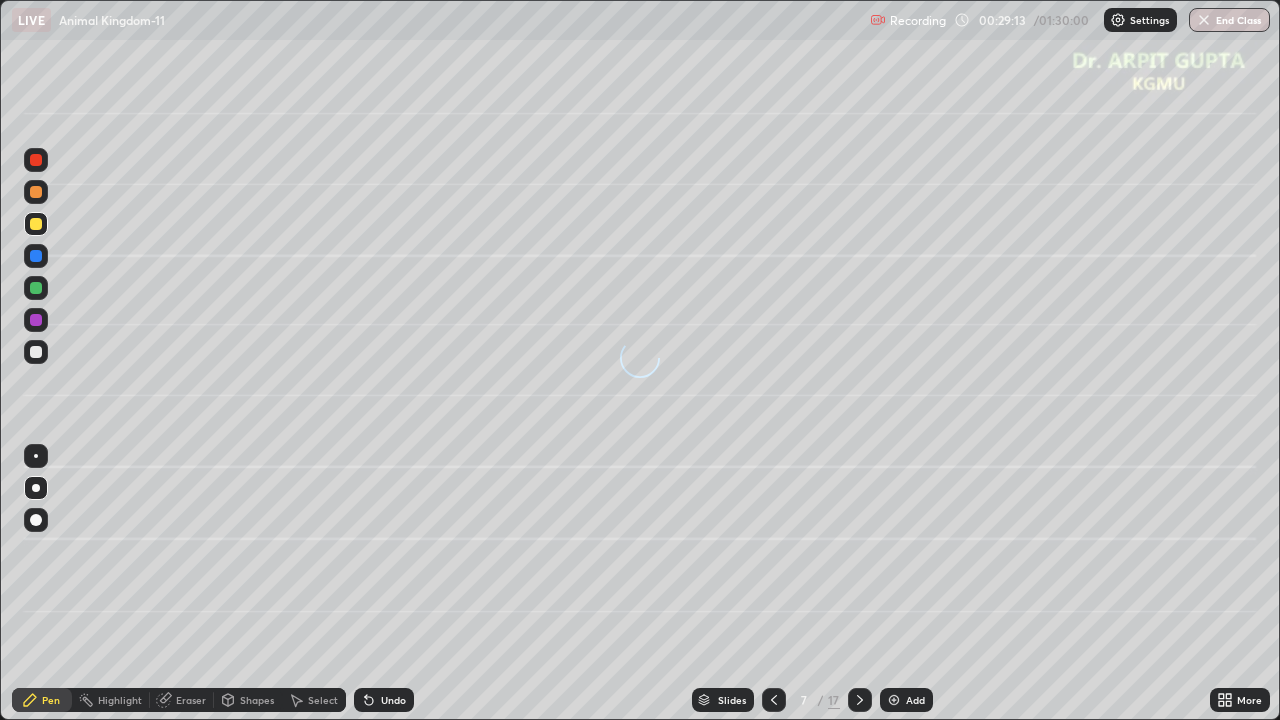 click 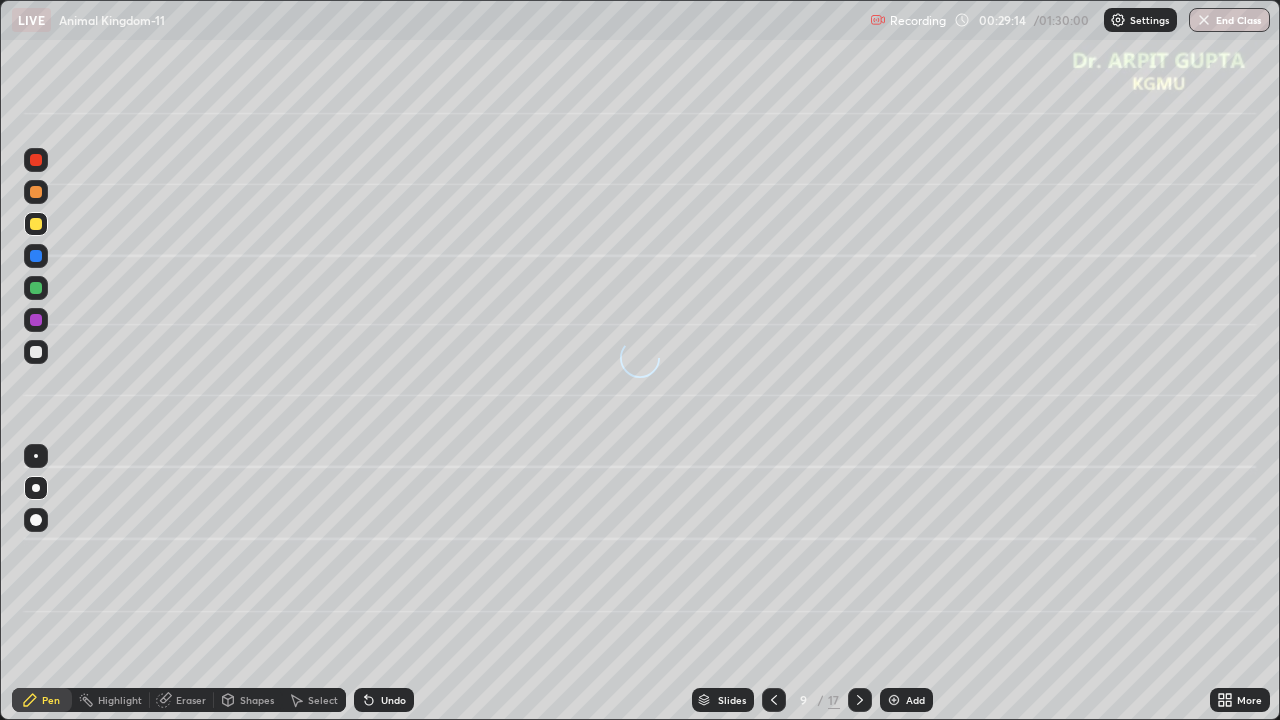 click 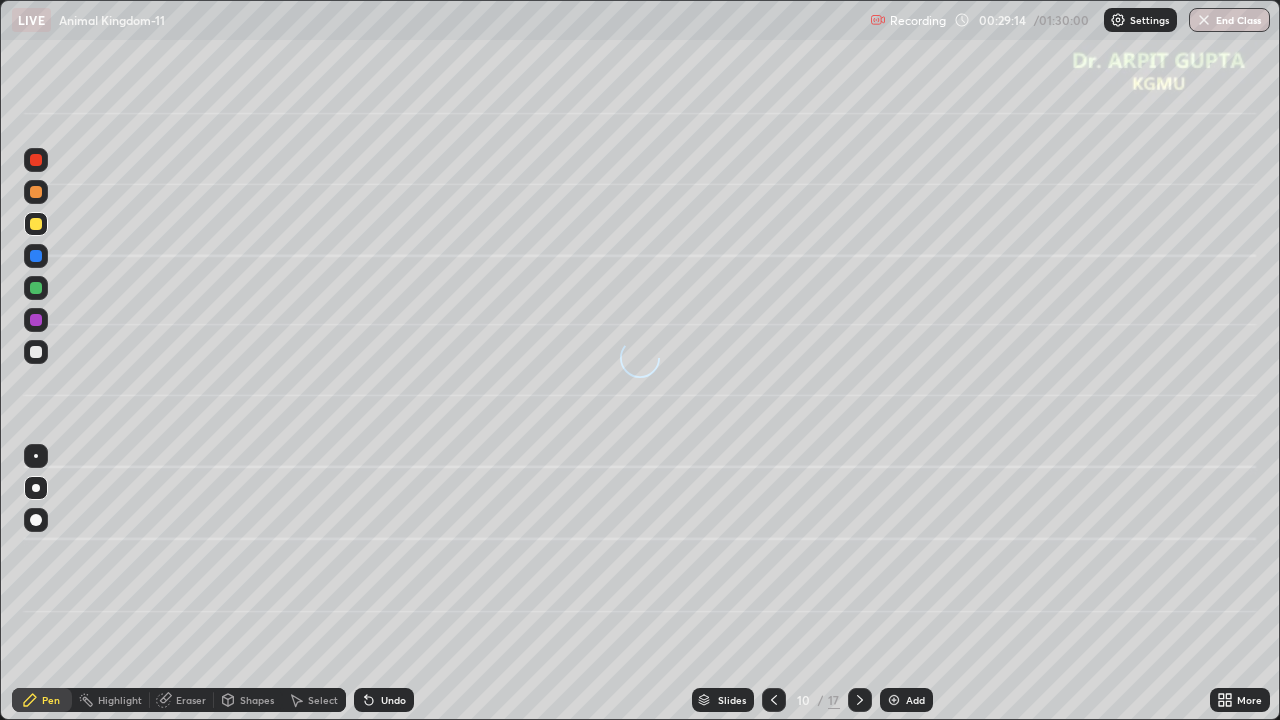 click 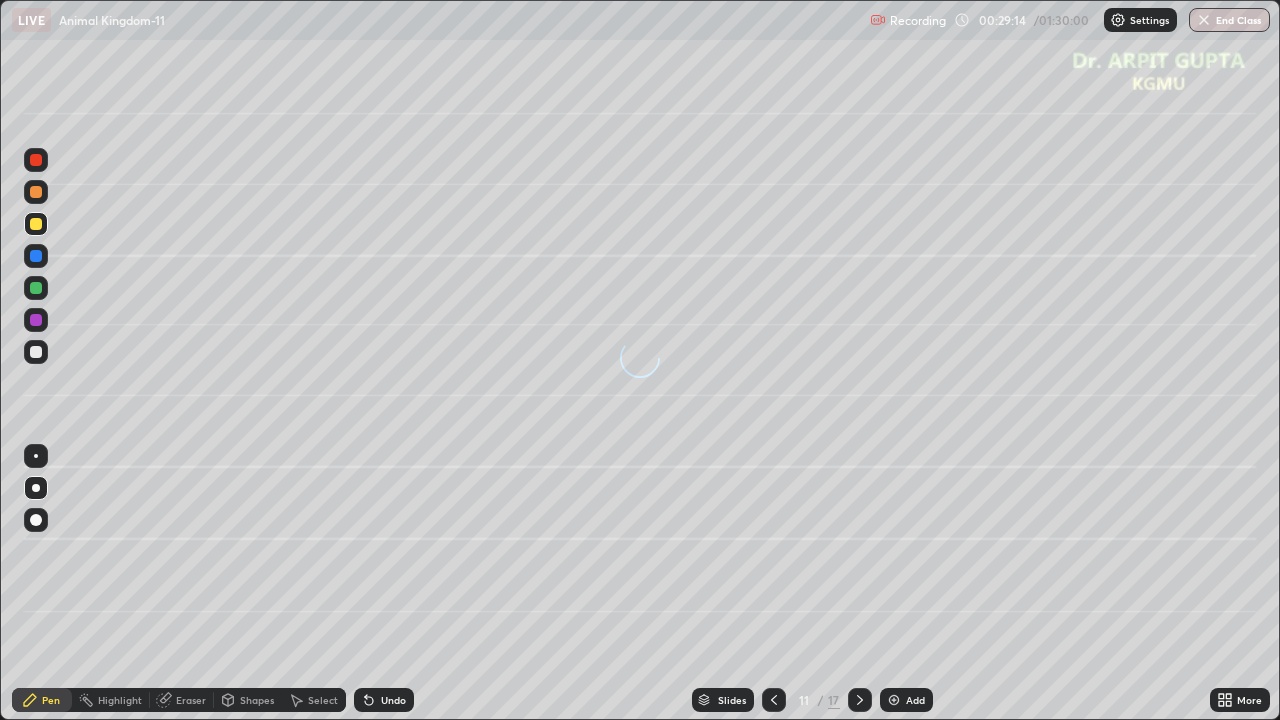 click 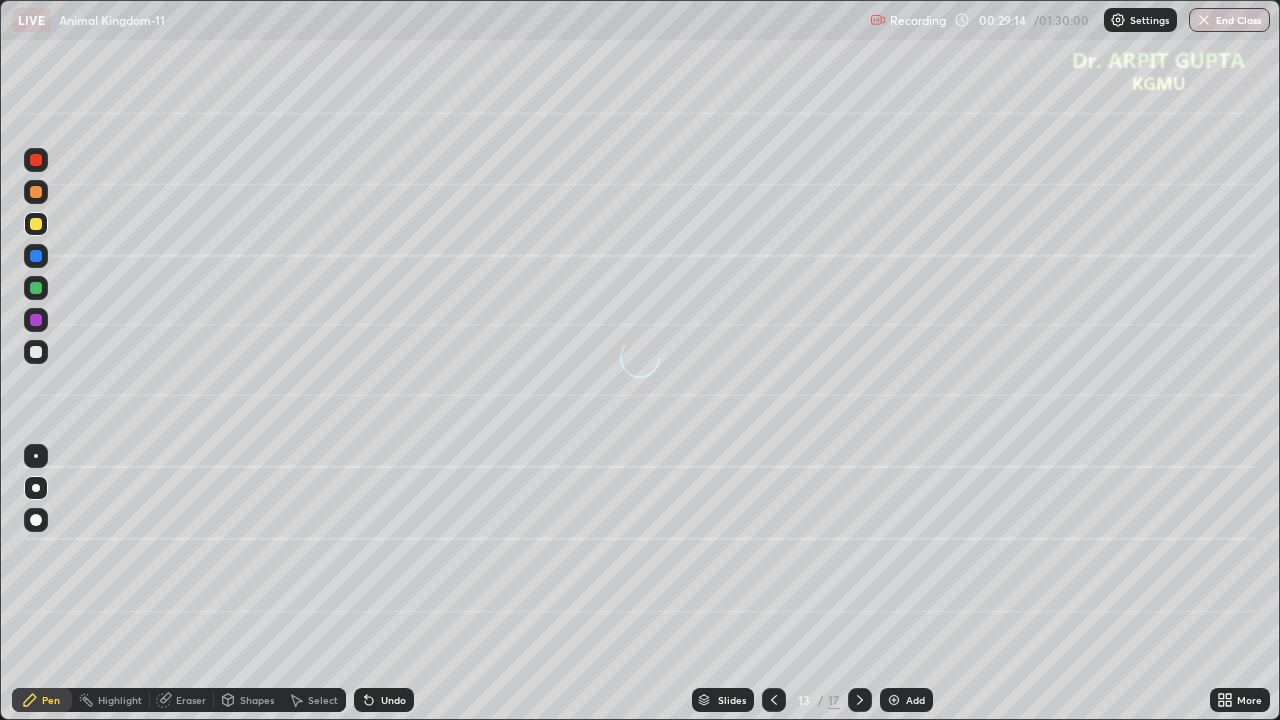click 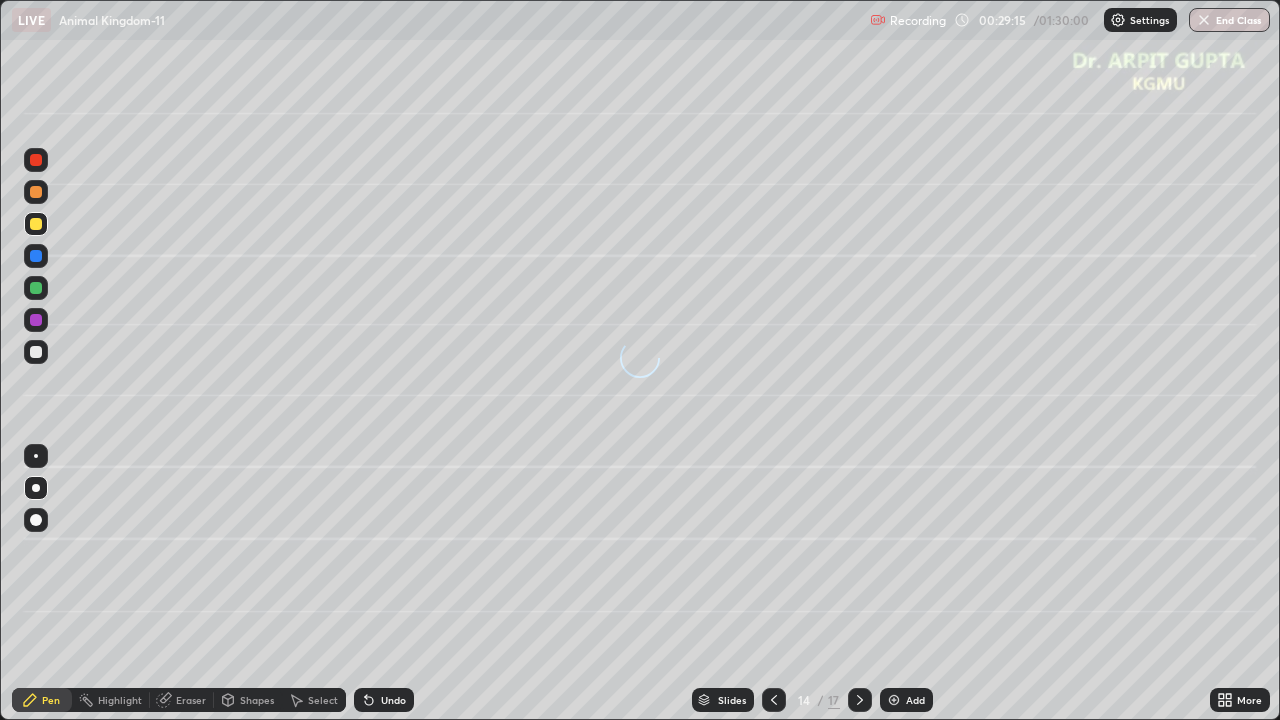 click 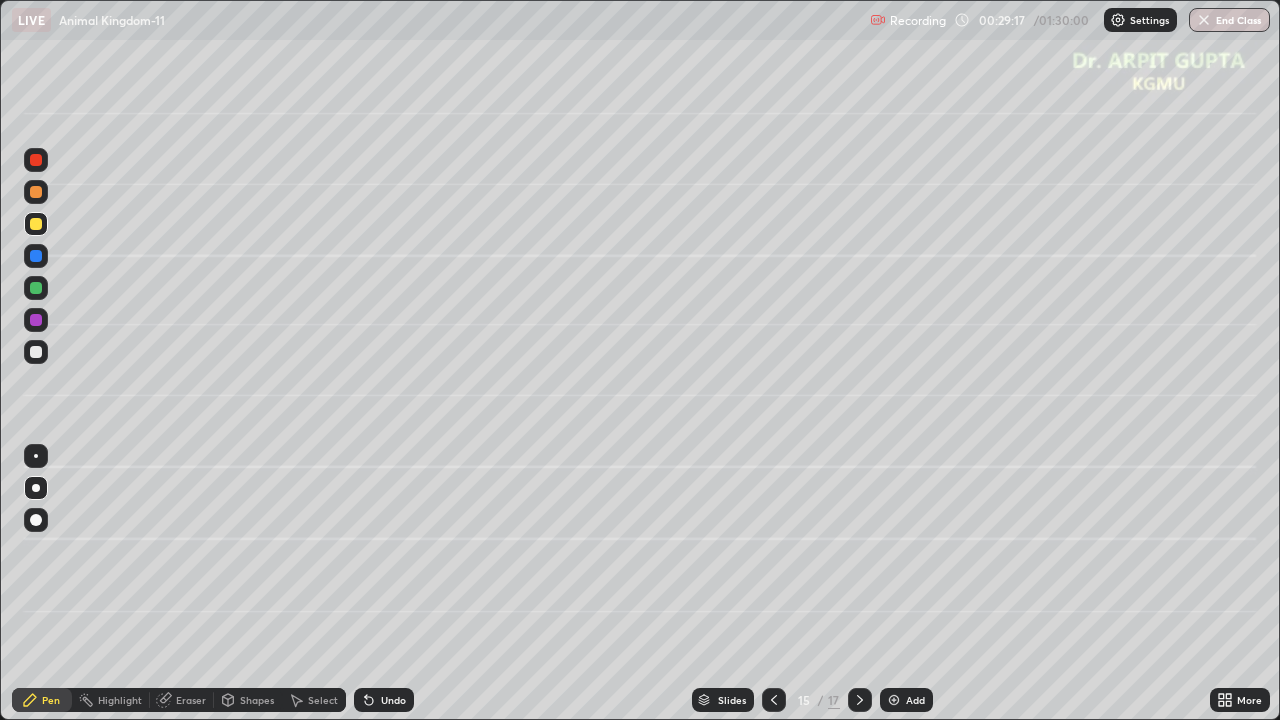 click 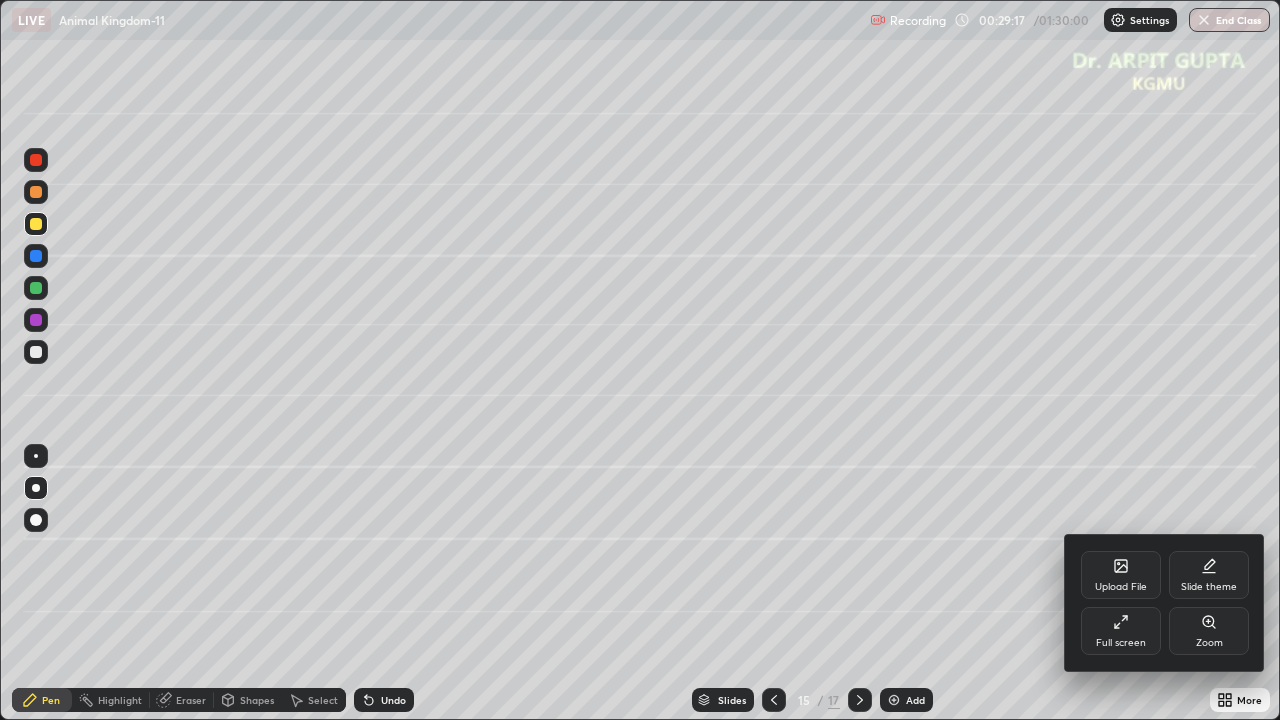 click on "Upload File" at bounding box center [1121, 575] 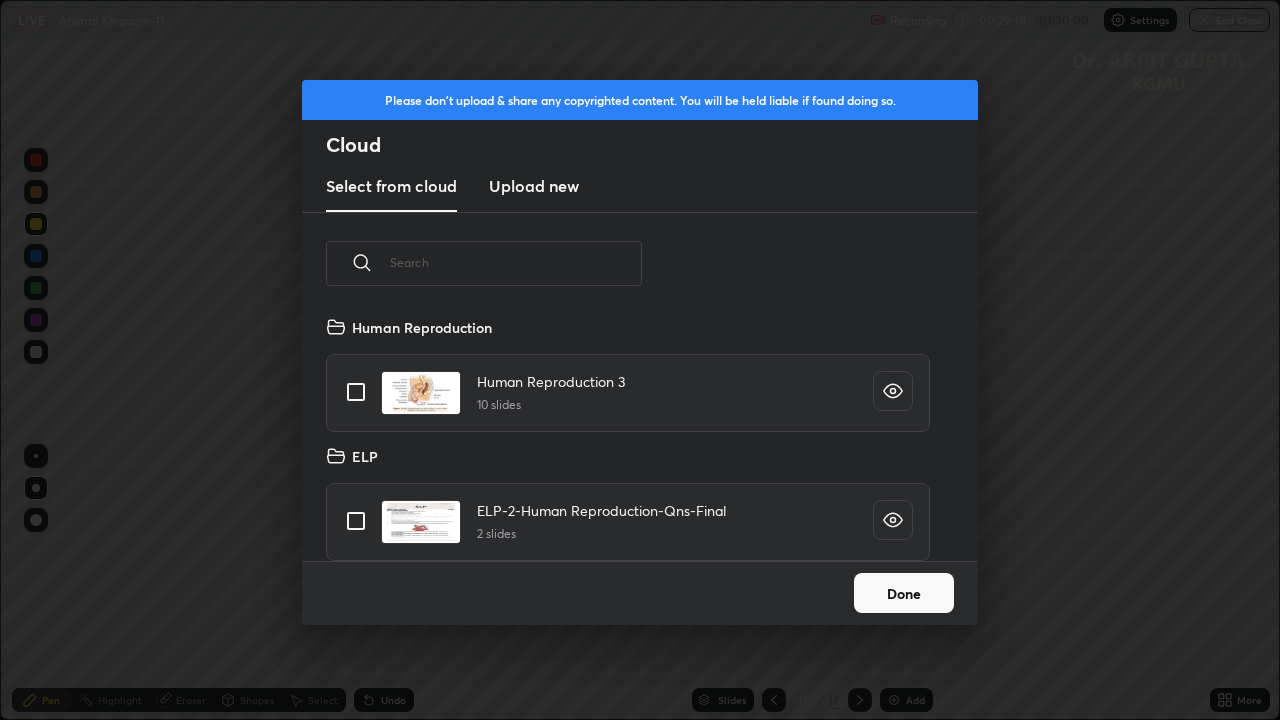 scroll, scrollTop: 7, scrollLeft: 11, axis: both 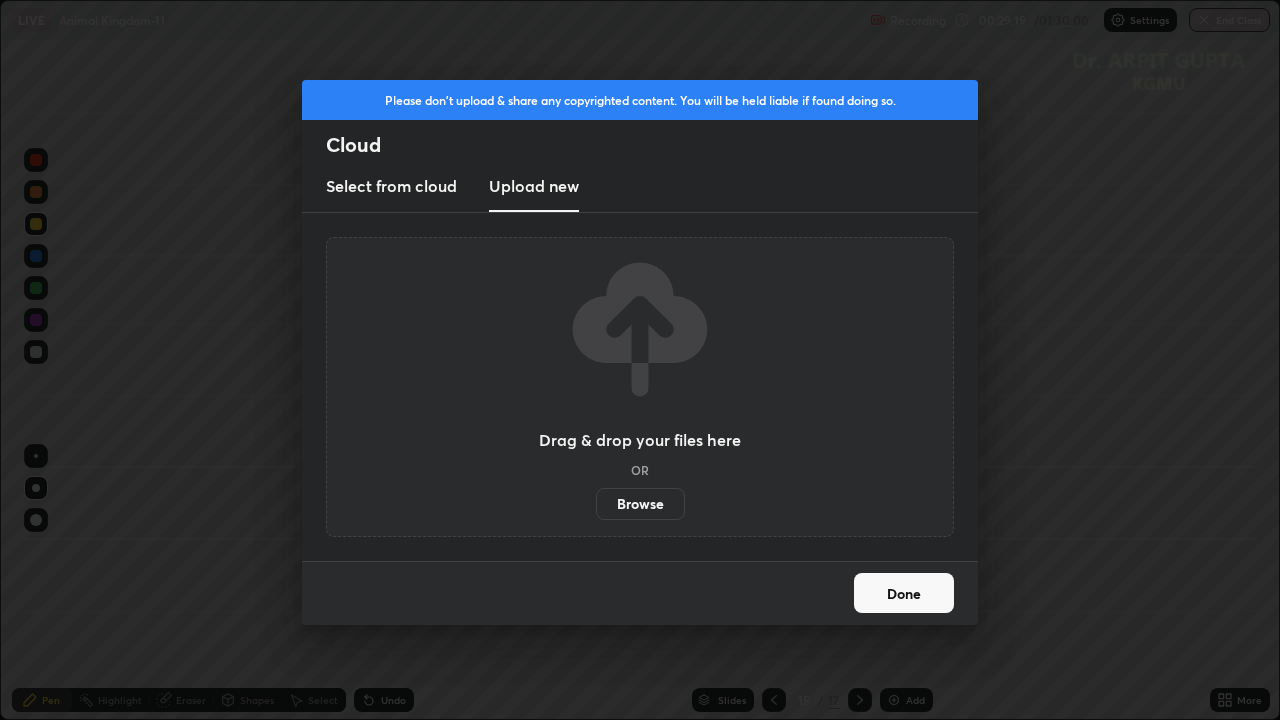 click on "Browse" at bounding box center [640, 504] 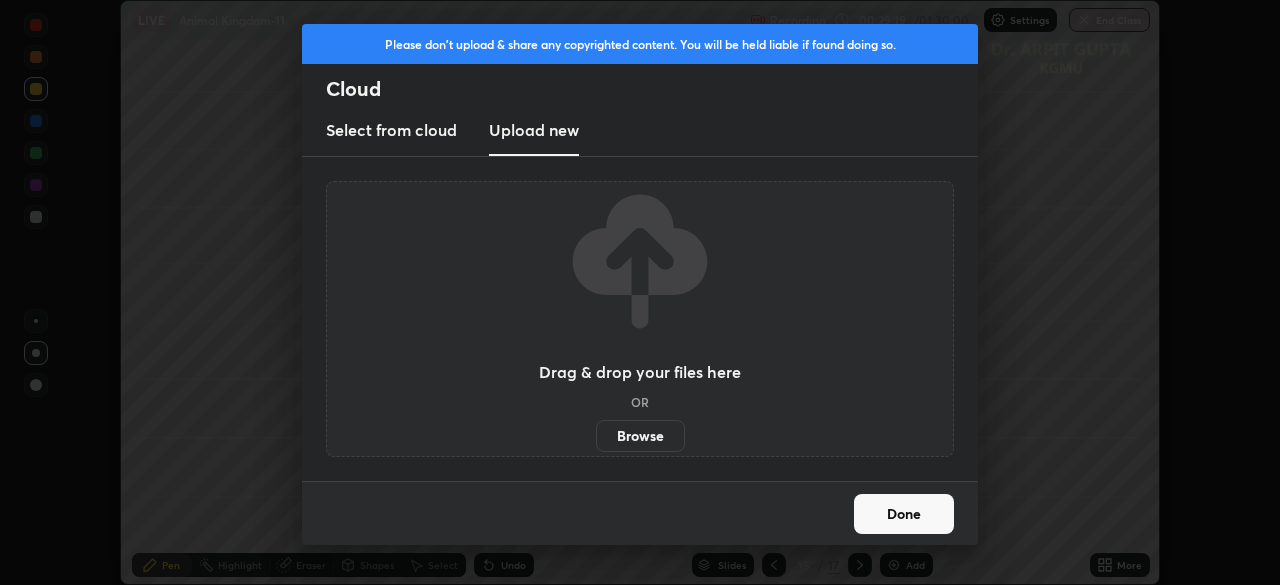 scroll, scrollTop: 585, scrollLeft: 1280, axis: both 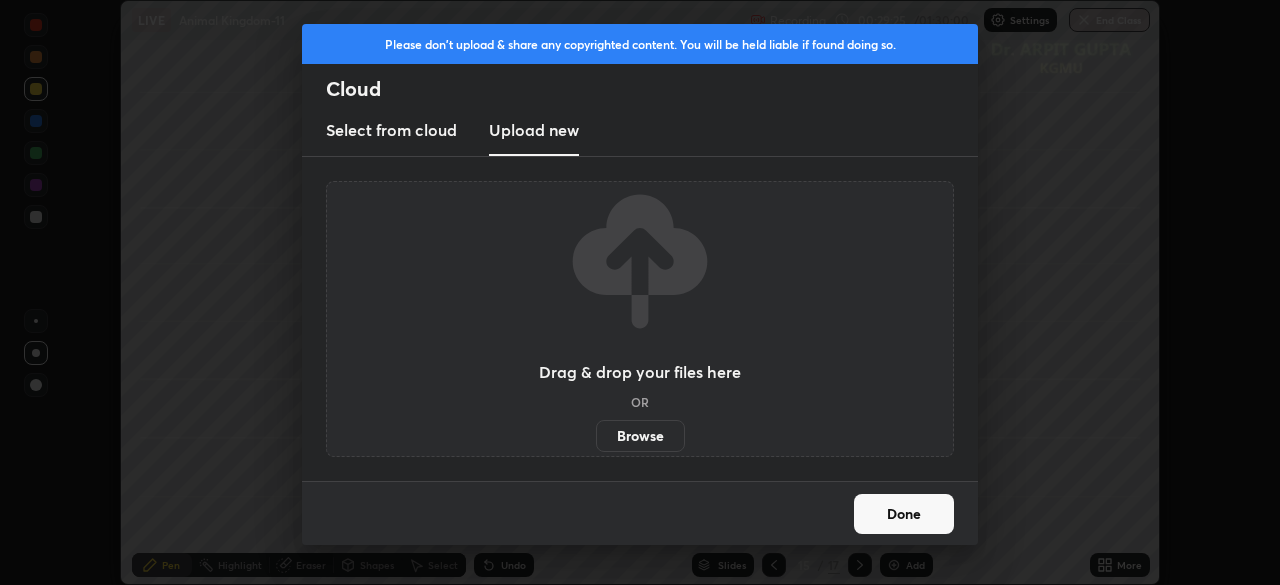 click on "Select from cloud" at bounding box center [391, 130] 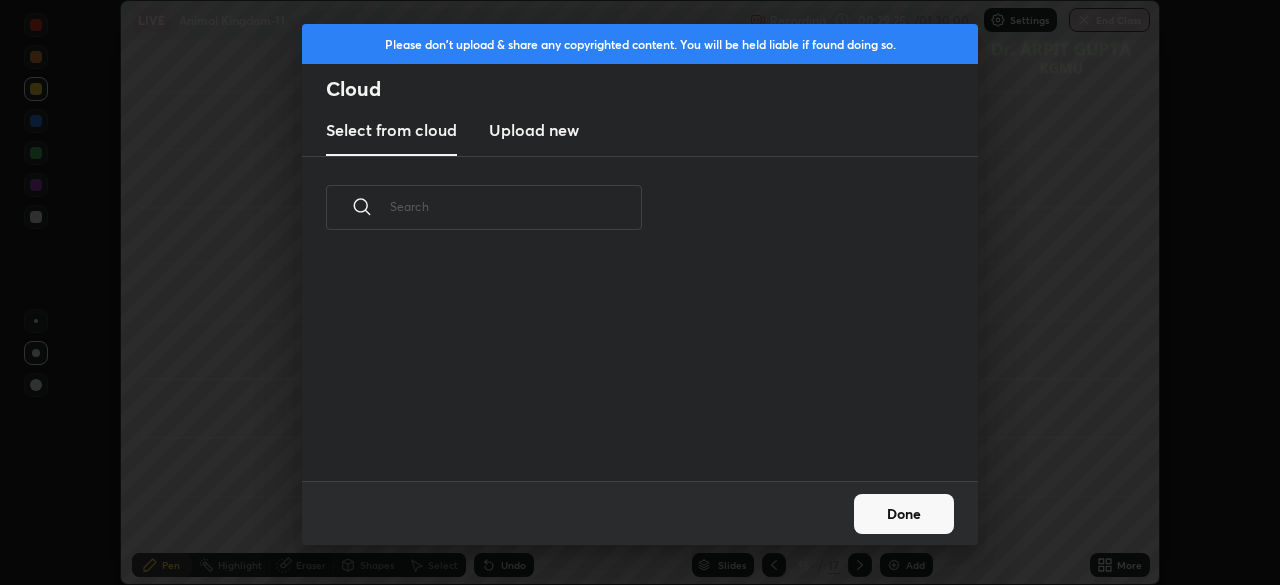 scroll, scrollTop: 7, scrollLeft: 11, axis: both 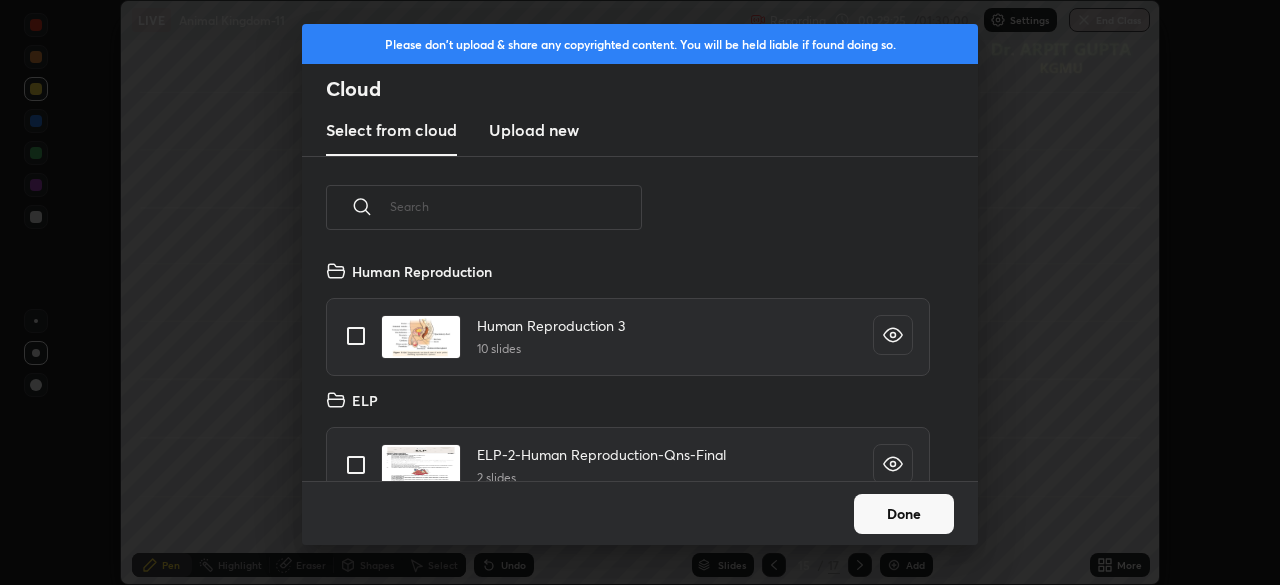 click at bounding box center [516, 206] 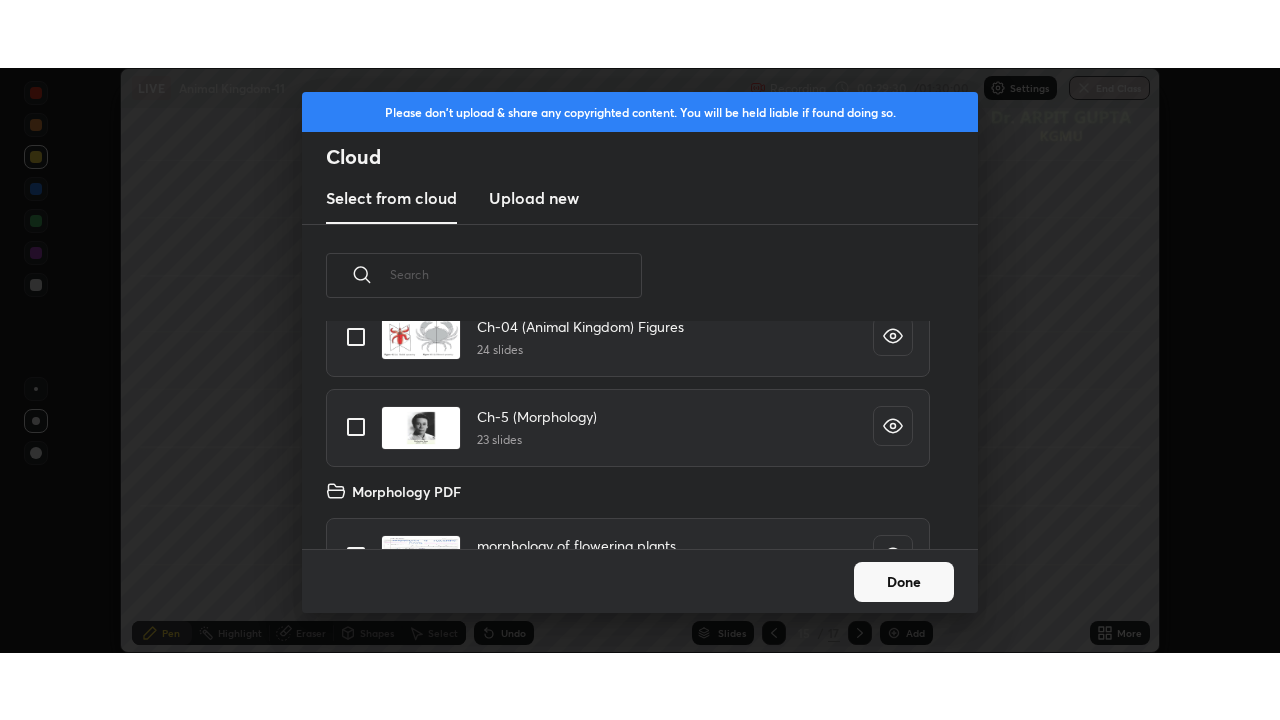 scroll, scrollTop: 1235, scrollLeft: 0, axis: vertical 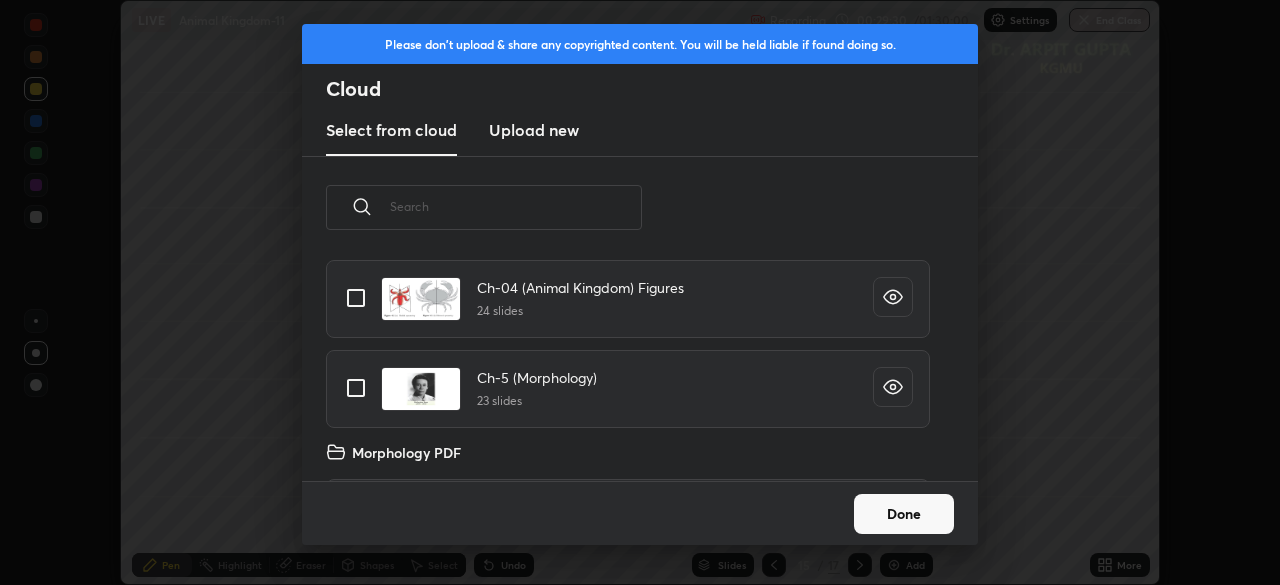 click at bounding box center (356, 298) 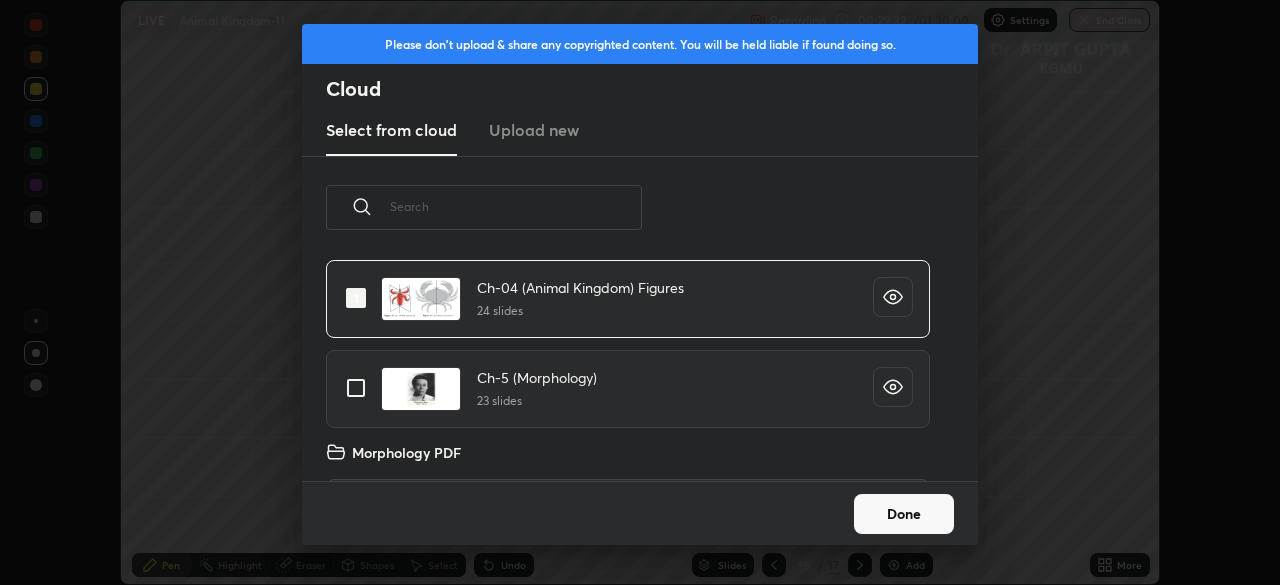 click on "Done" at bounding box center (904, 514) 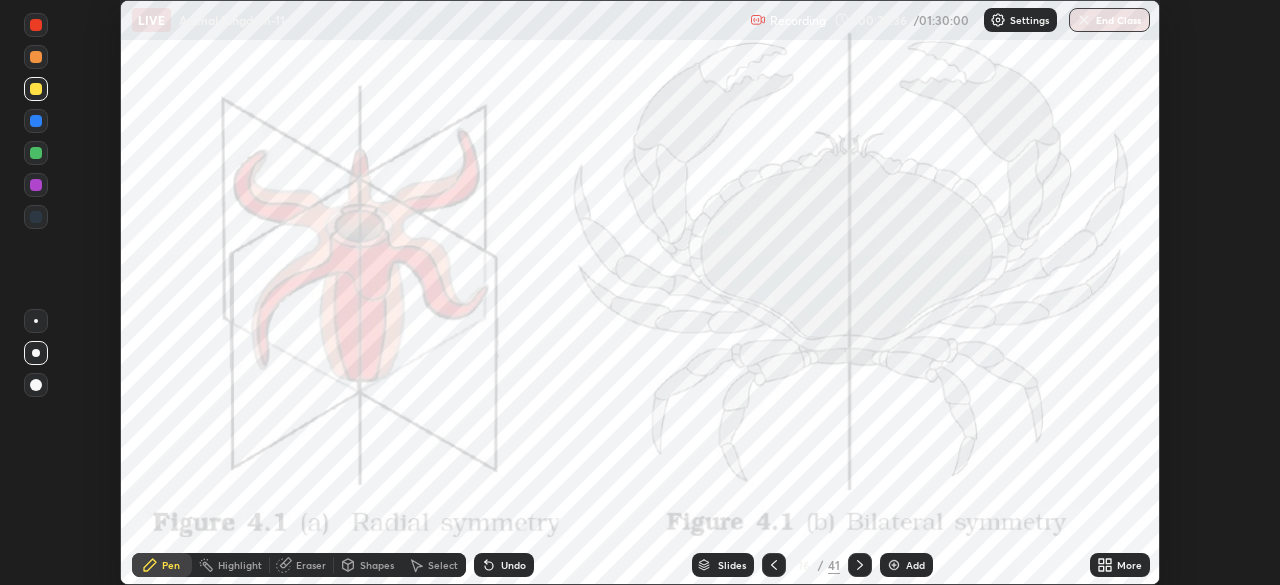 click 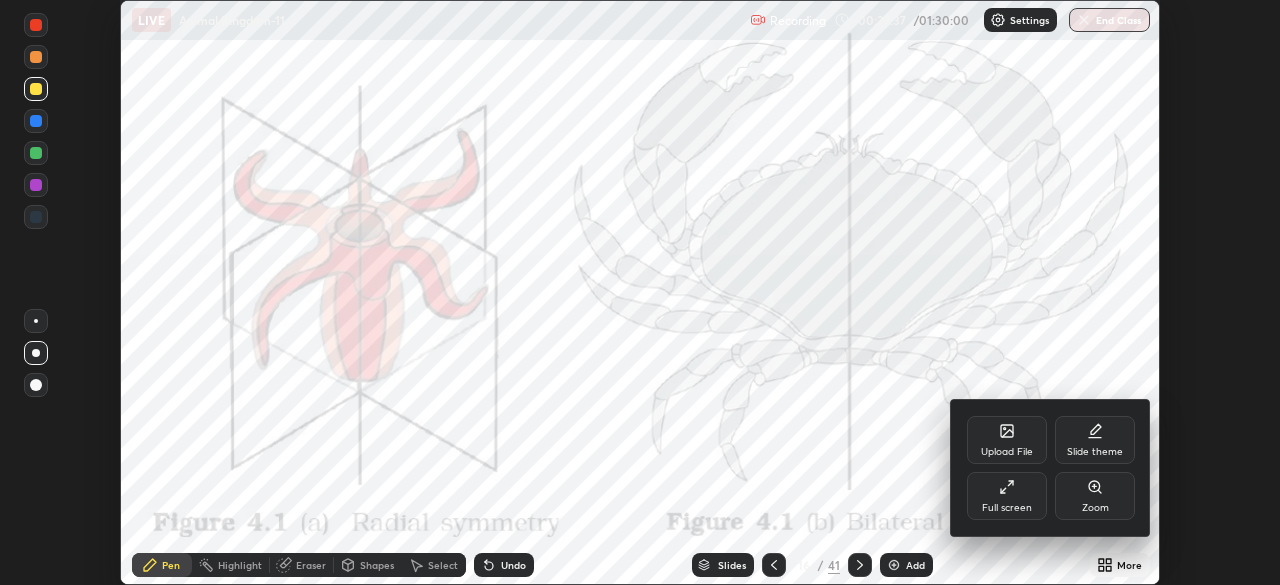 click on "Full screen" at bounding box center [1007, 496] 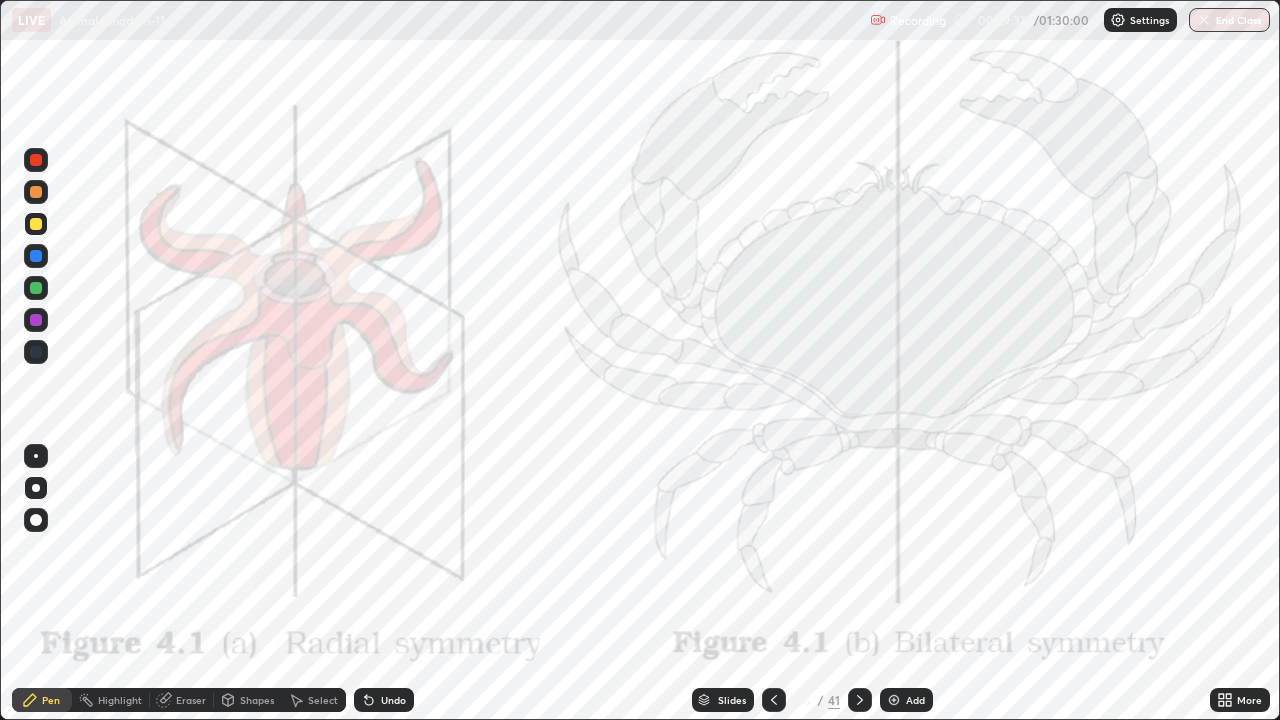 scroll, scrollTop: 99280, scrollLeft: 98720, axis: both 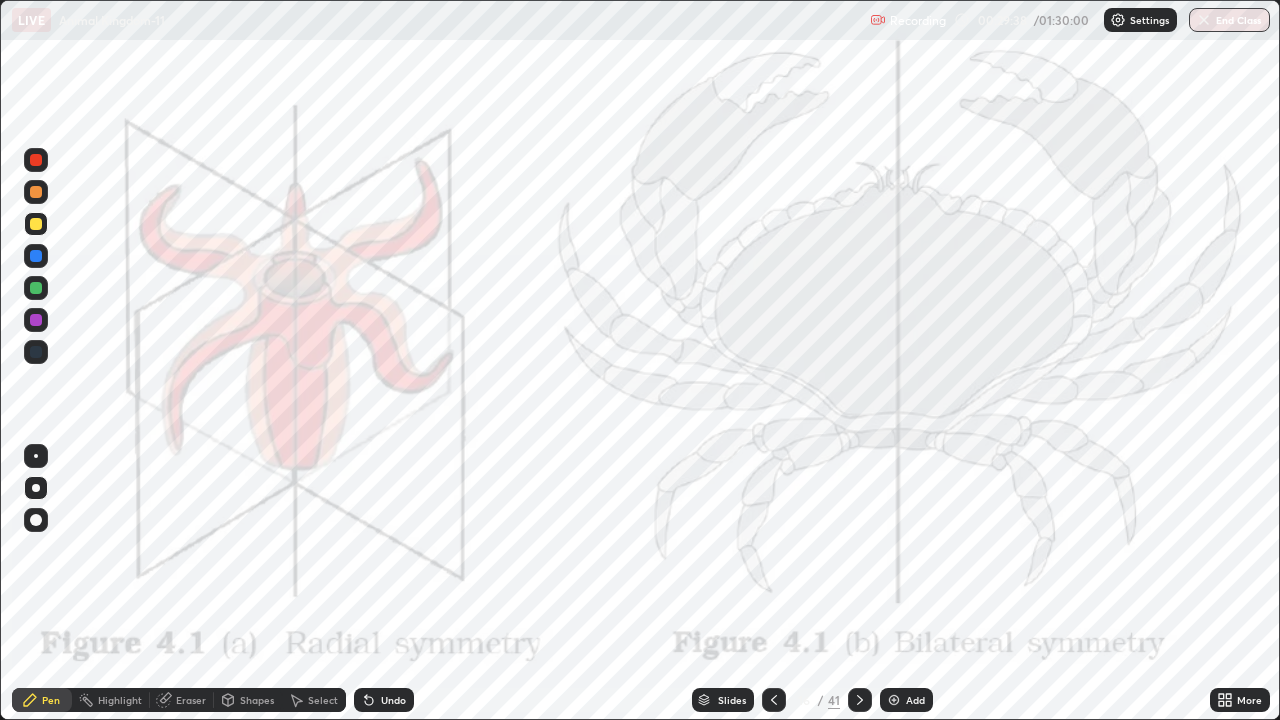 click 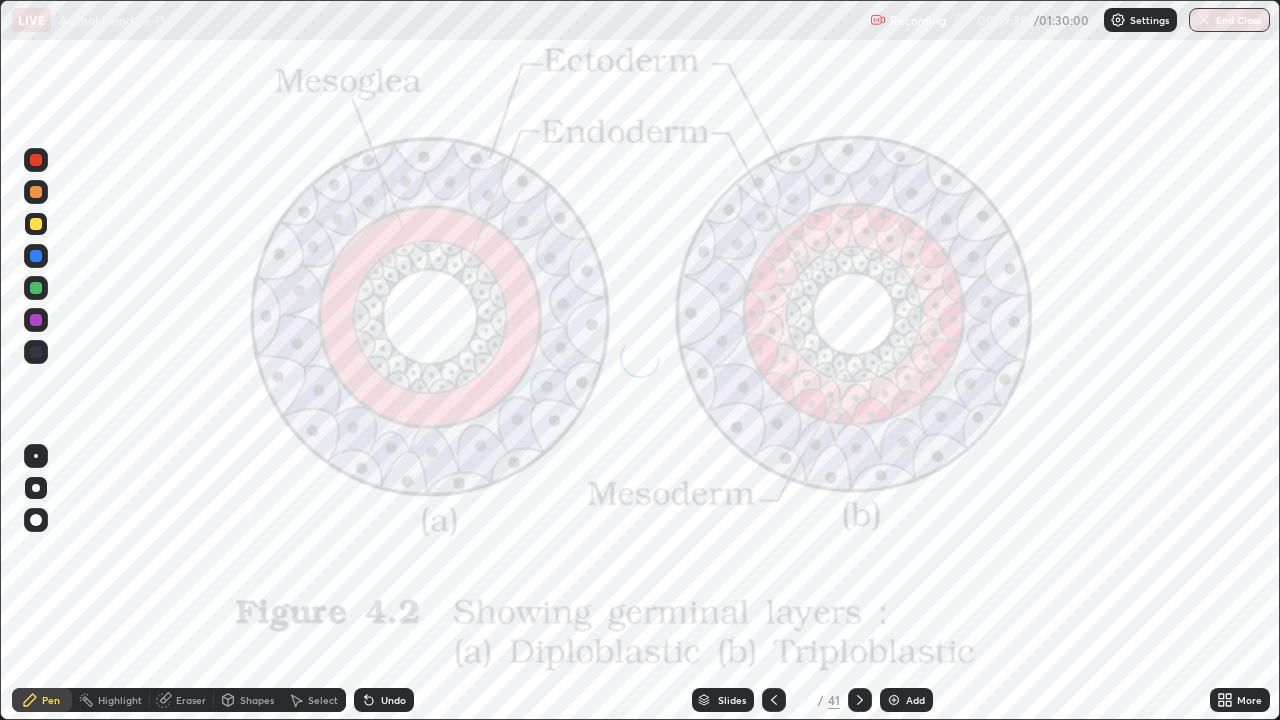 click 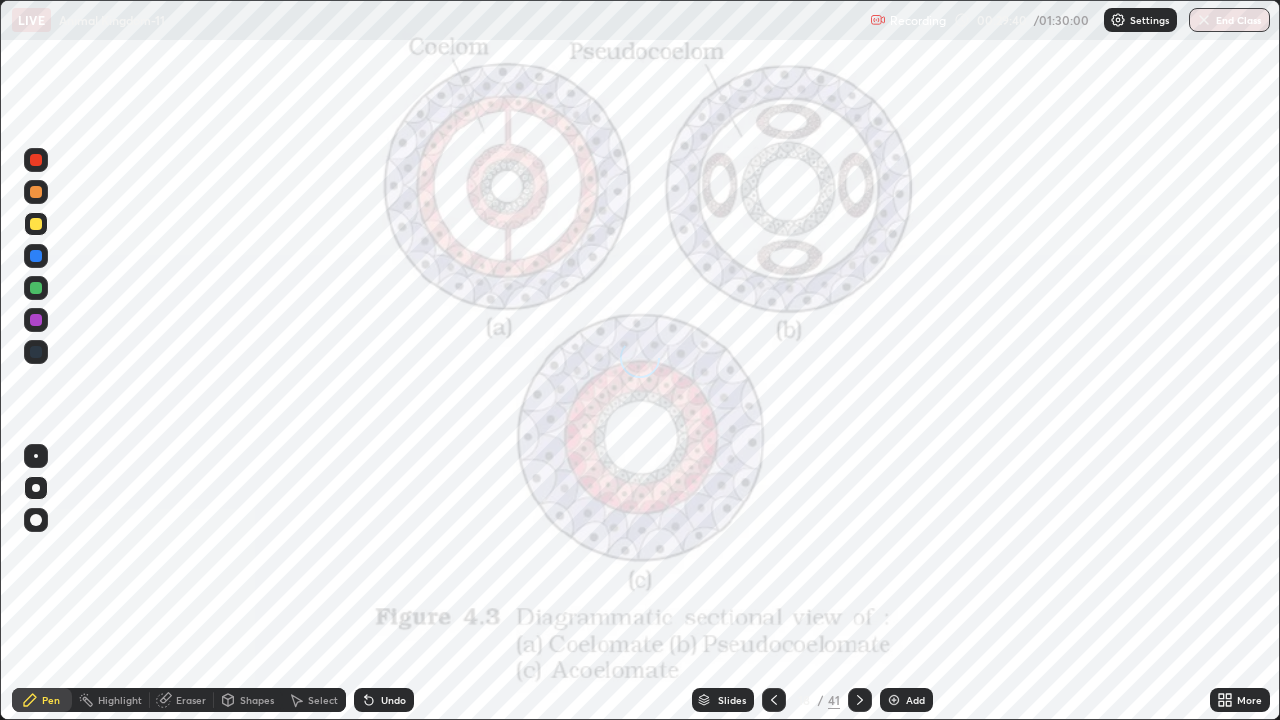 click on "Slides" at bounding box center [723, 700] 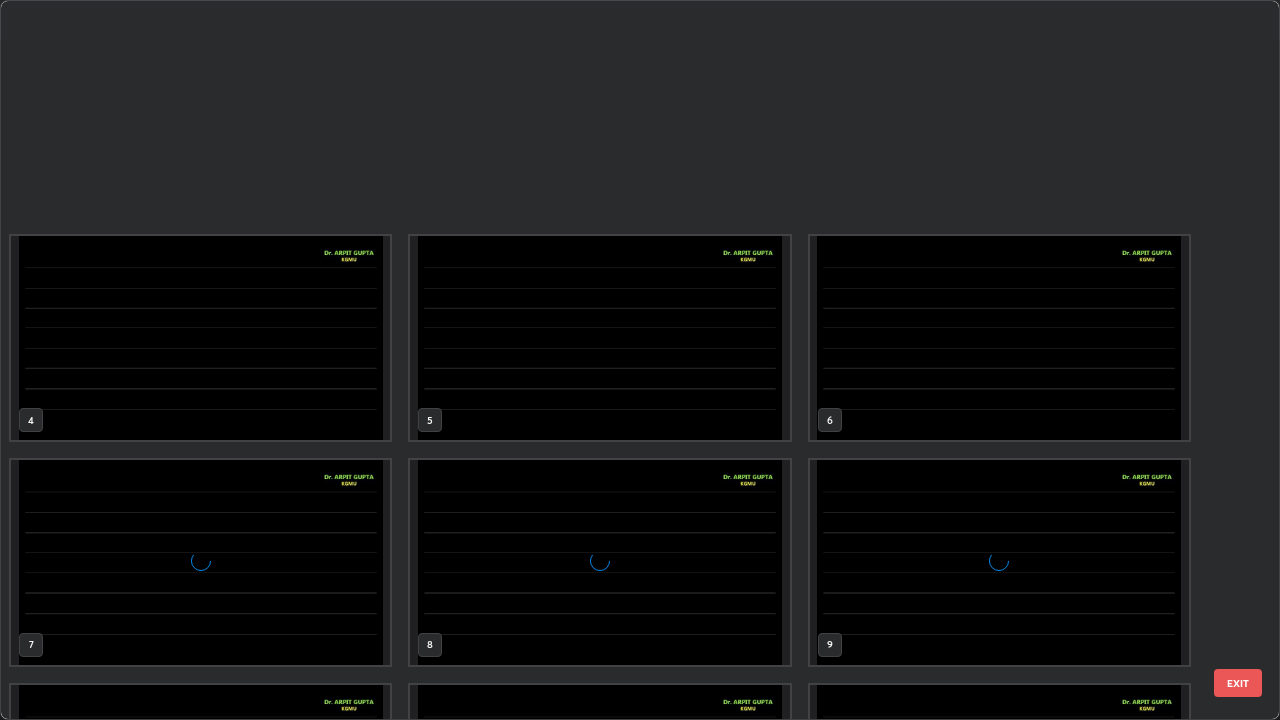 scroll, scrollTop: 629, scrollLeft: 0, axis: vertical 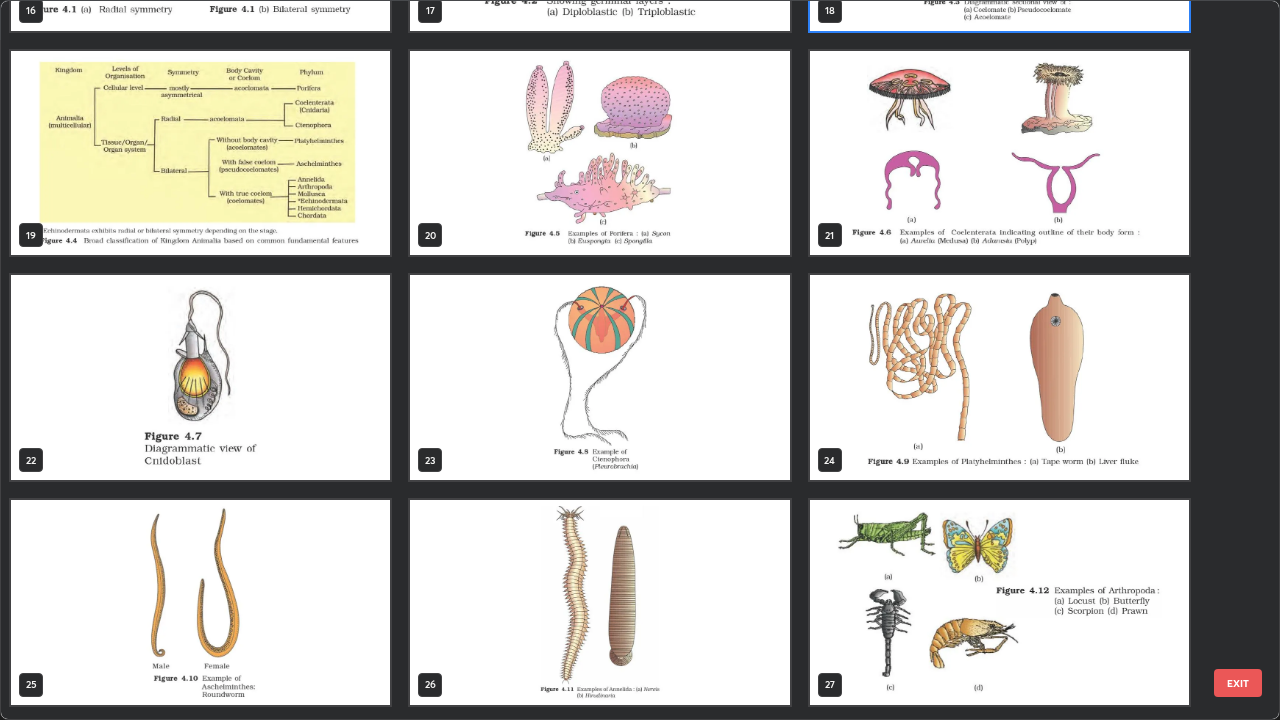 click at bounding box center (599, 377) 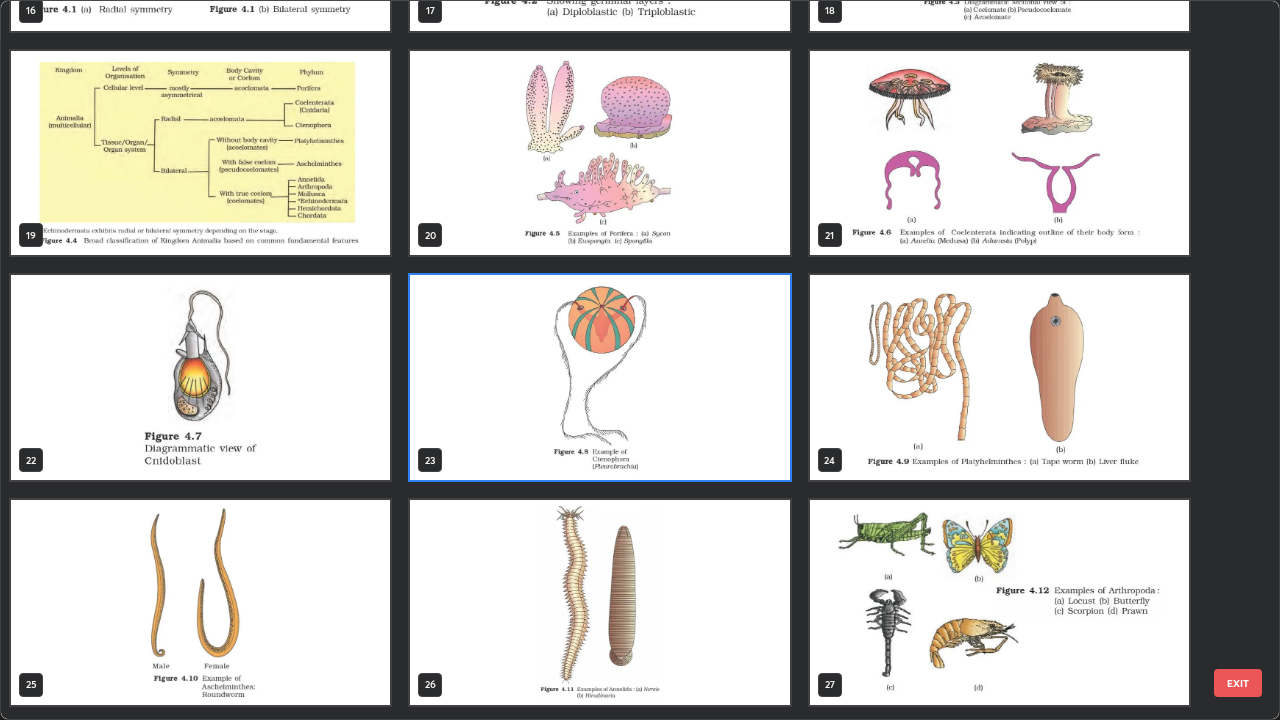 click at bounding box center (200, 602) 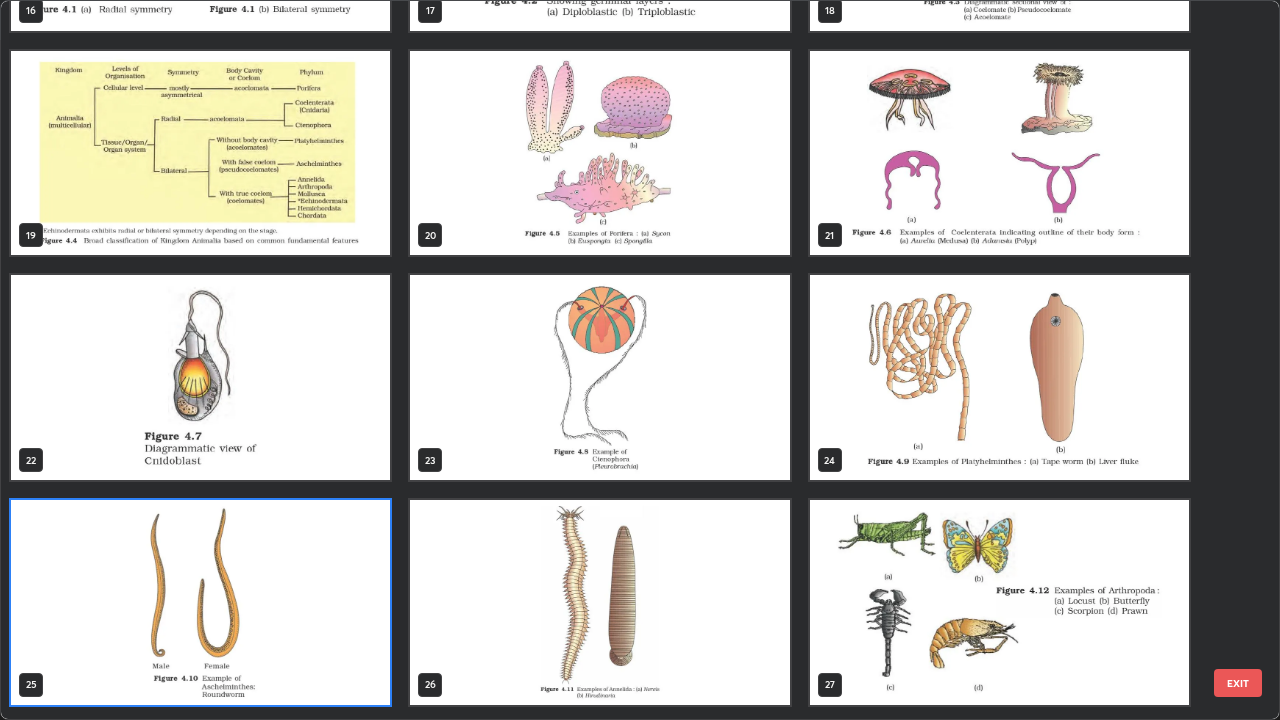 click at bounding box center [200, 602] 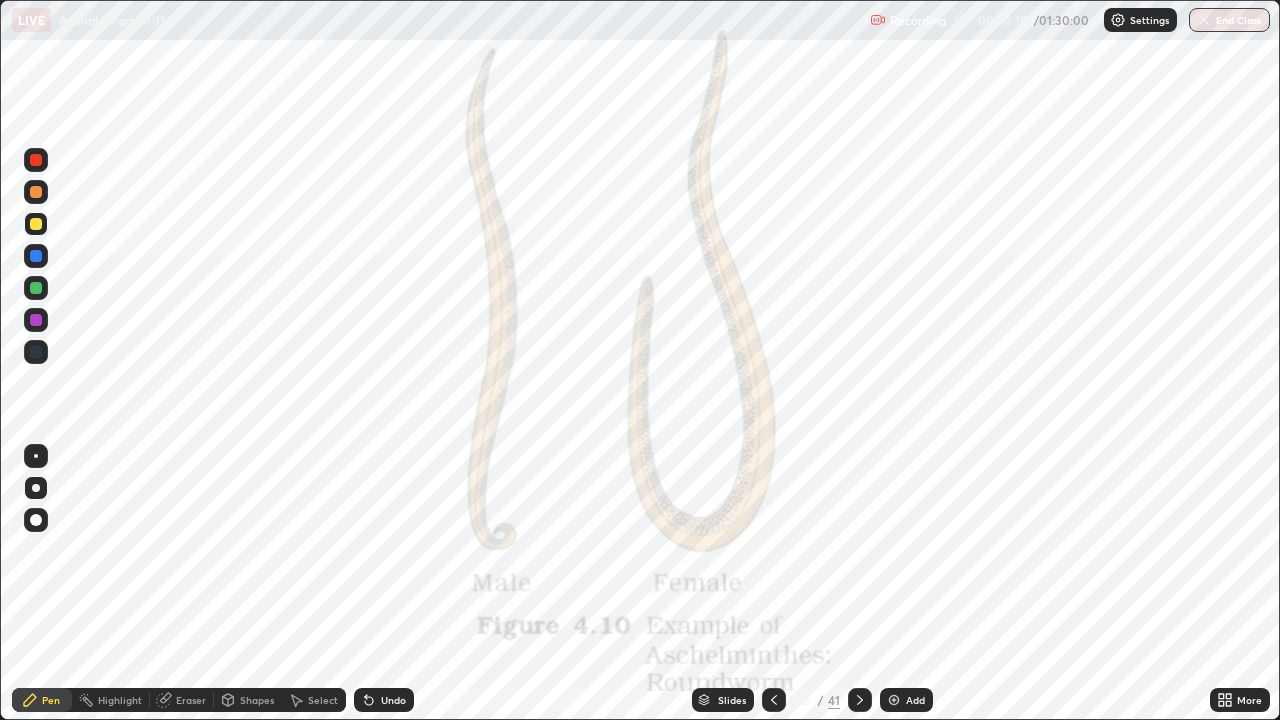click 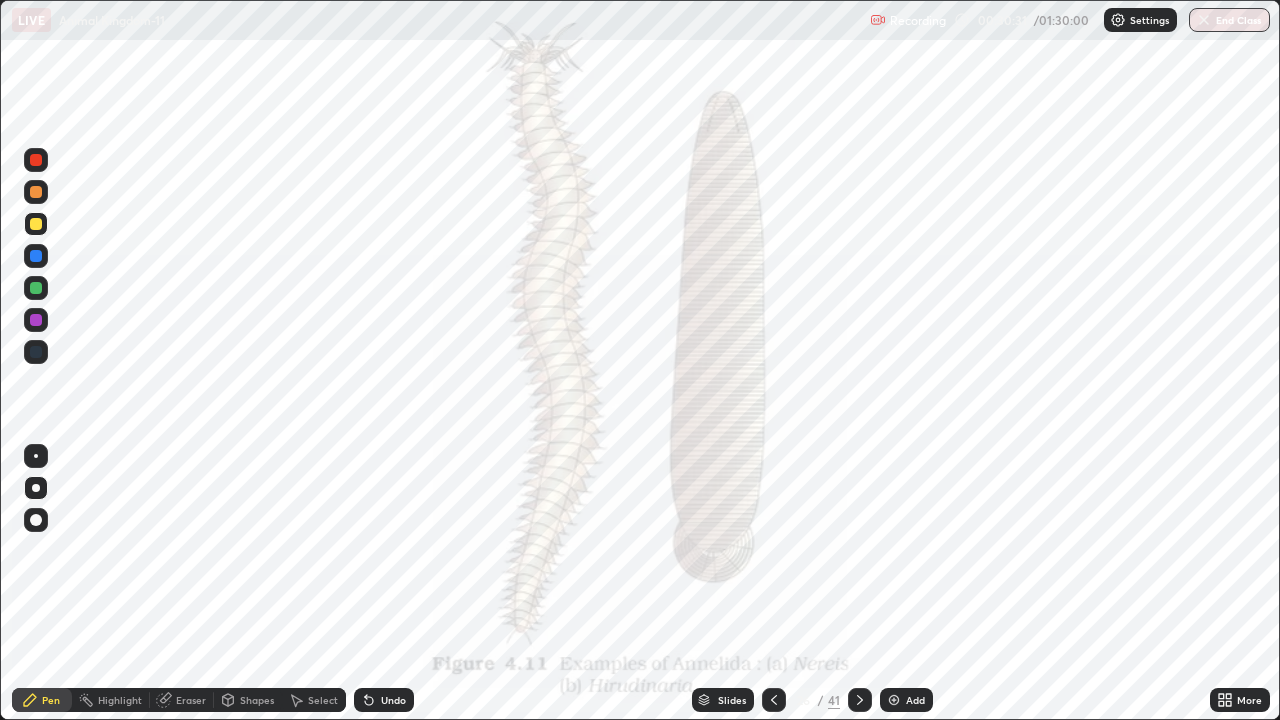 click 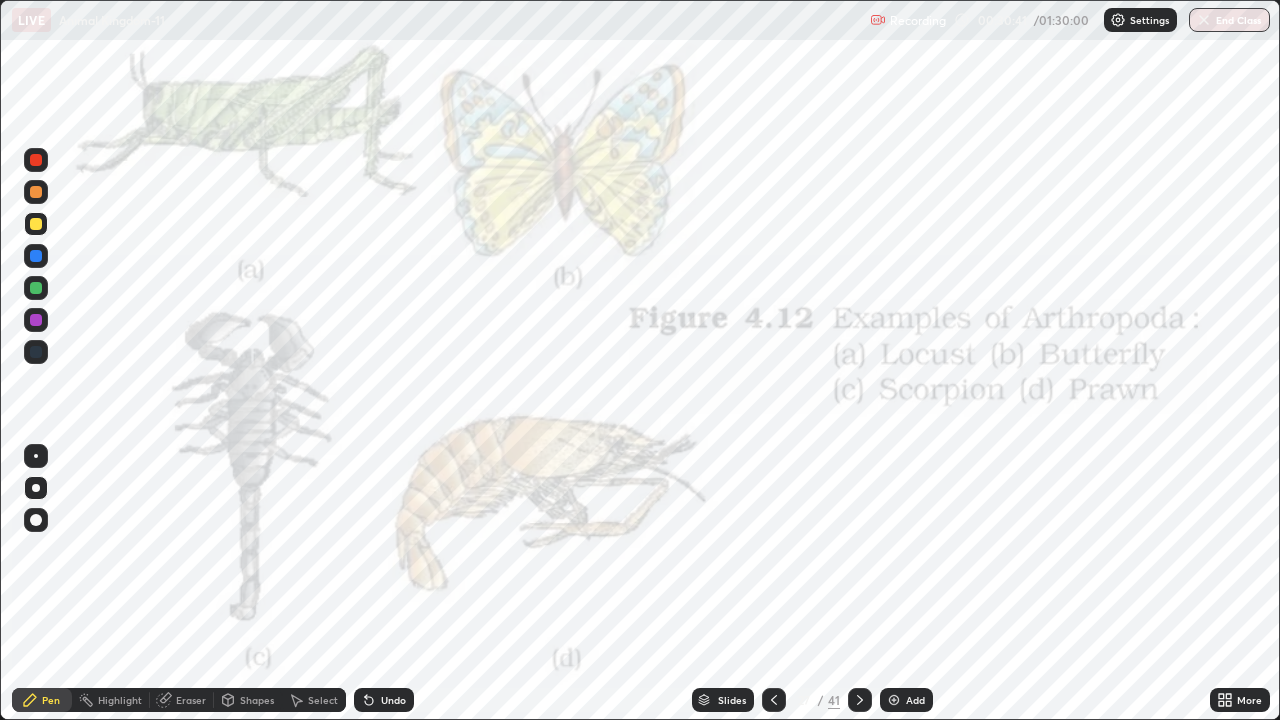 click 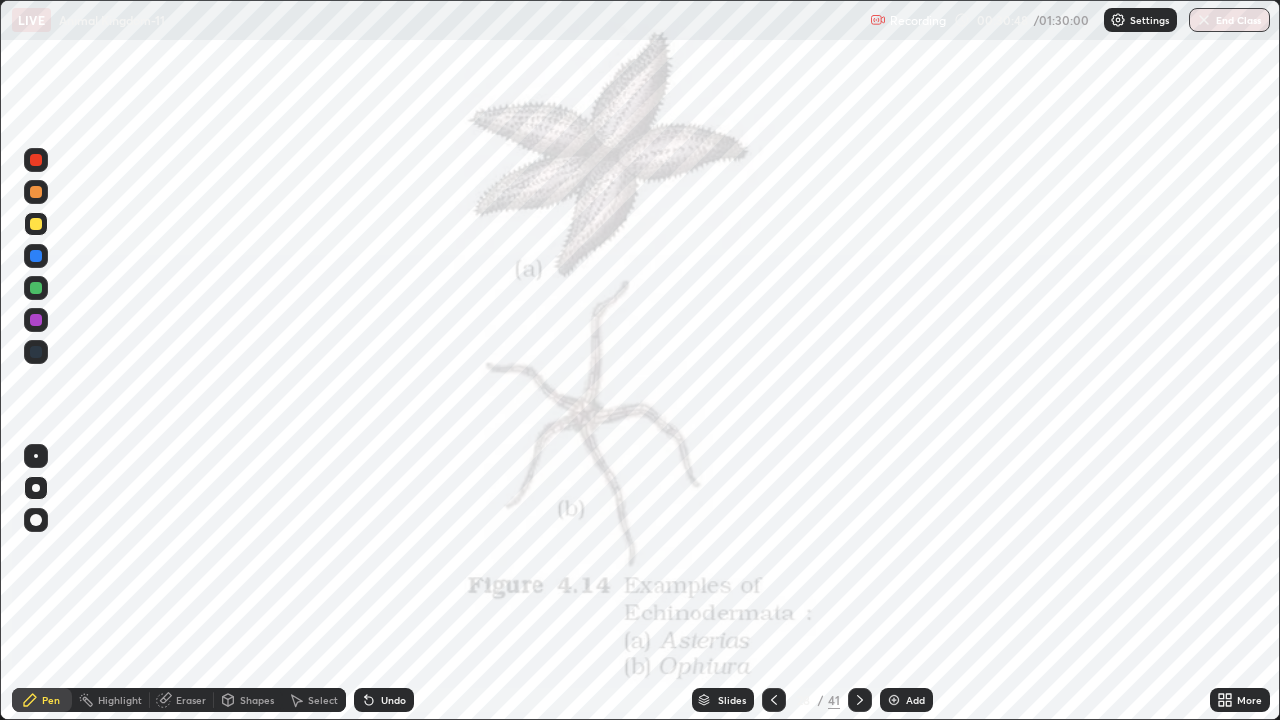 click 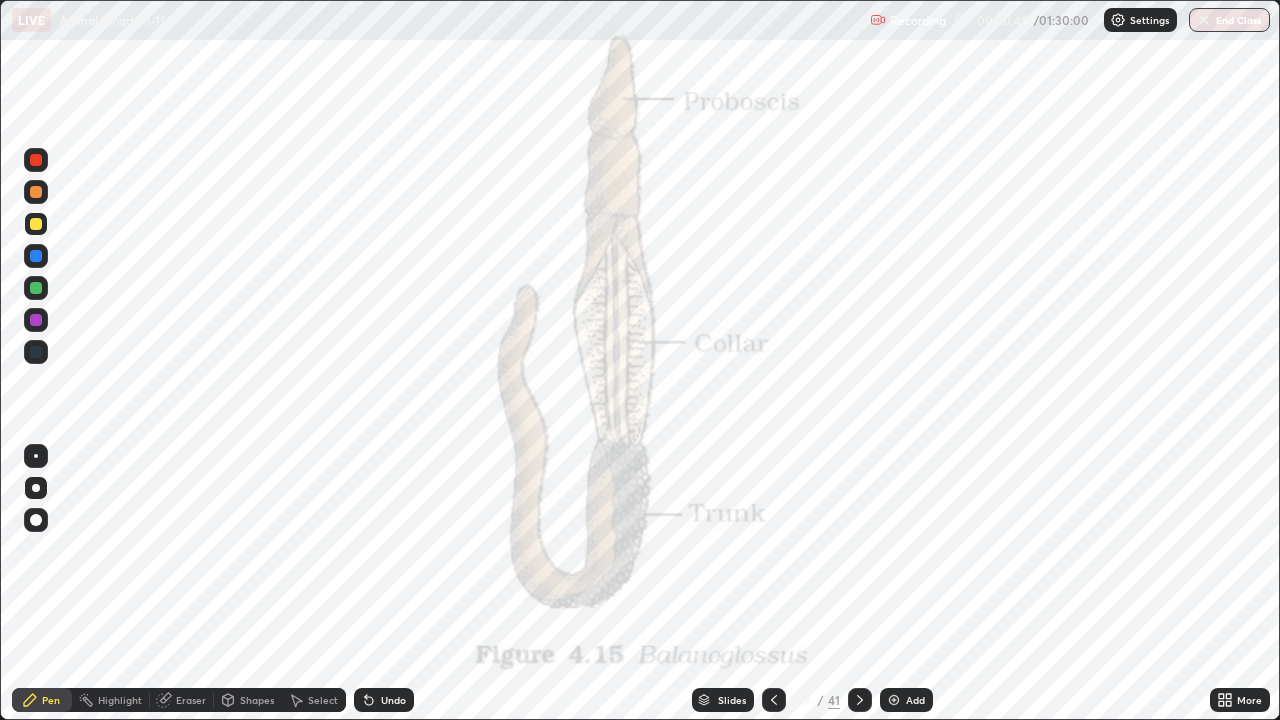 click 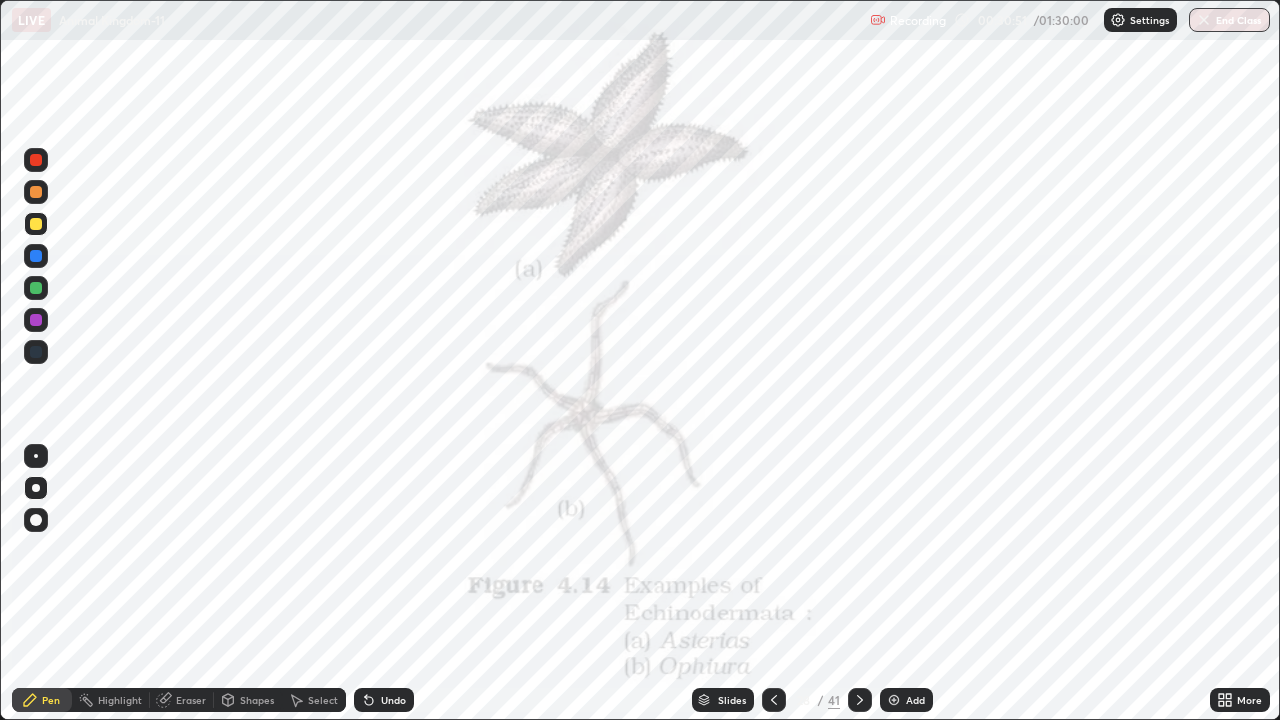 click 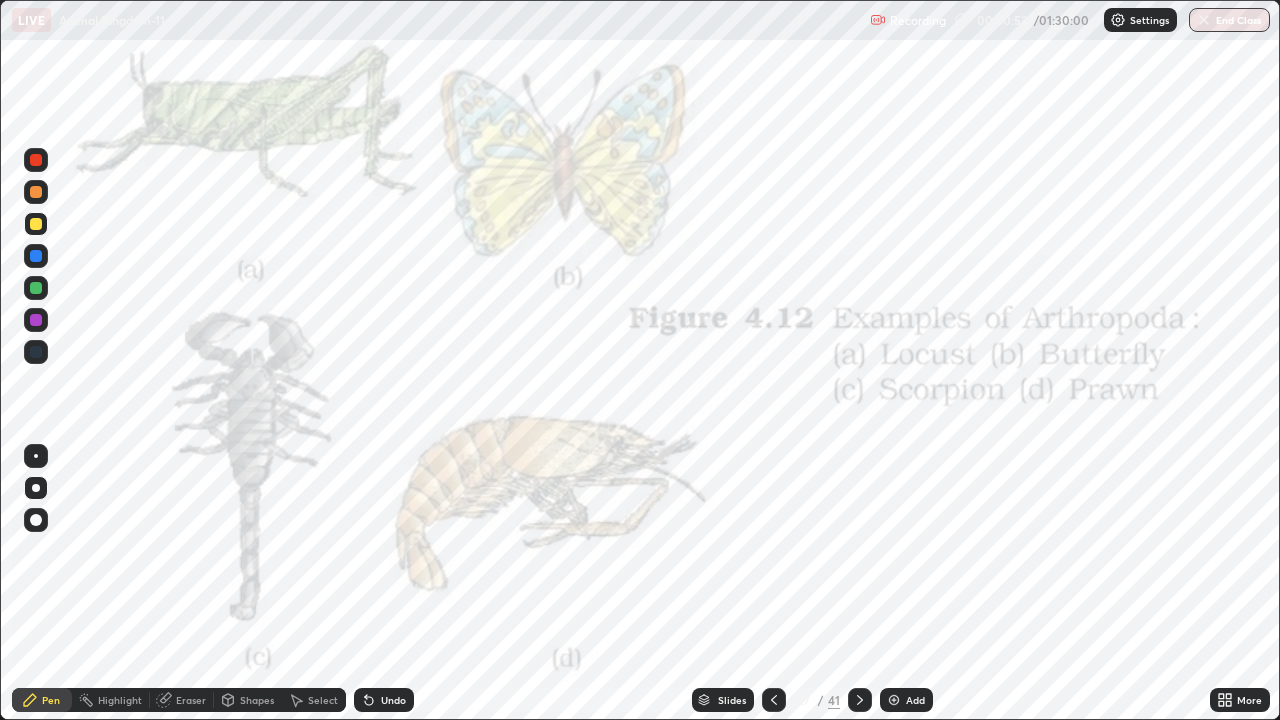 click 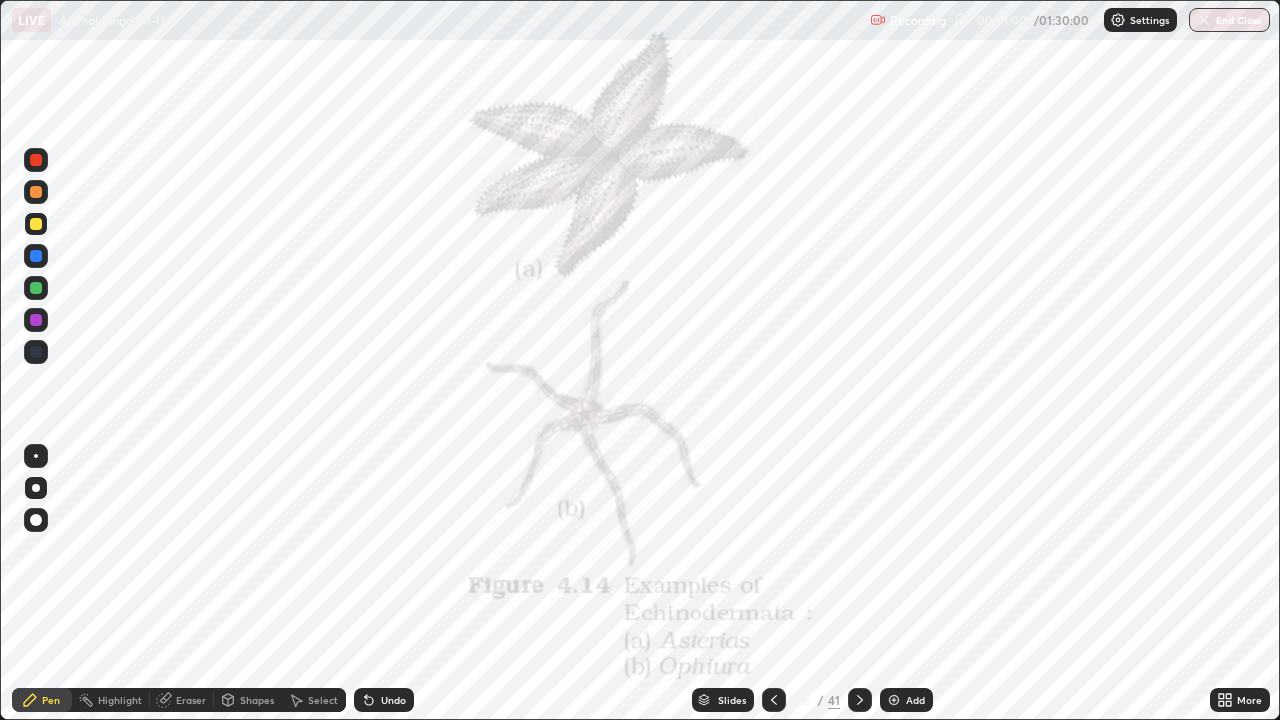 click 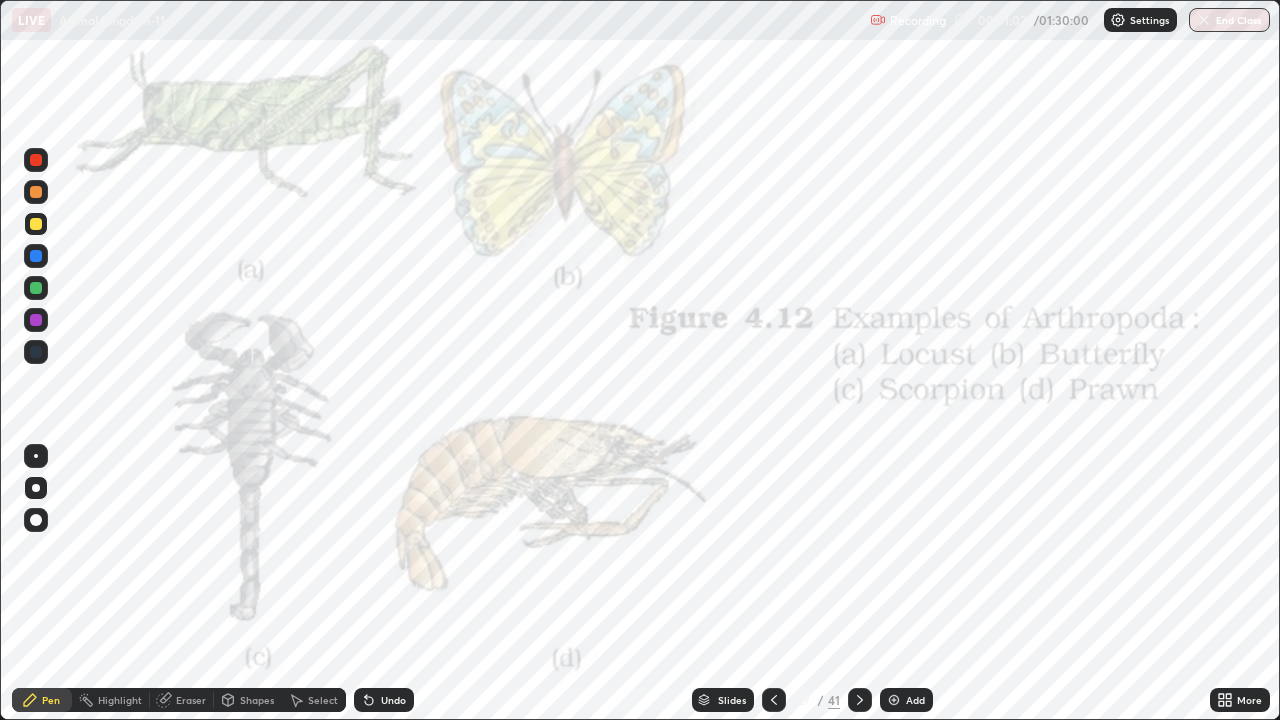 click 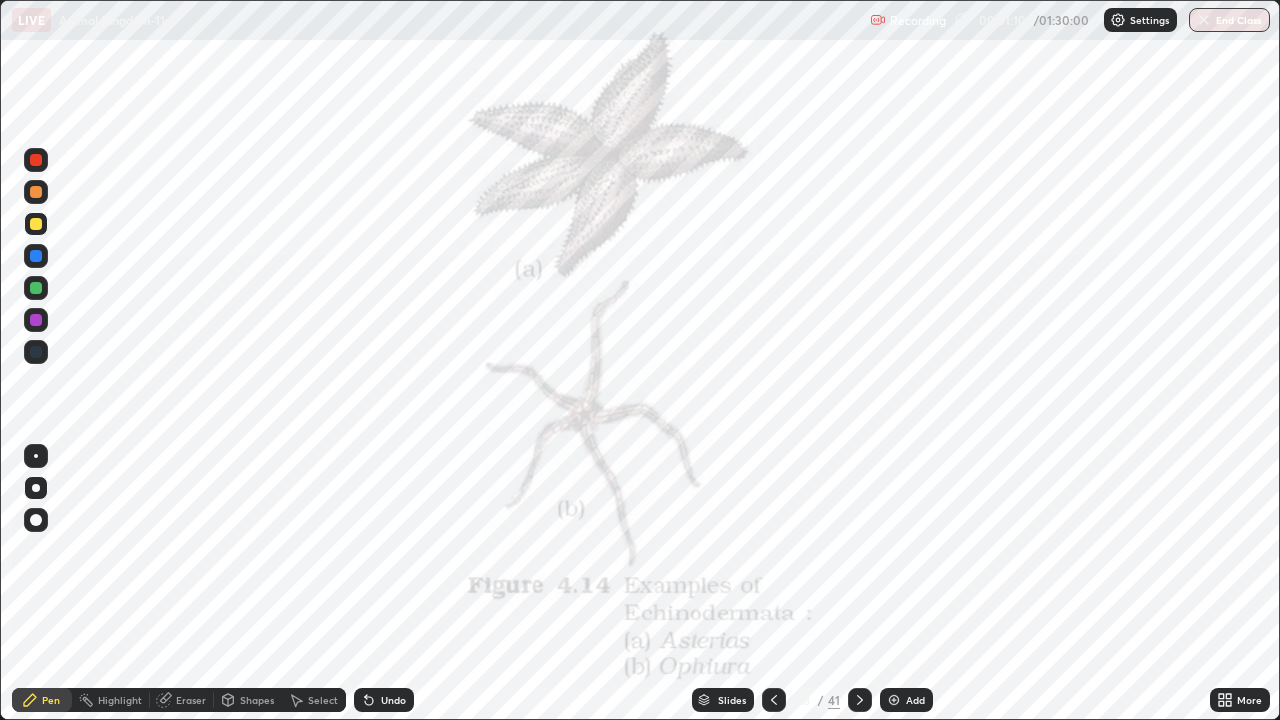click 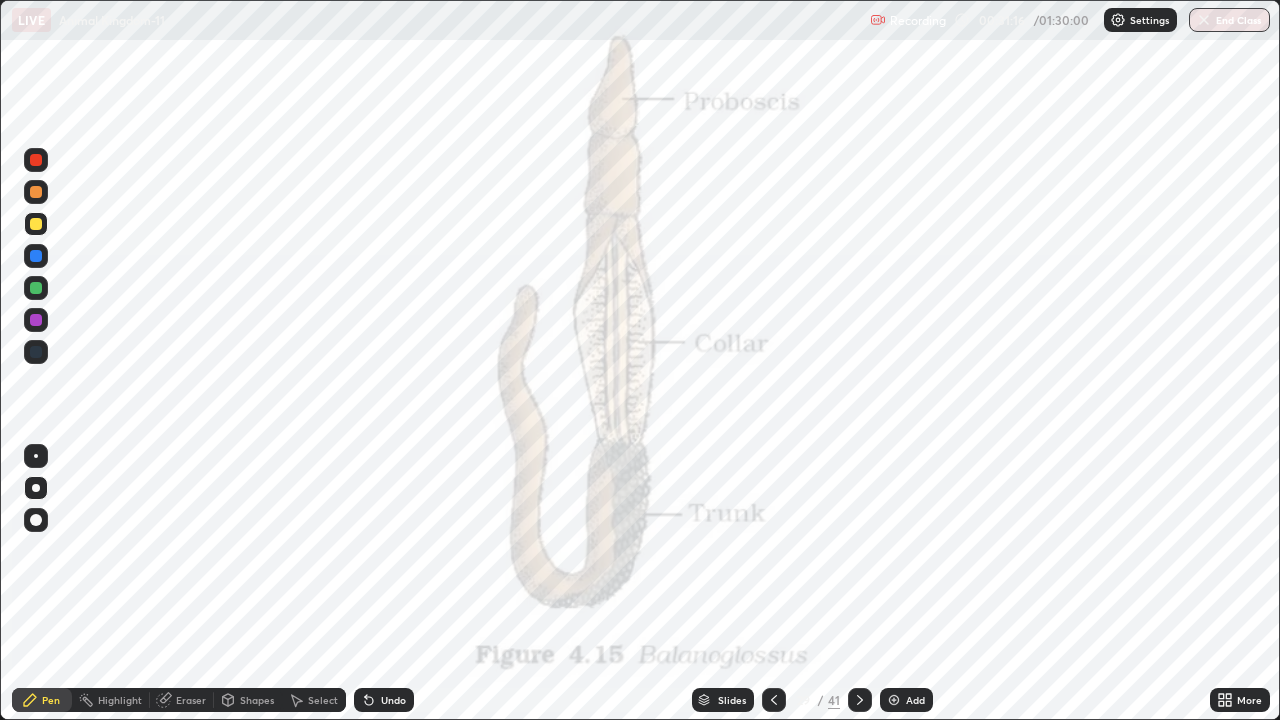 click 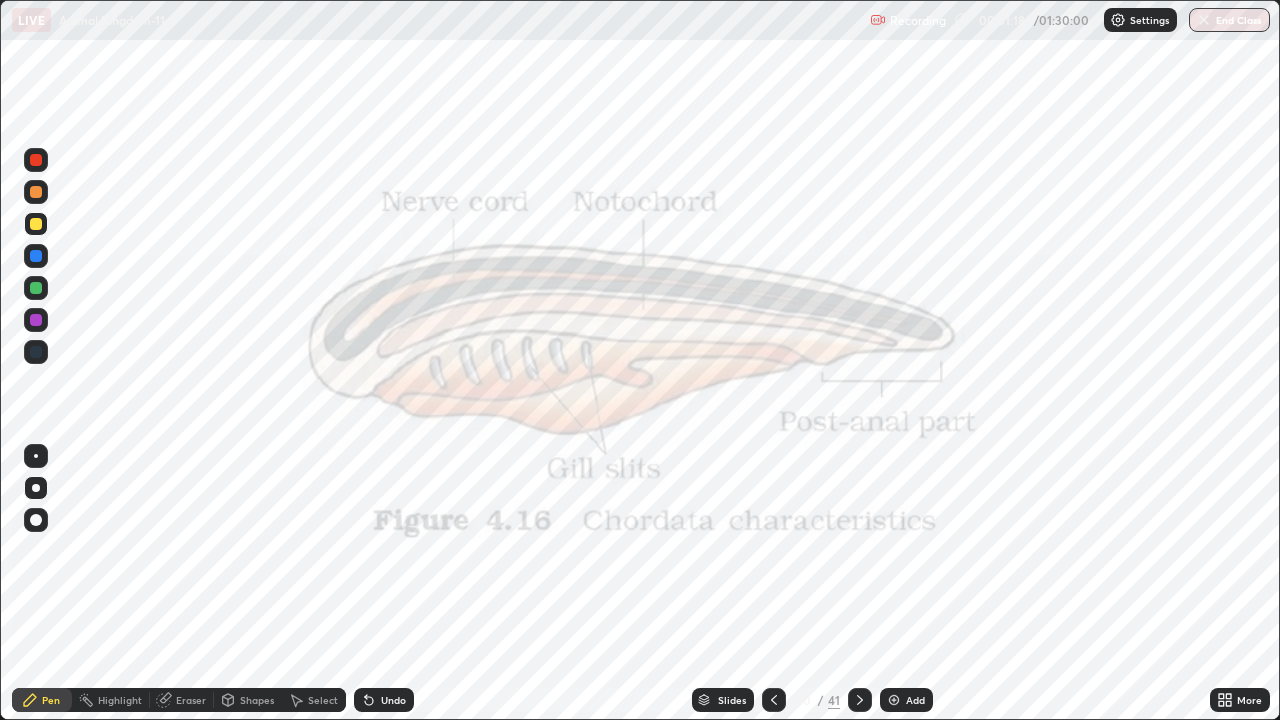 click 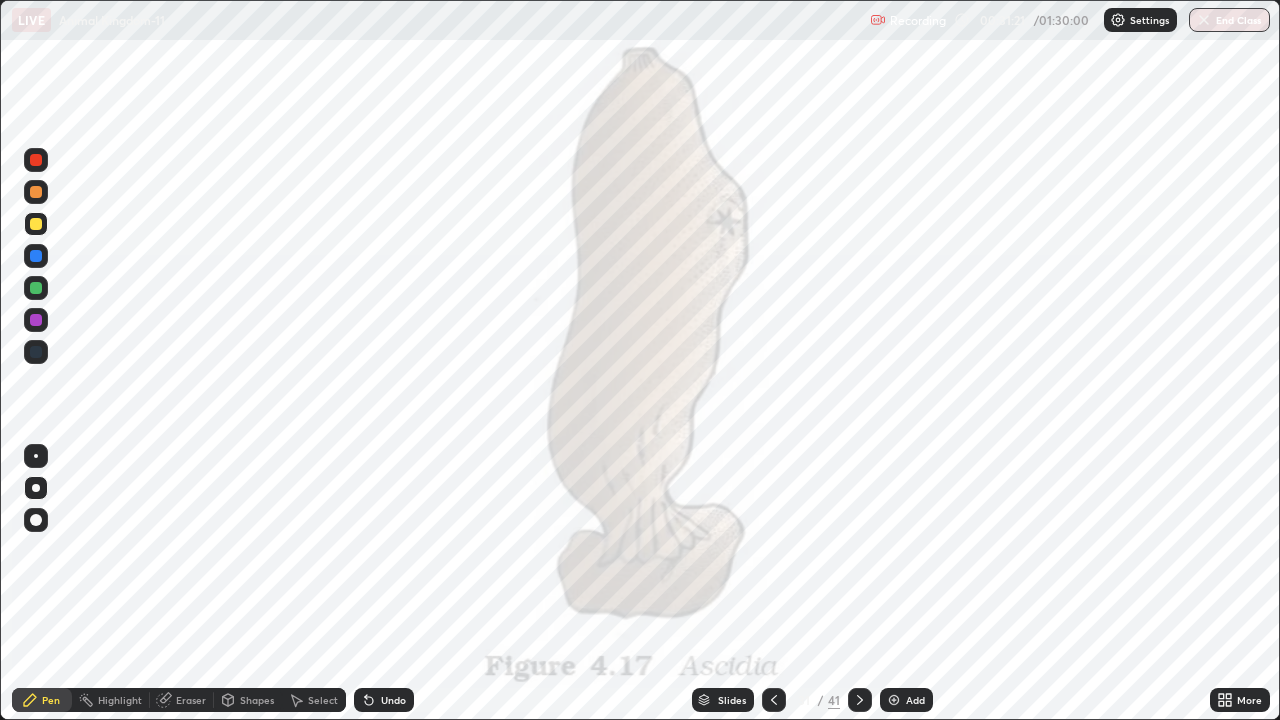 click 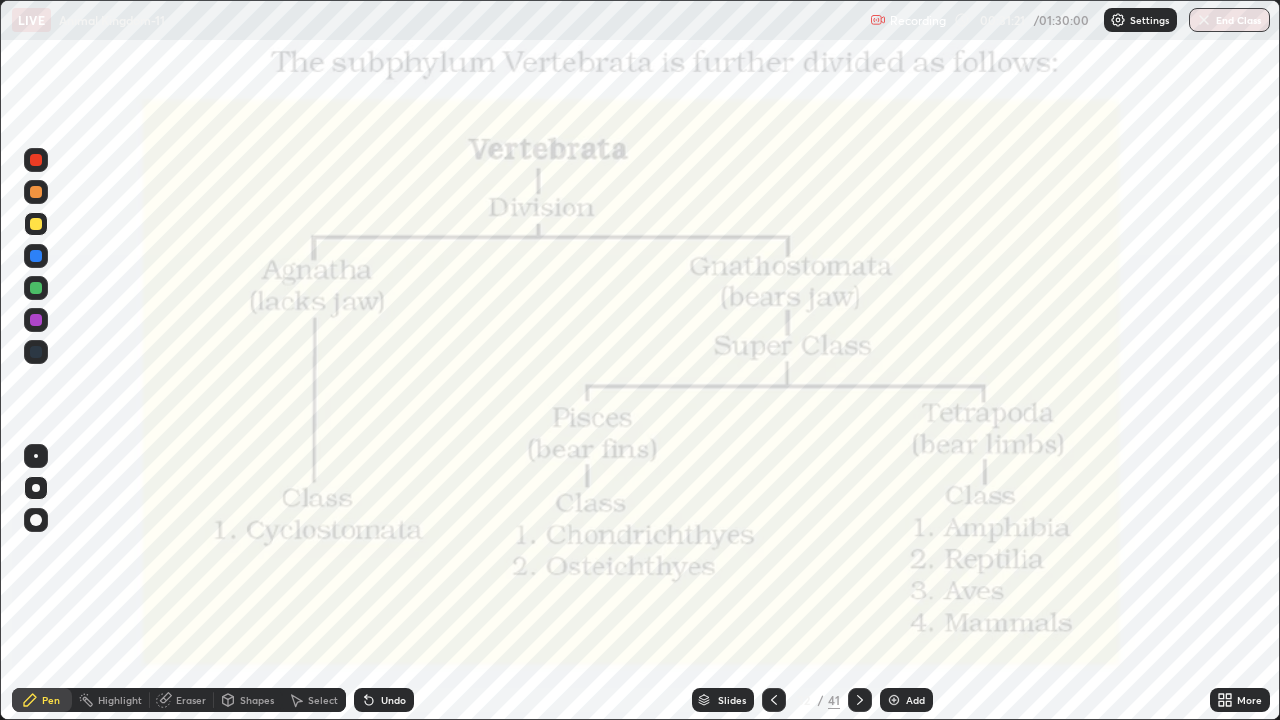 click 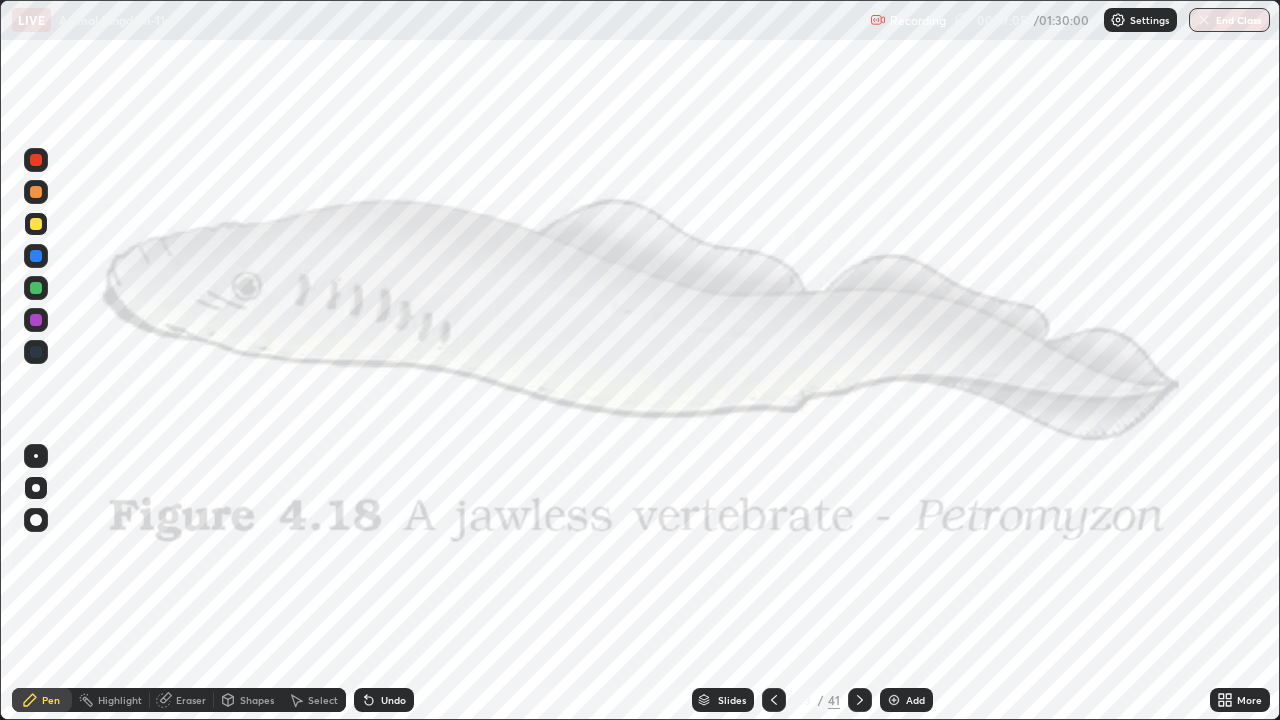 click on "Undo" at bounding box center [380, 700] 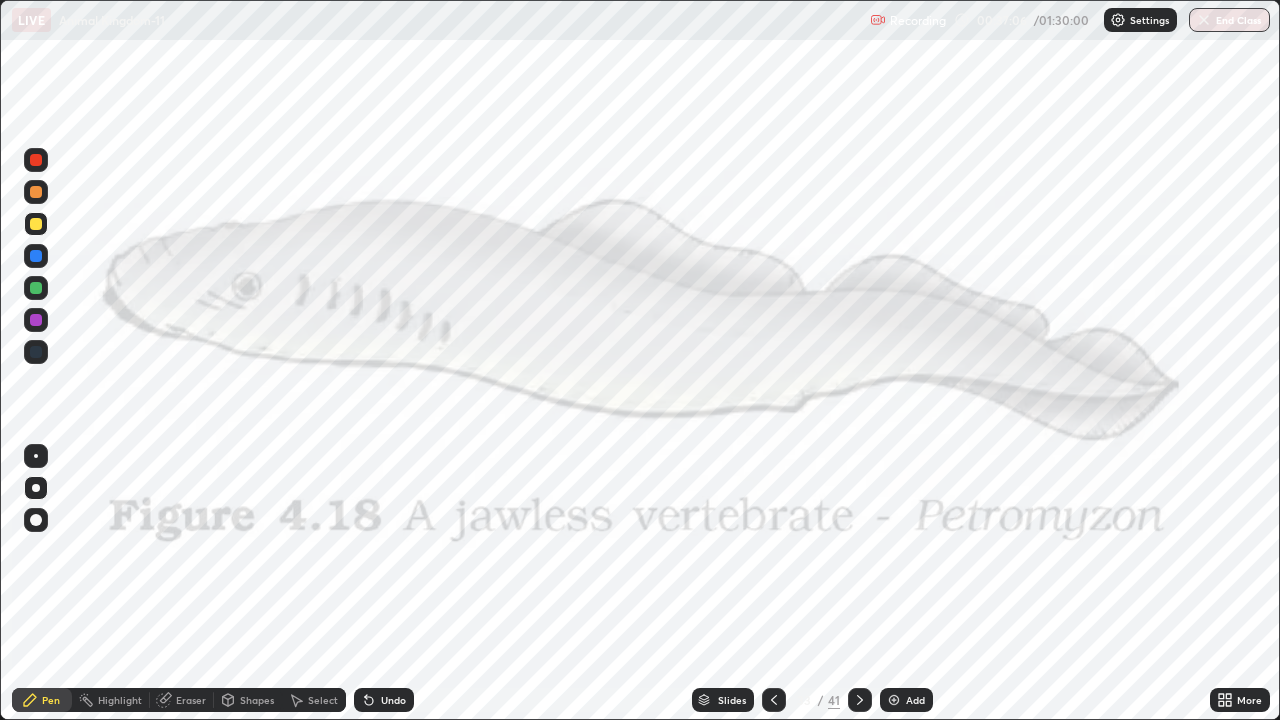 click at bounding box center (36, 256) 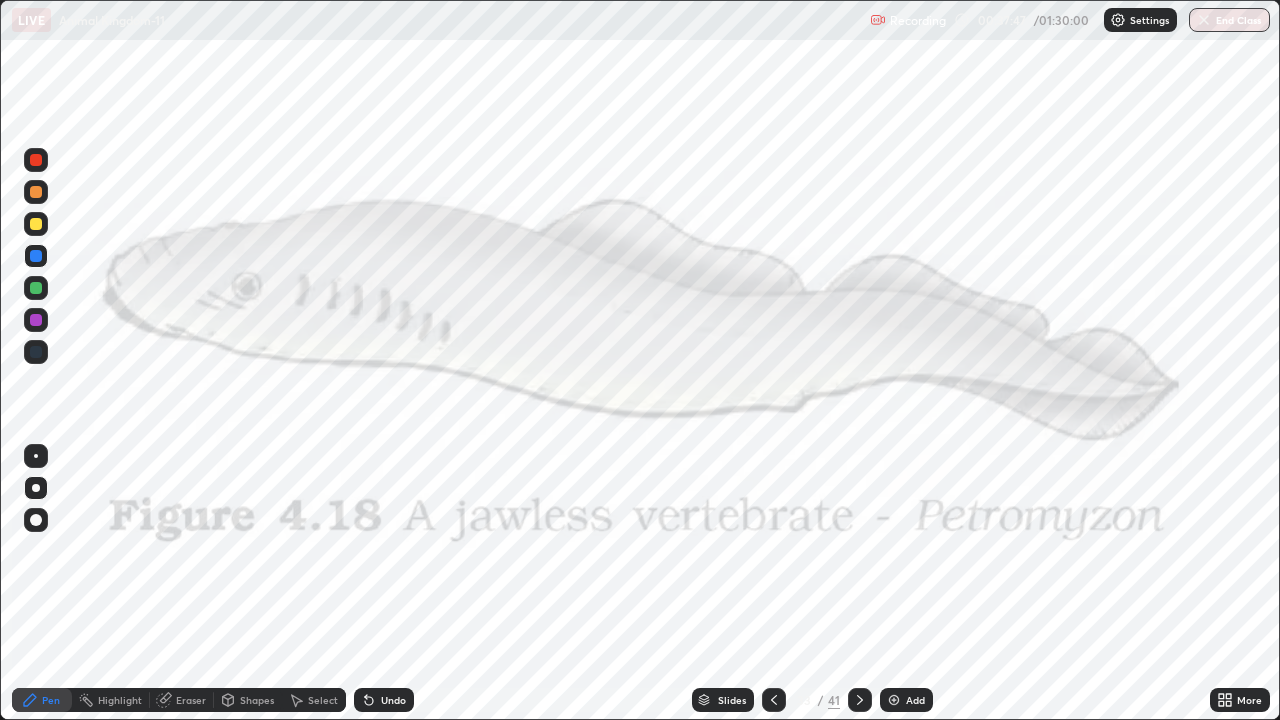 click at bounding box center (36, 256) 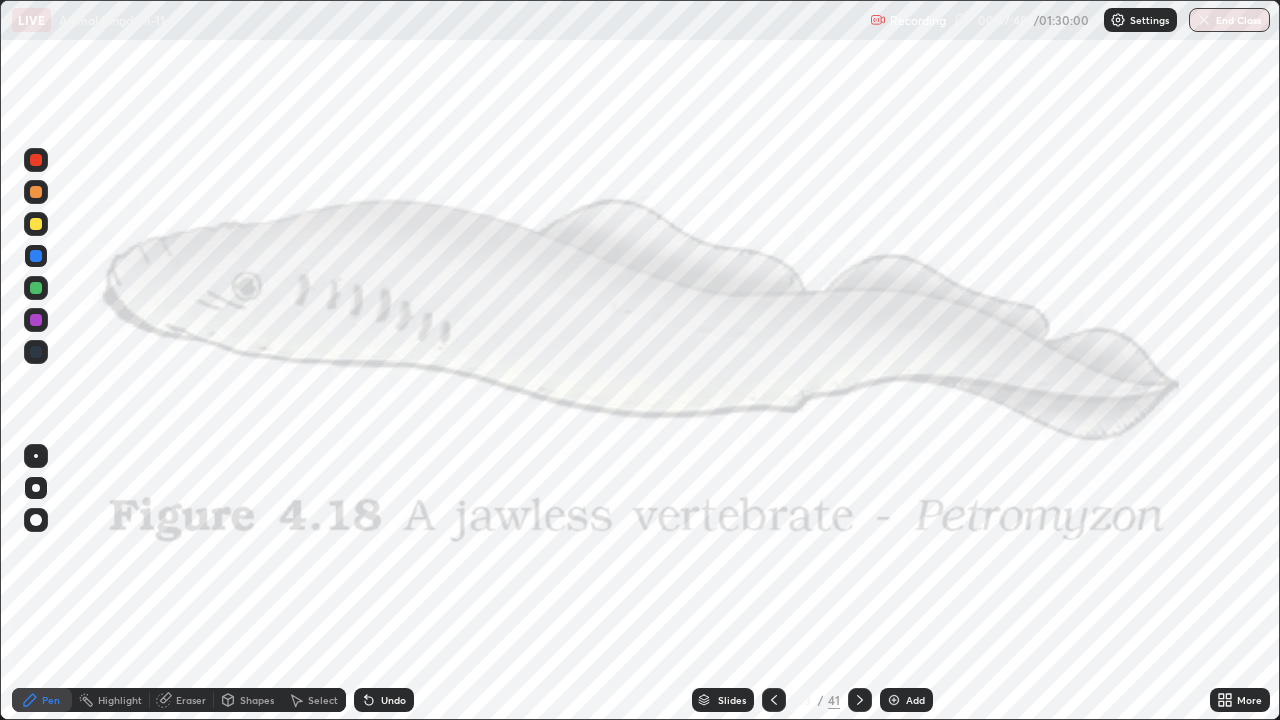 click at bounding box center [36, 224] 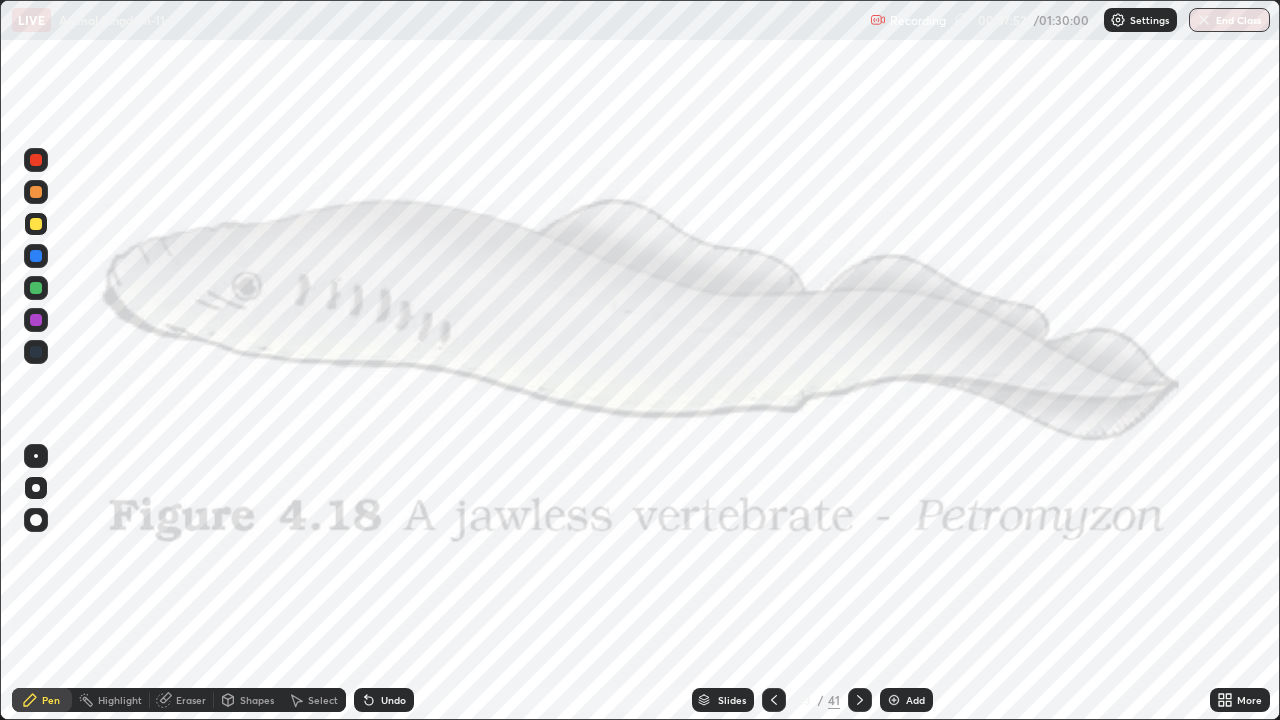 click at bounding box center [36, 256] 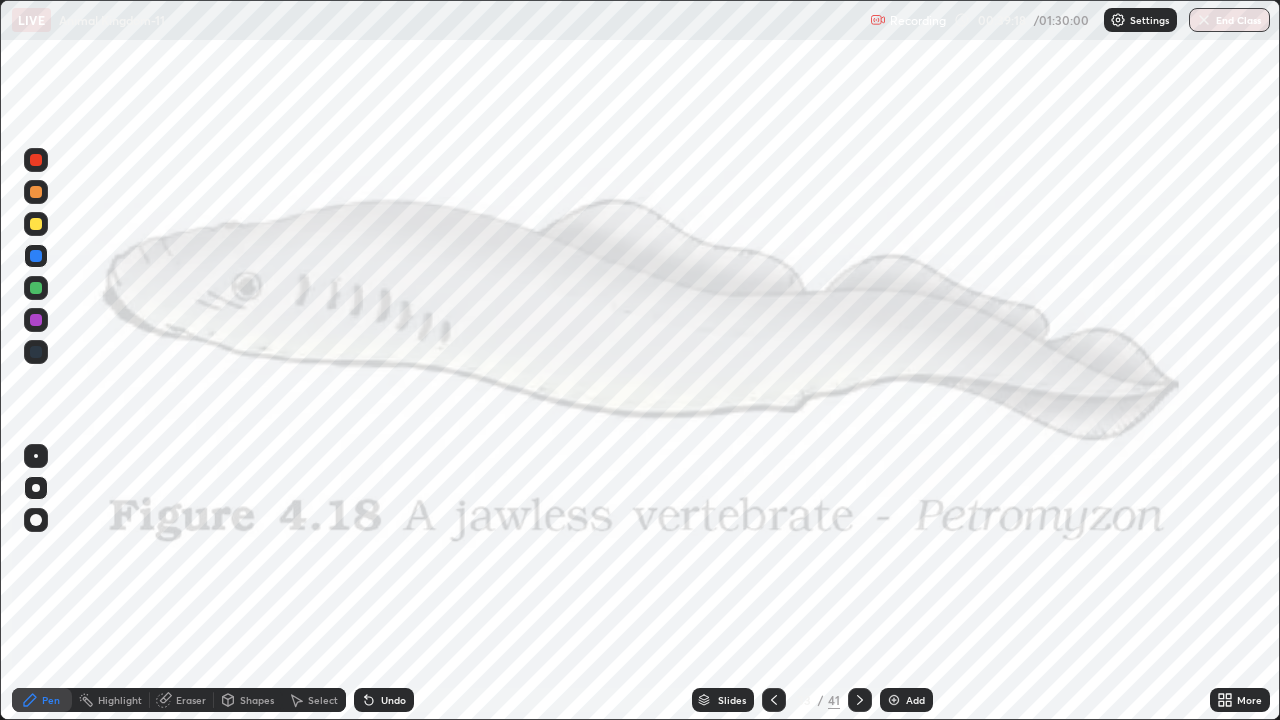 click on "Undo" at bounding box center (384, 700) 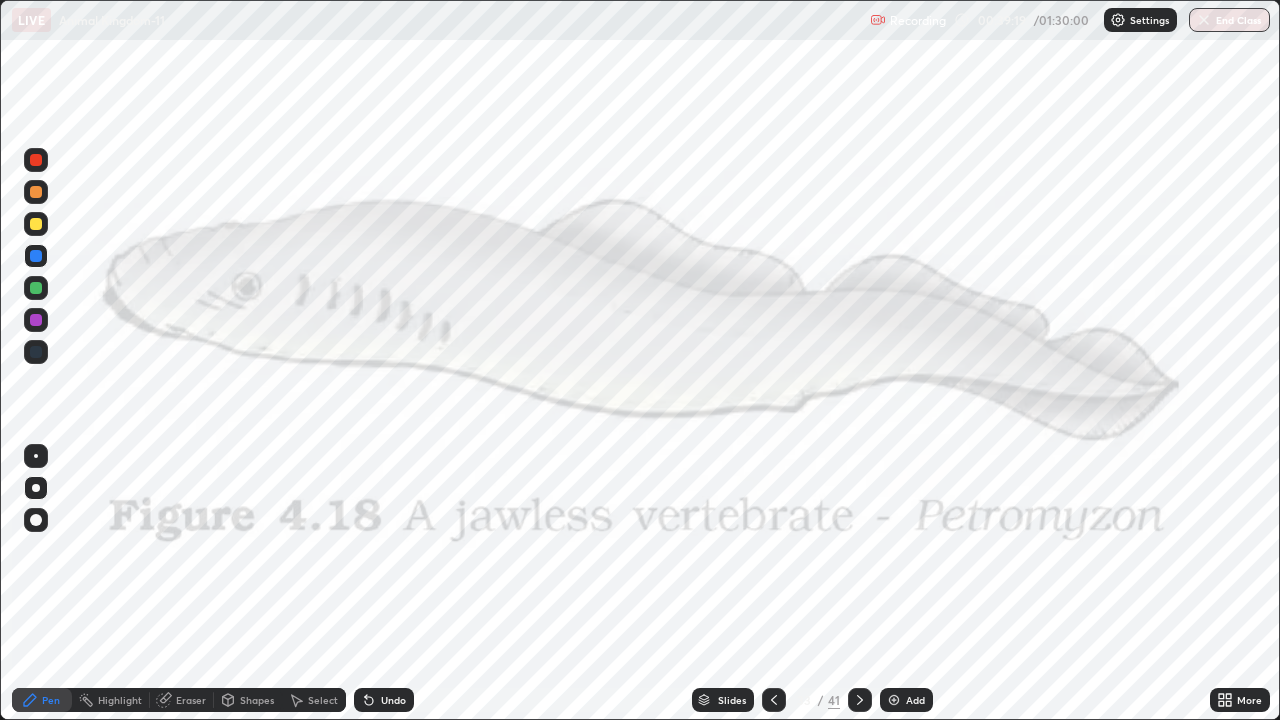 click on "Undo" at bounding box center (393, 700) 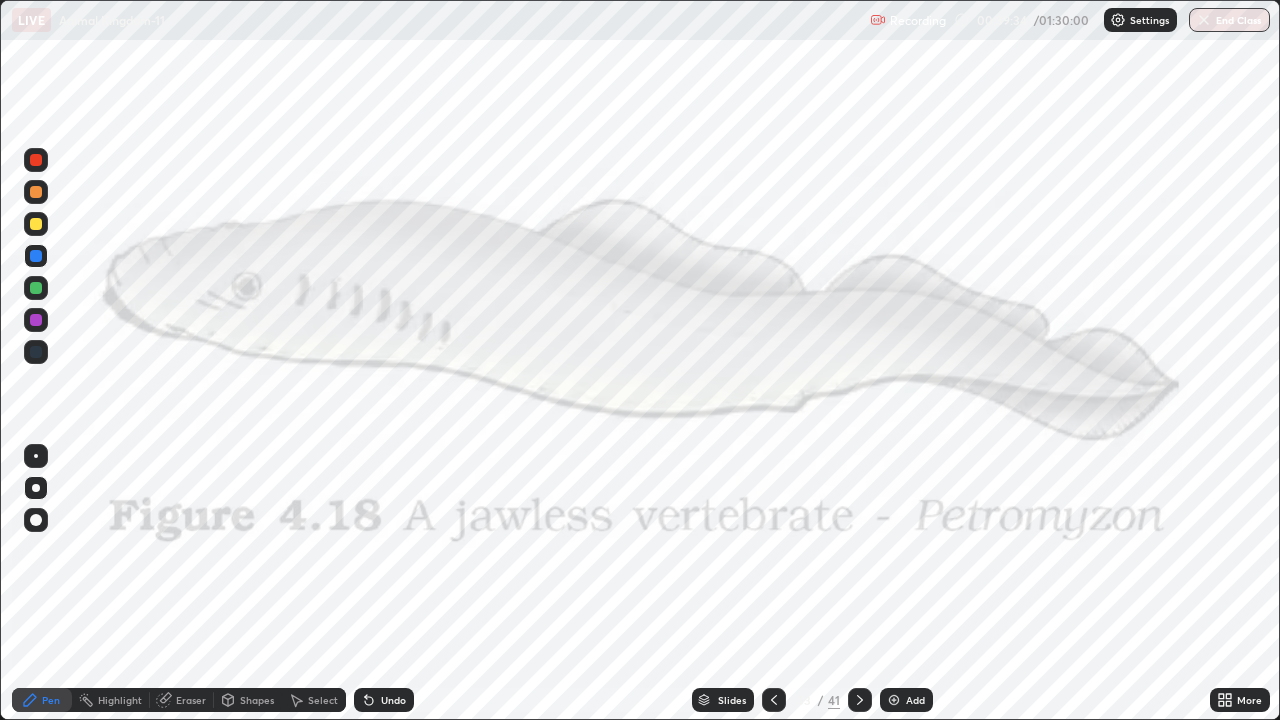 click 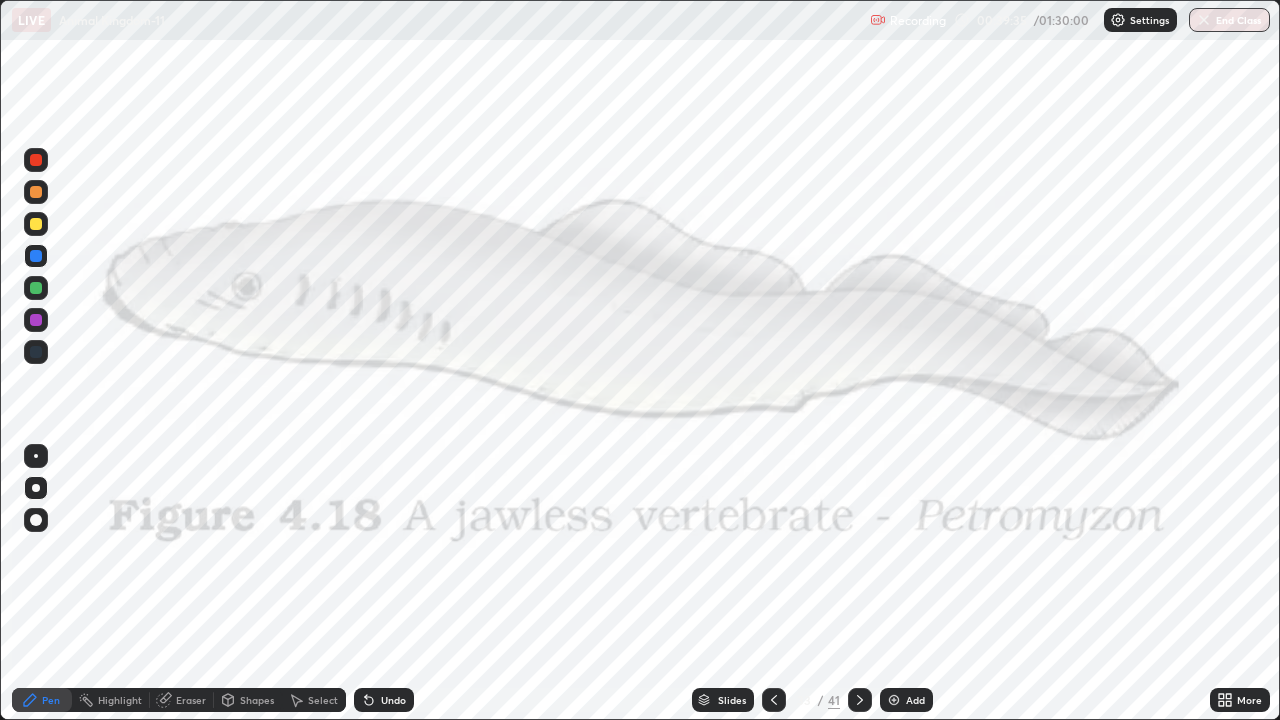click 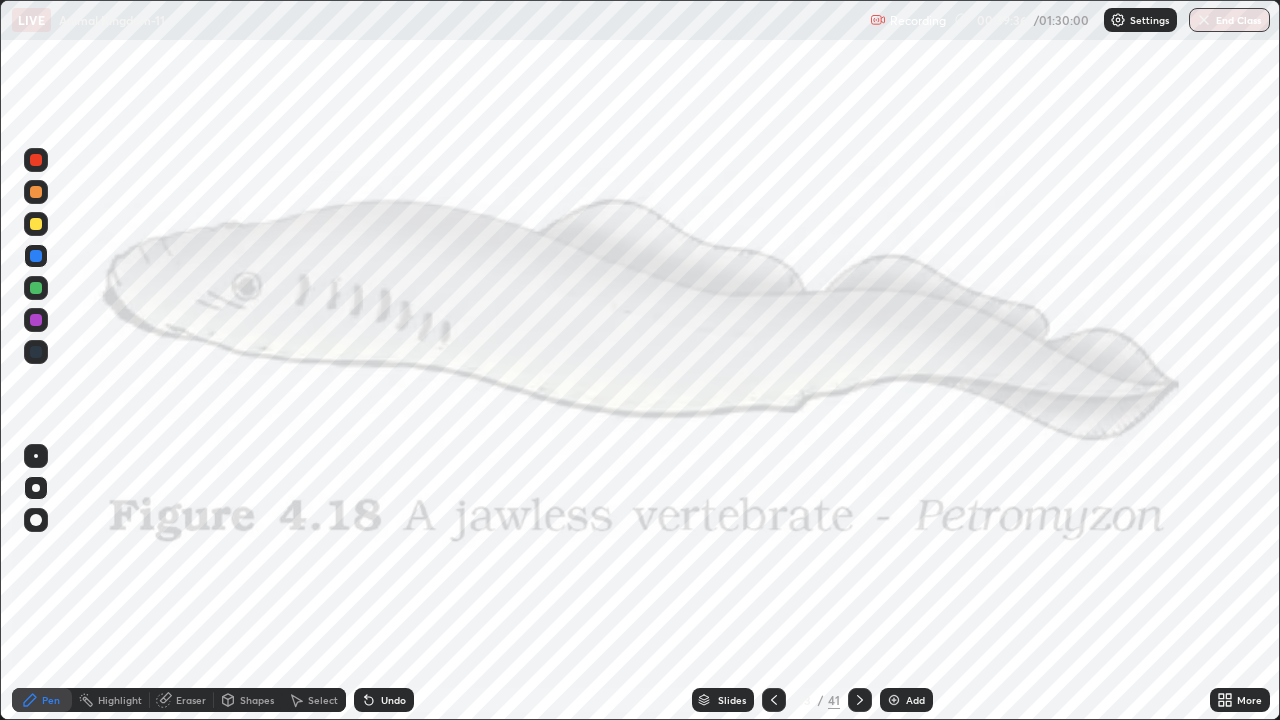 click on "Undo" at bounding box center [384, 700] 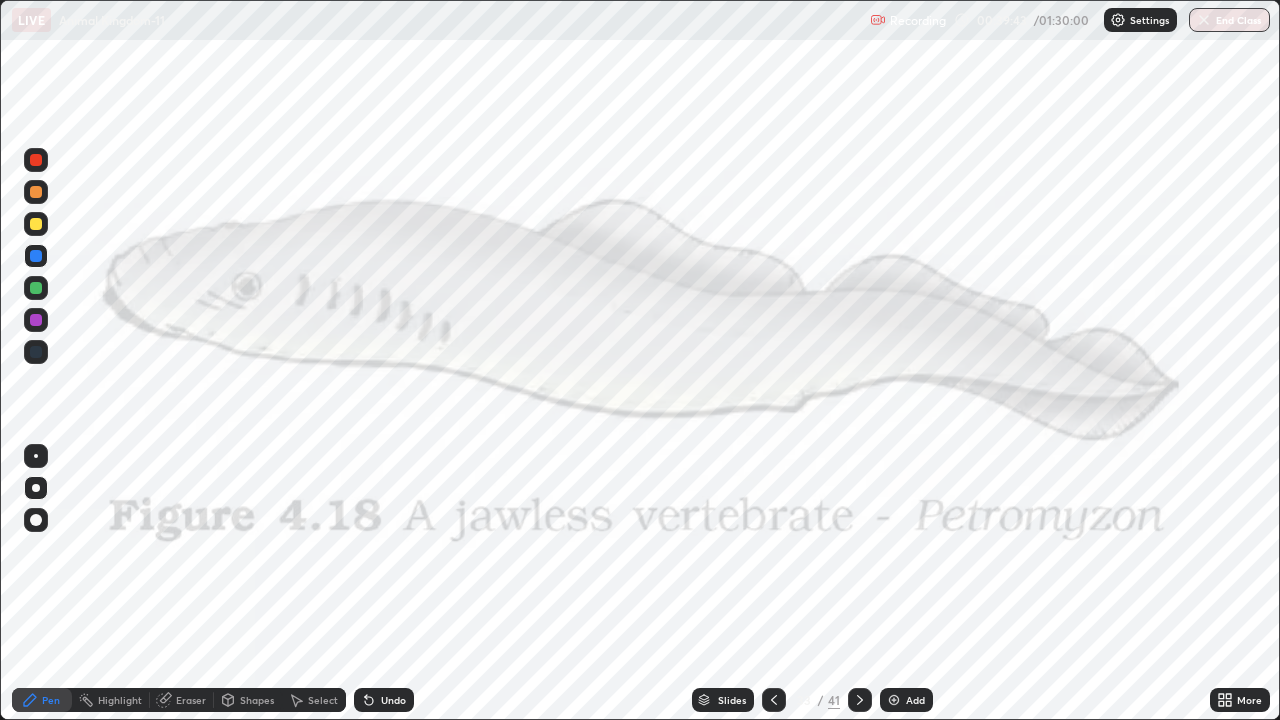 click on "Eraser" at bounding box center [182, 700] 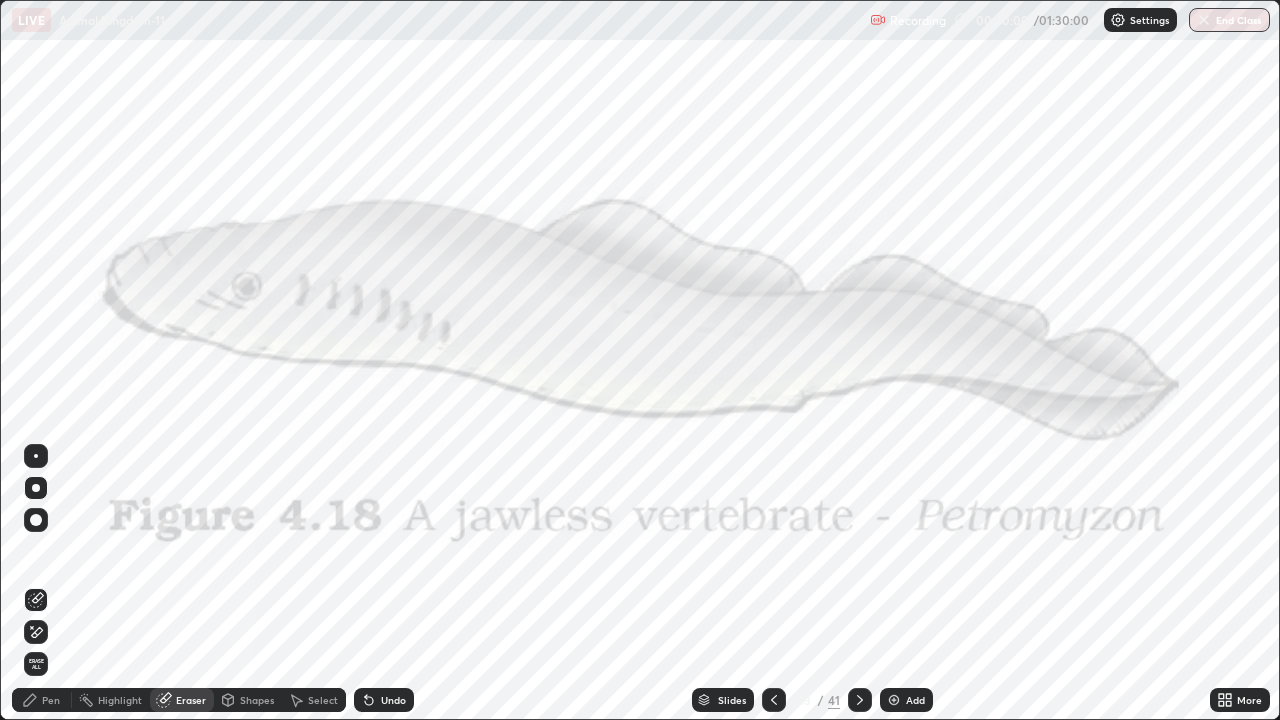 click on "Slides" at bounding box center [732, 700] 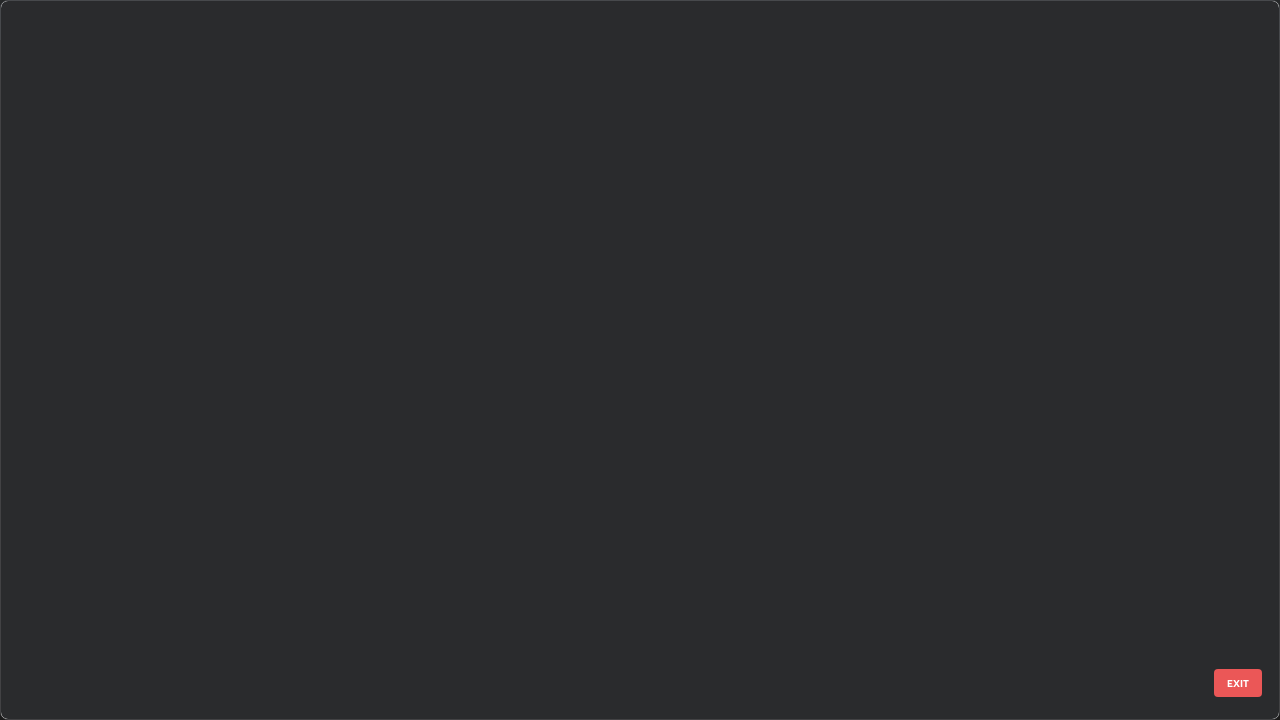 scroll, scrollTop: 1753, scrollLeft: 0, axis: vertical 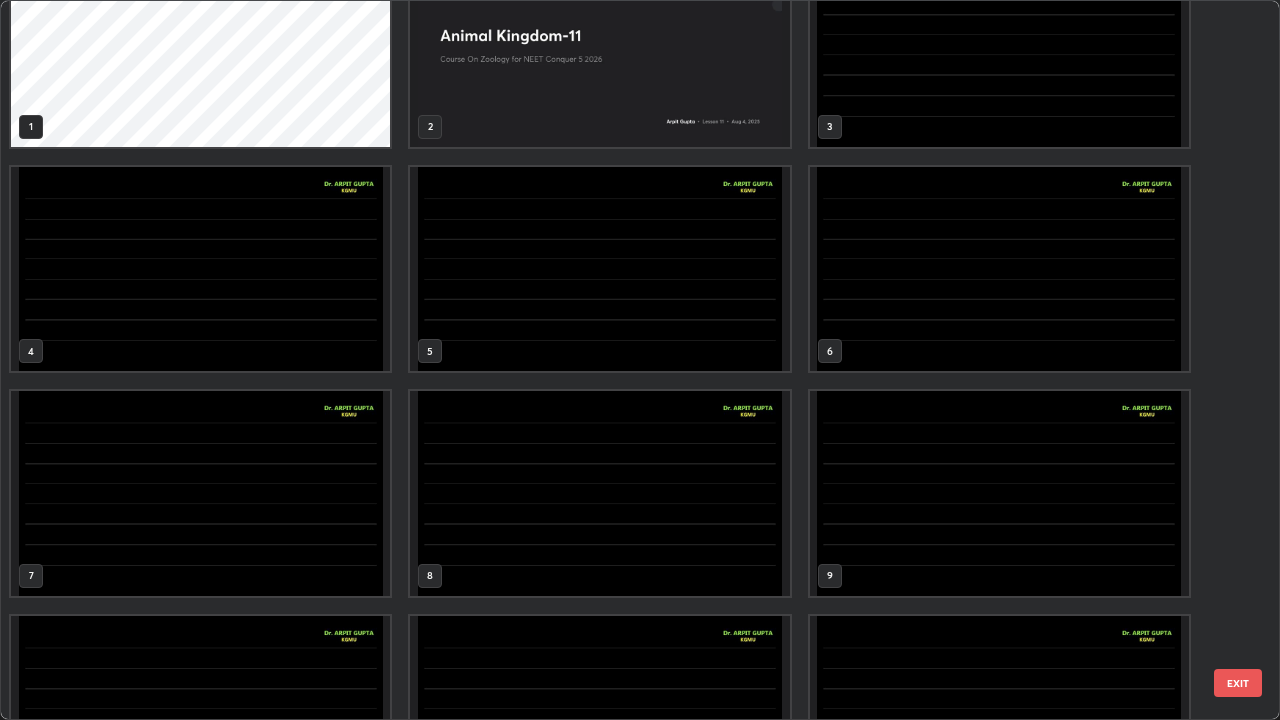 click at bounding box center [999, 493] 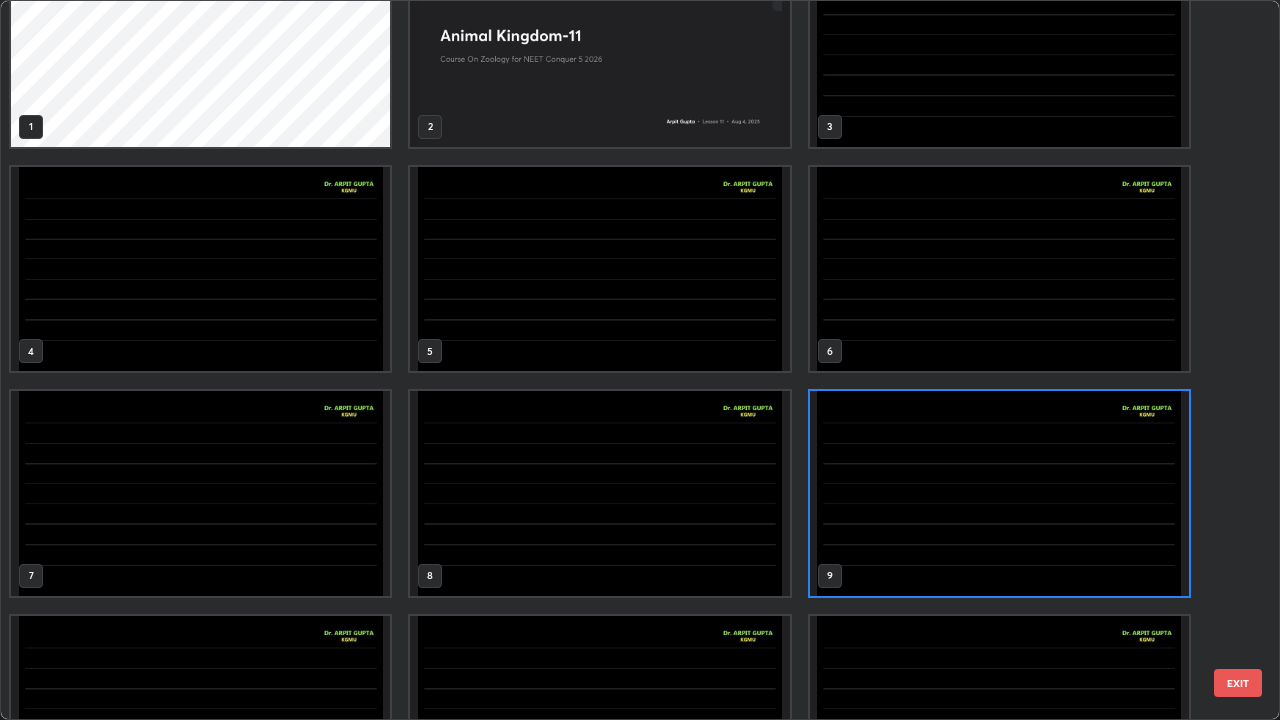 click at bounding box center (999, 493) 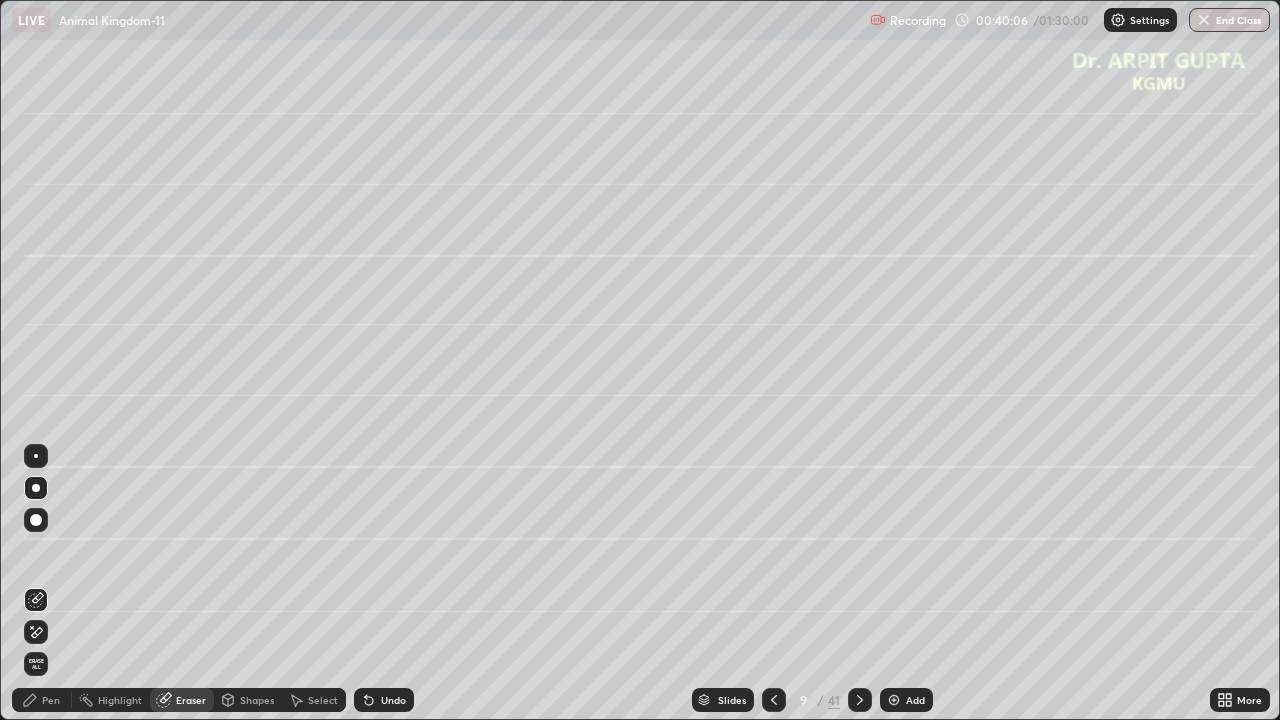 click 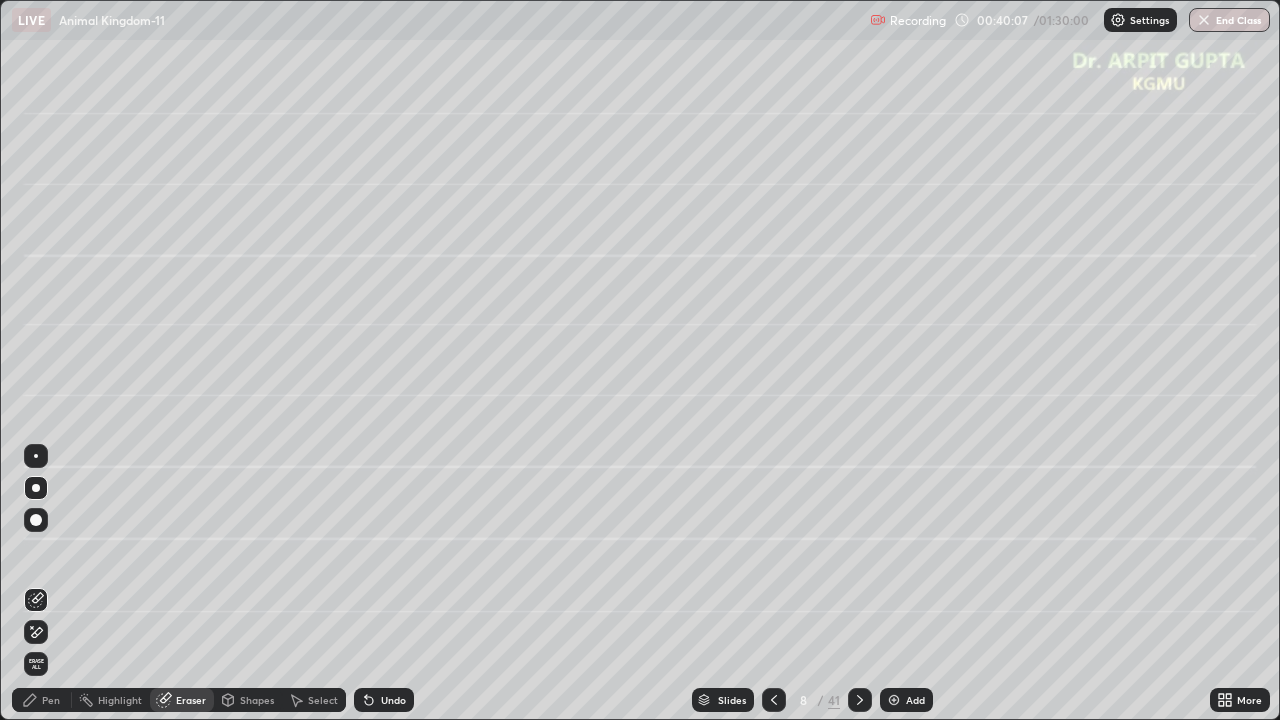 click 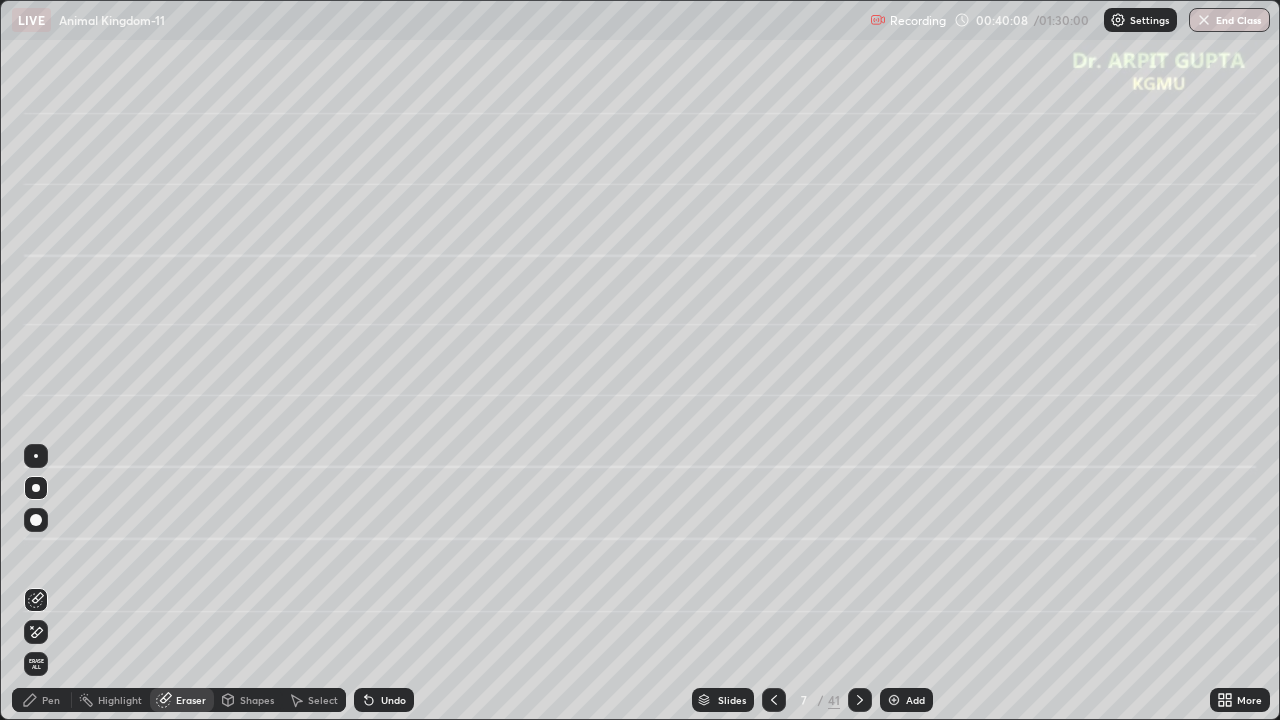 click at bounding box center [774, 700] 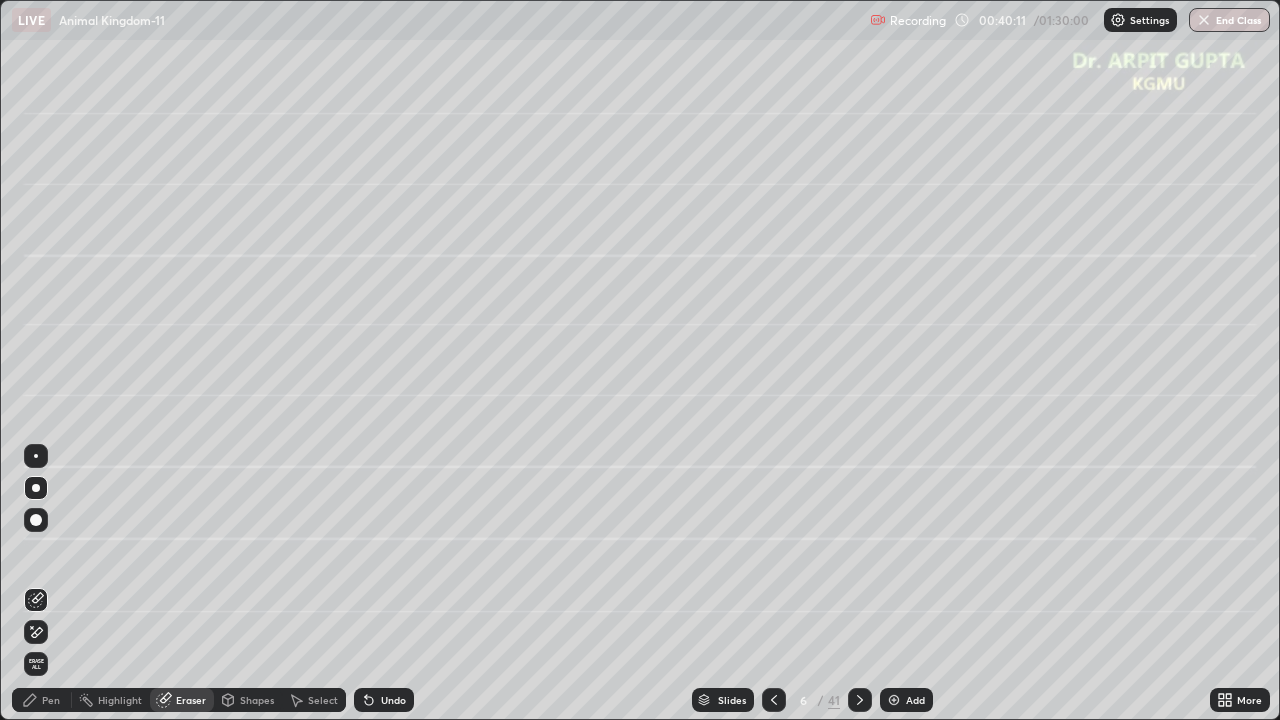 click on "Pen" at bounding box center [51, 700] 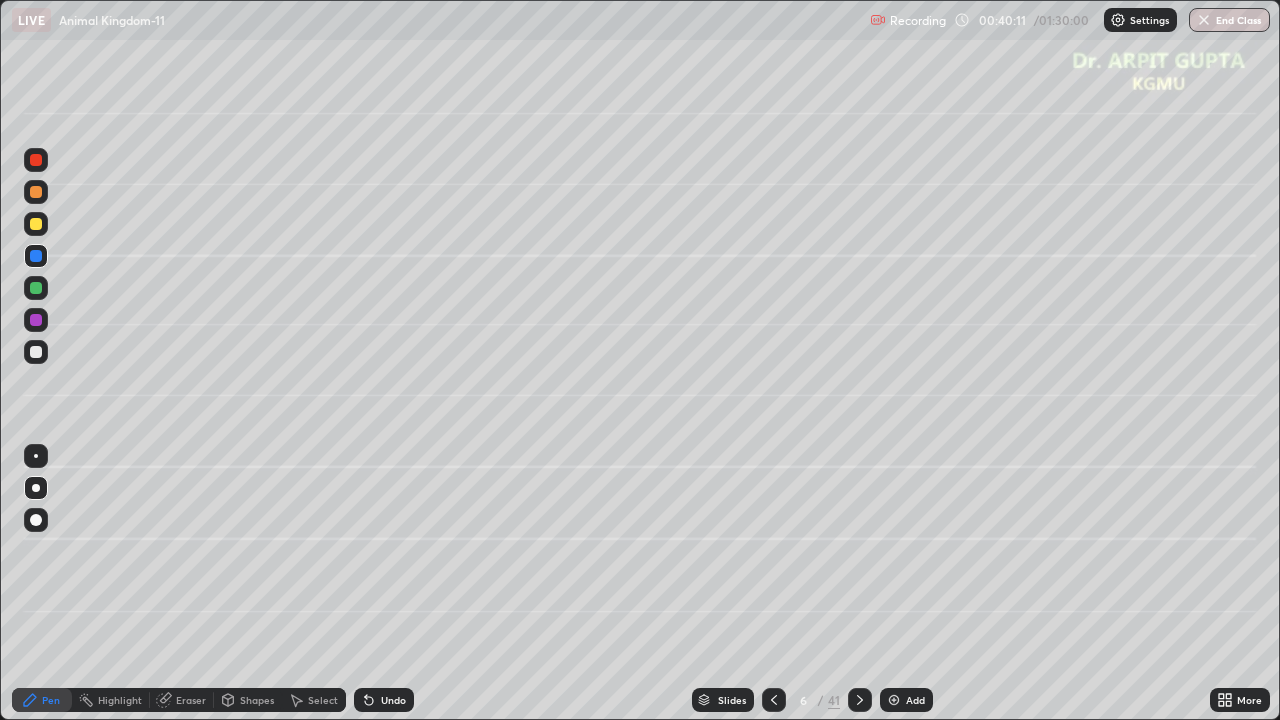 click at bounding box center [36, 224] 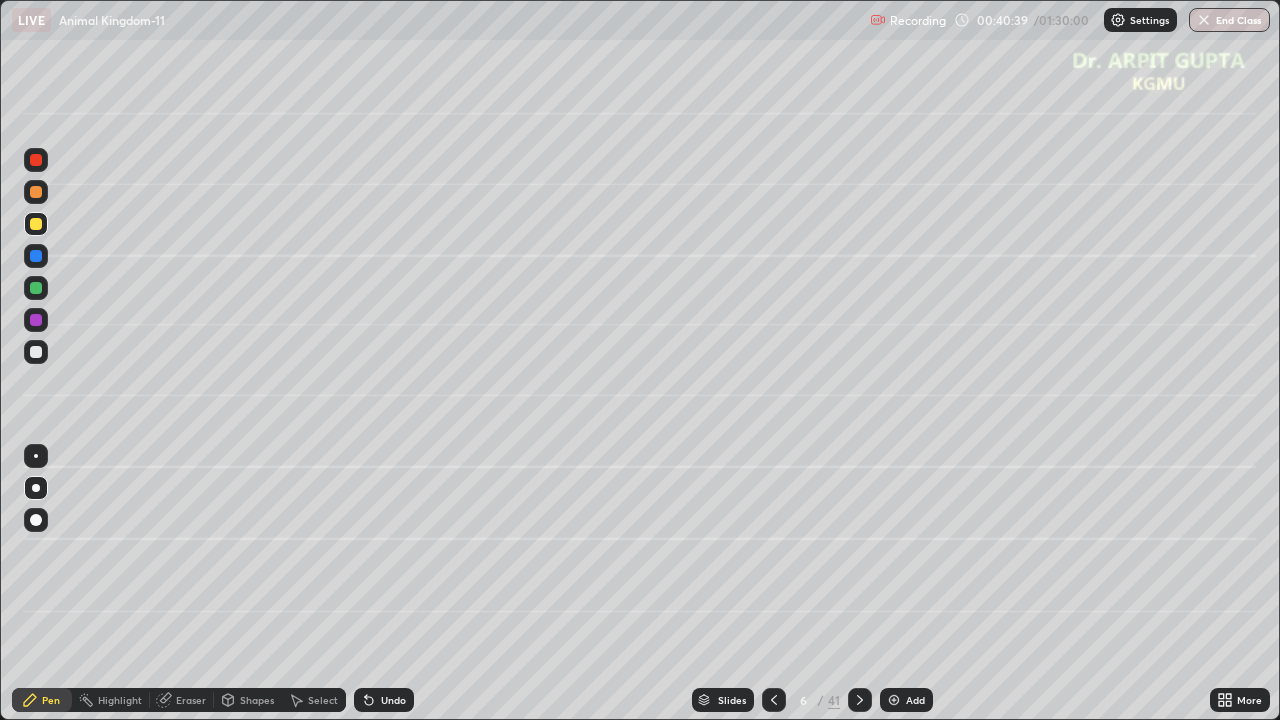 click on "Undo" at bounding box center [393, 700] 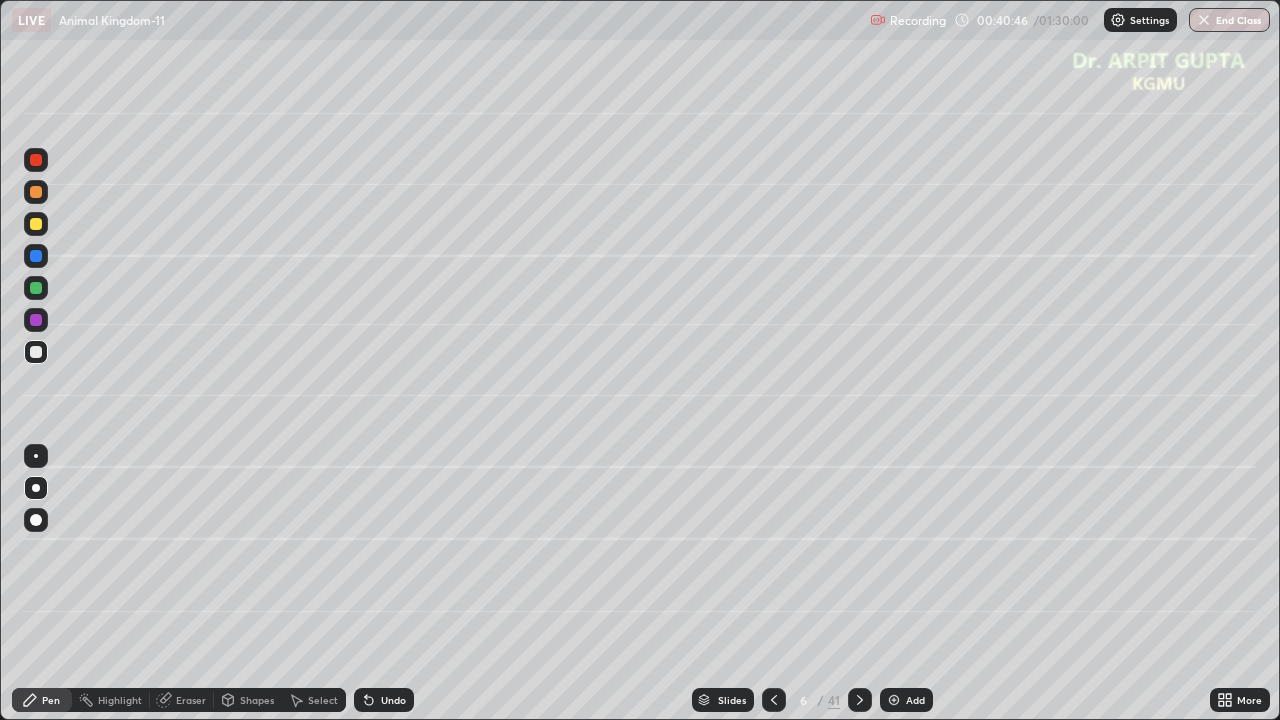 click at bounding box center (36, 224) 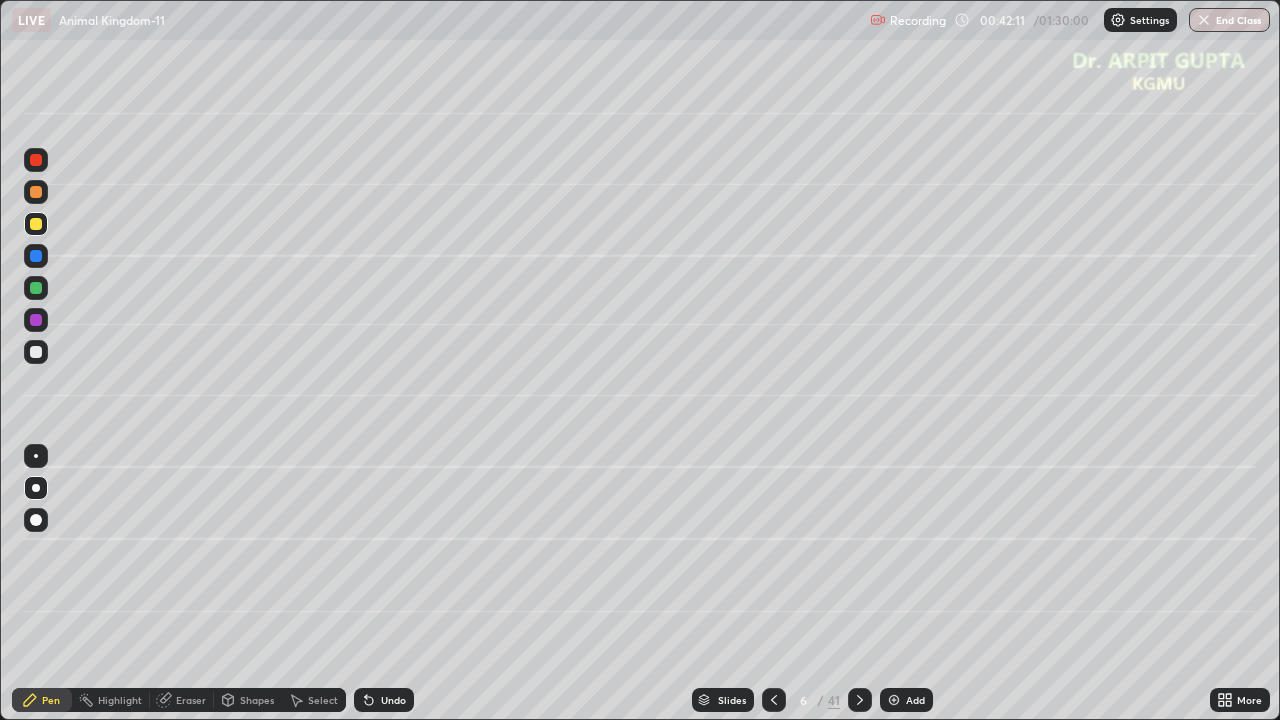 click 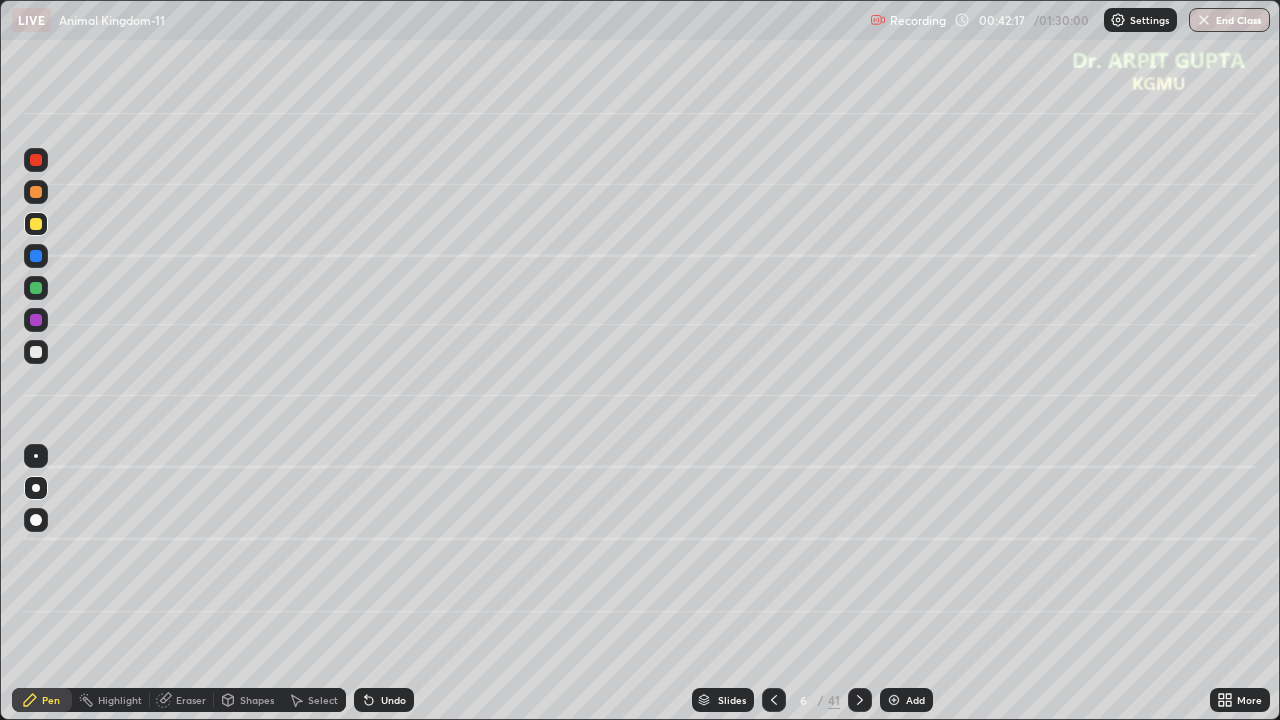 click 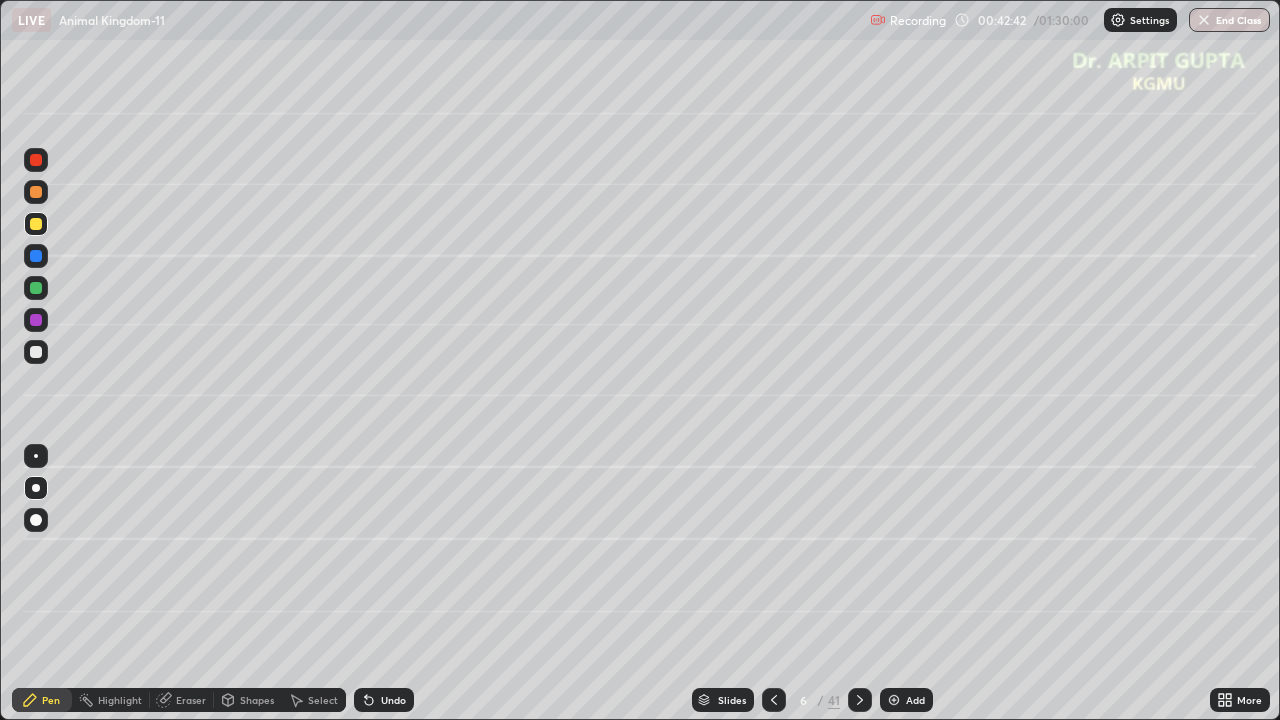 click 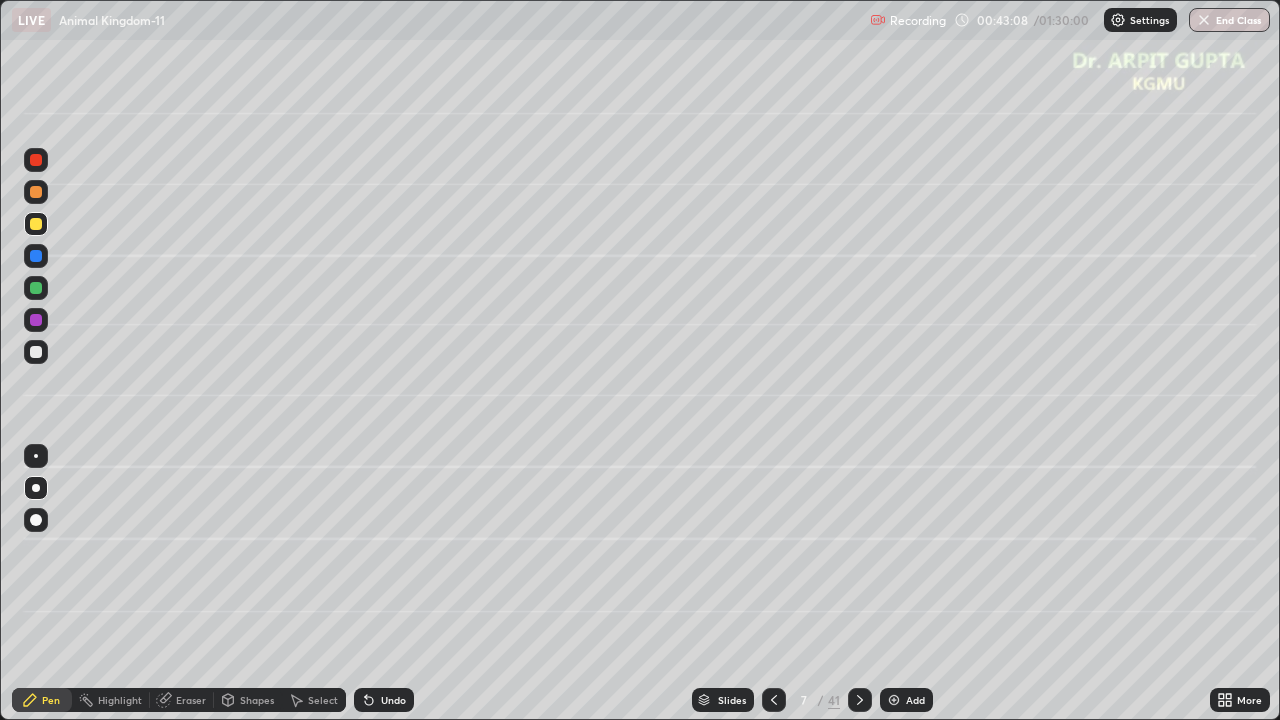 click on "Undo" at bounding box center (393, 700) 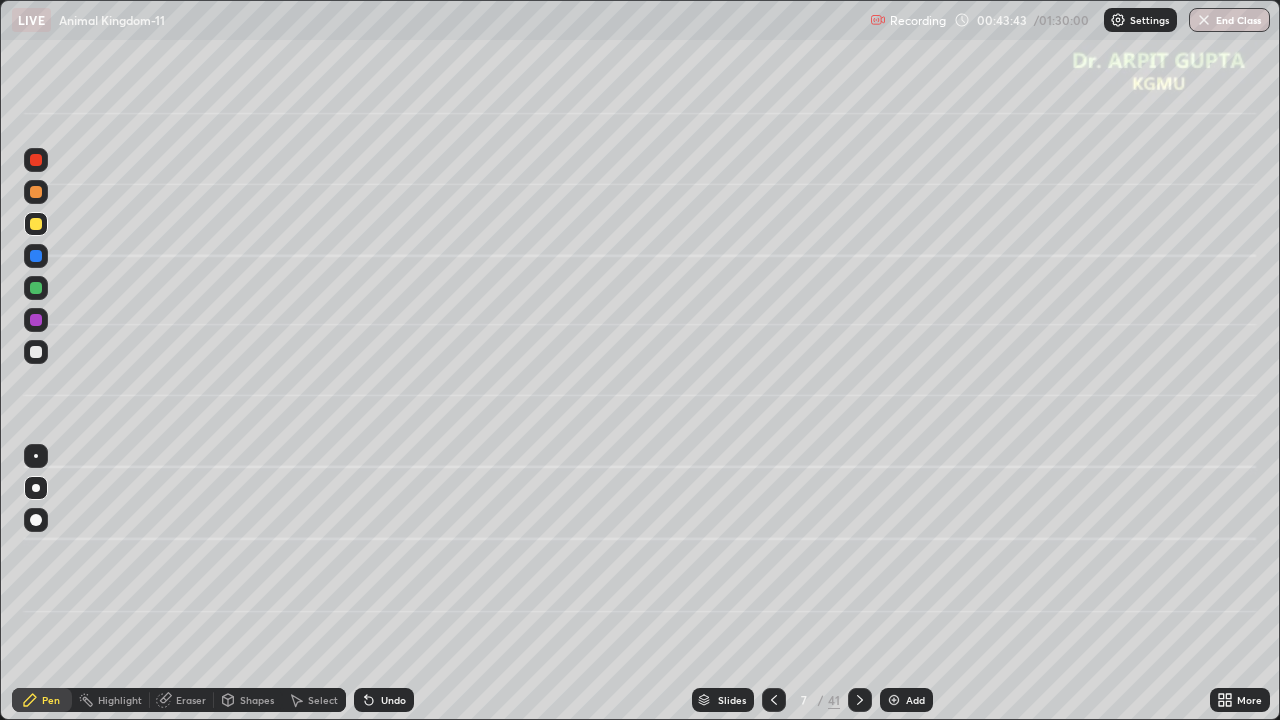 click 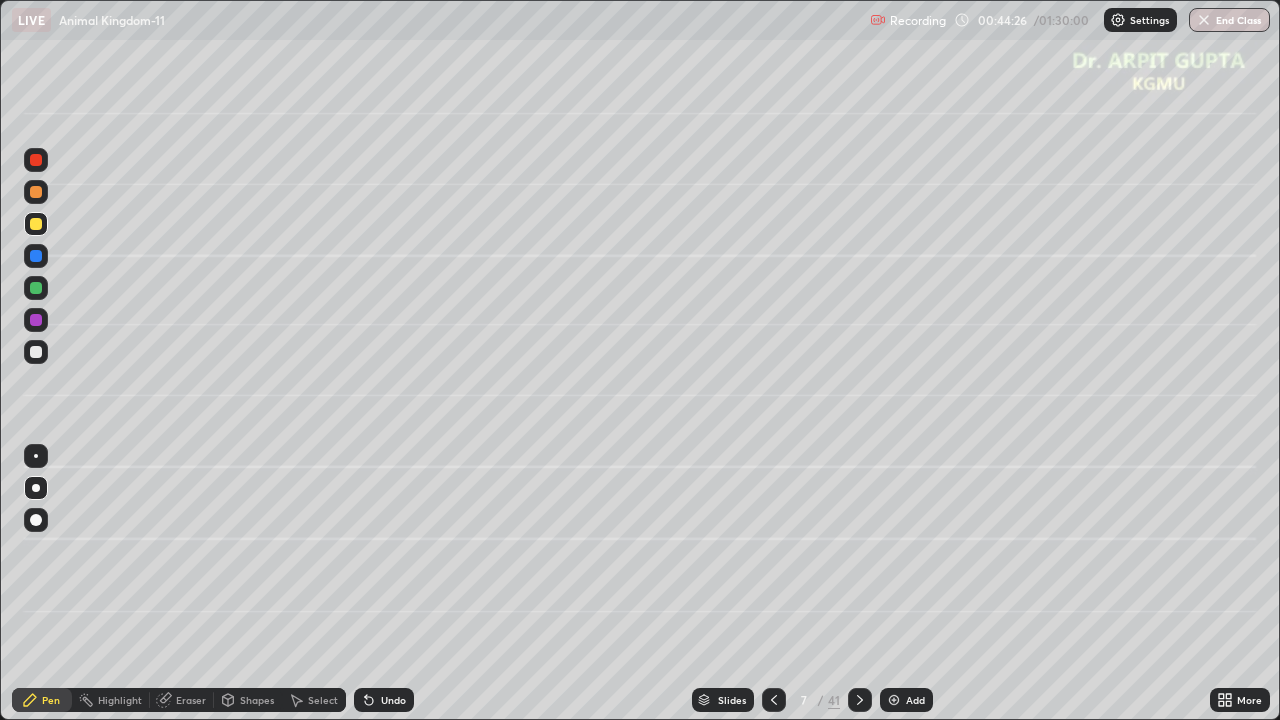 click 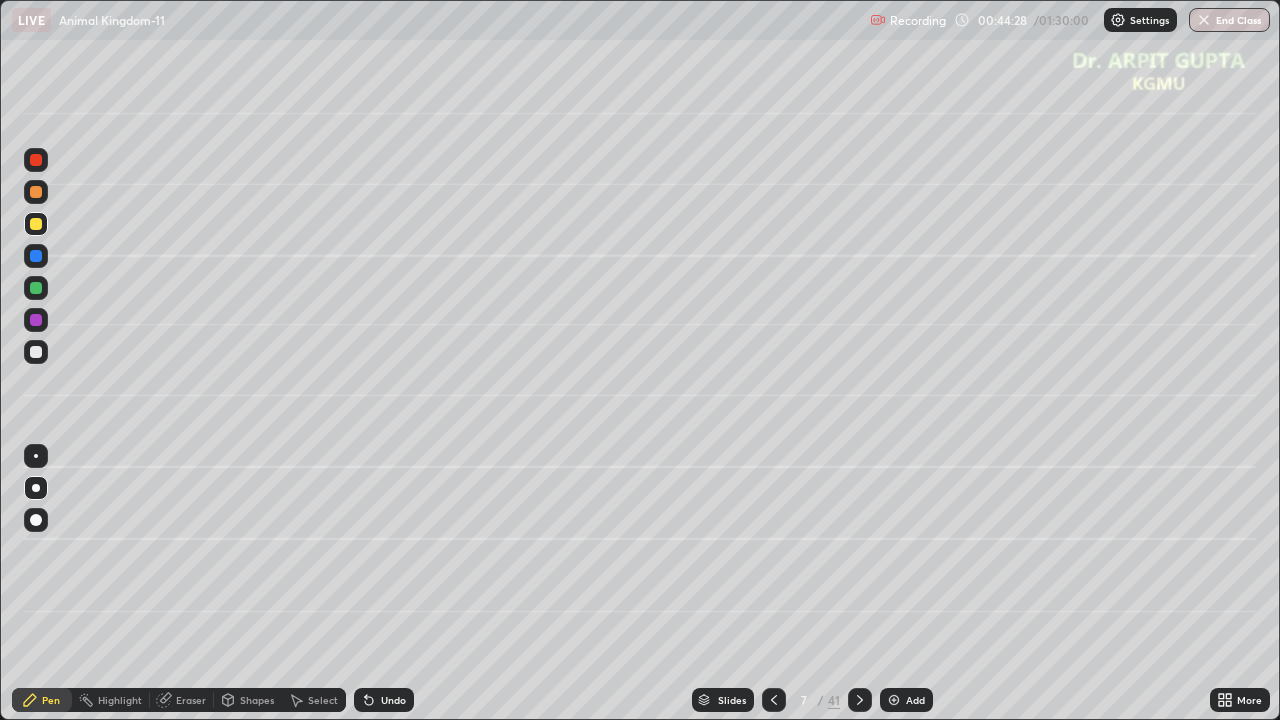 click 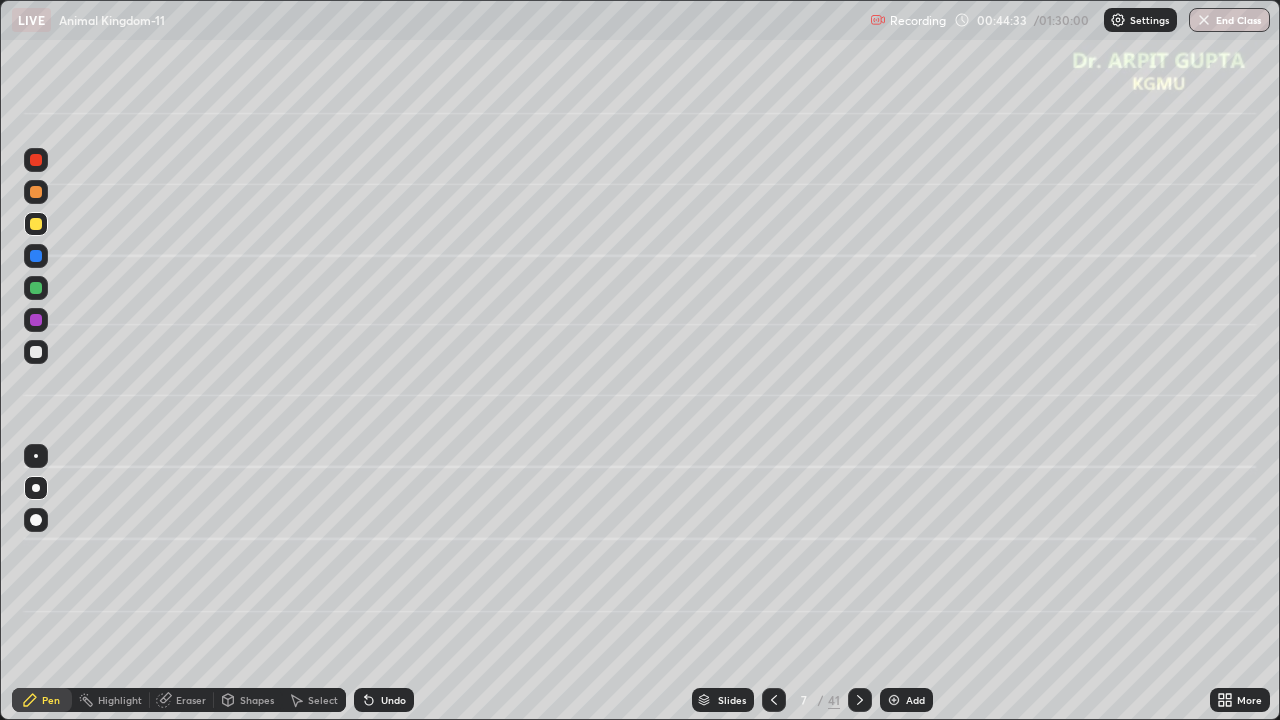 click 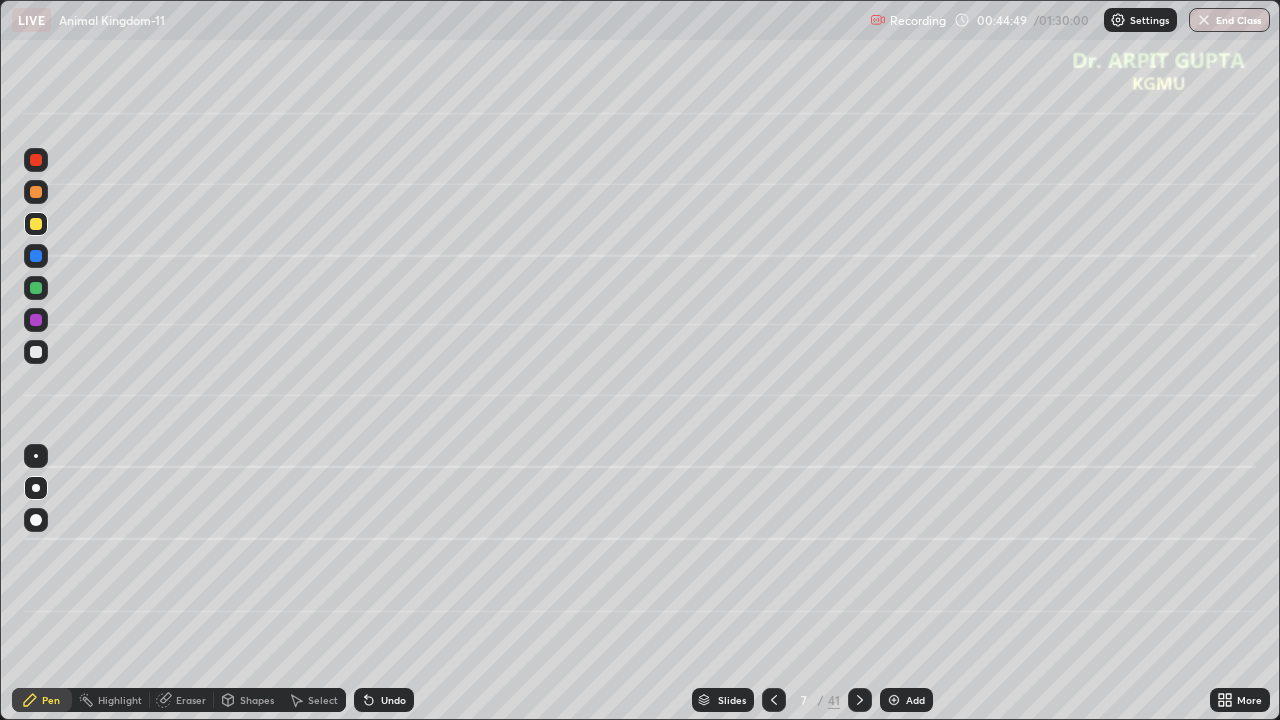 click at bounding box center [36, 352] 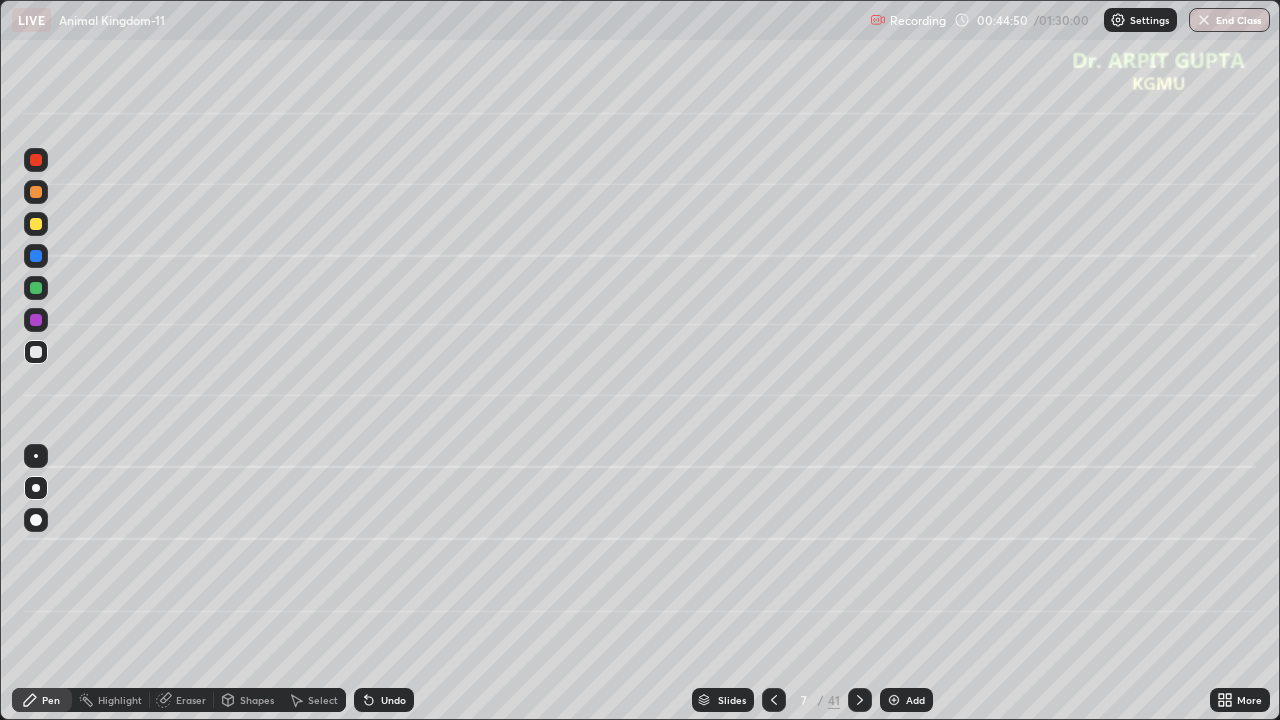 click at bounding box center [36, 224] 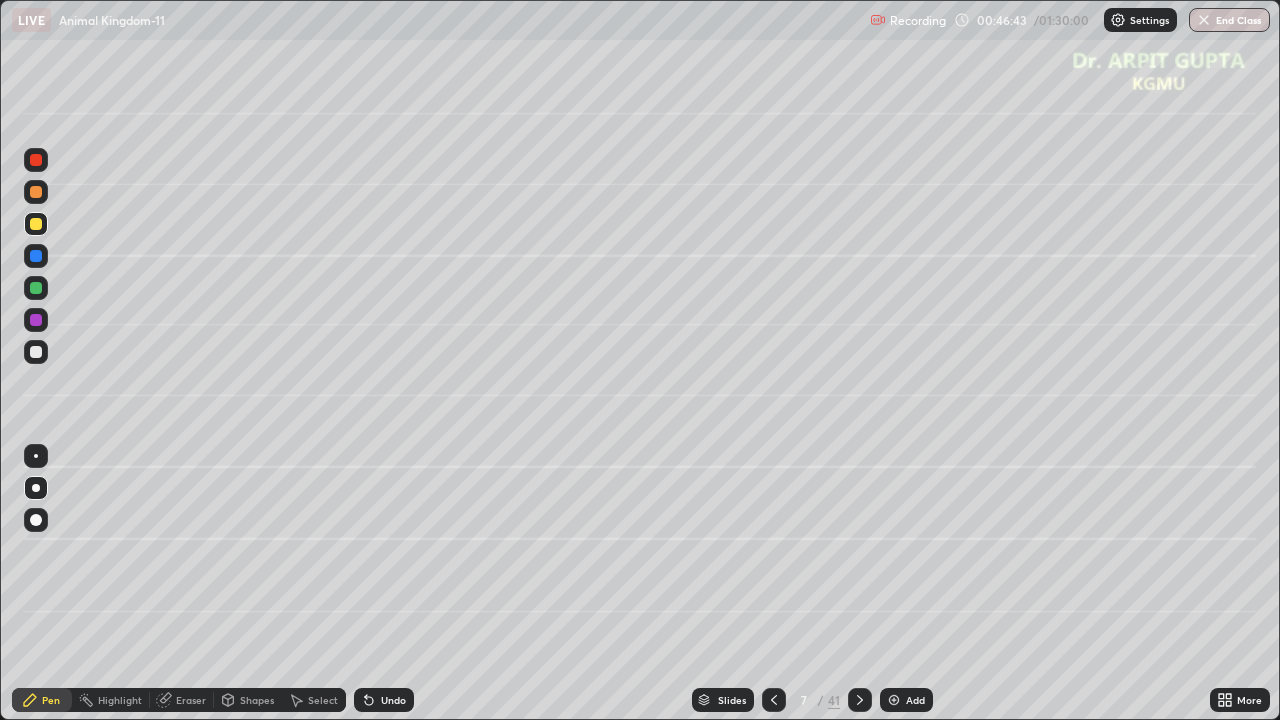 click on "Shapes" at bounding box center (257, 700) 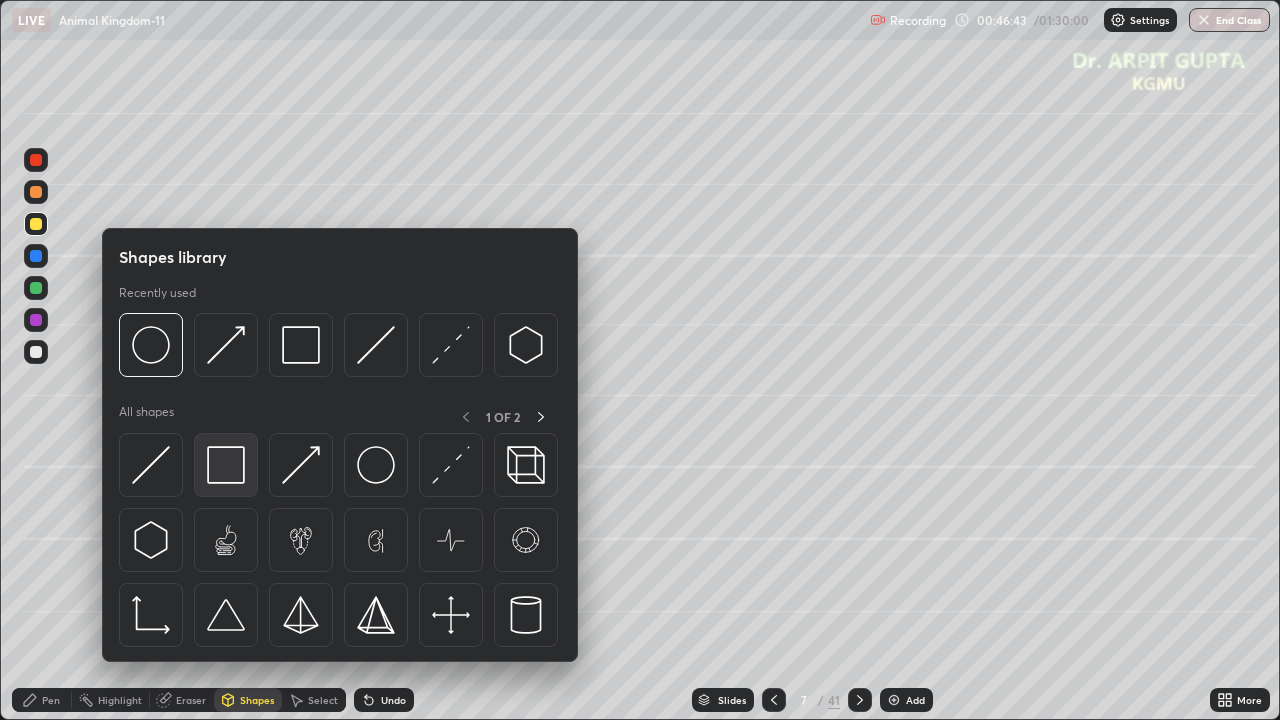 click at bounding box center (226, 465) 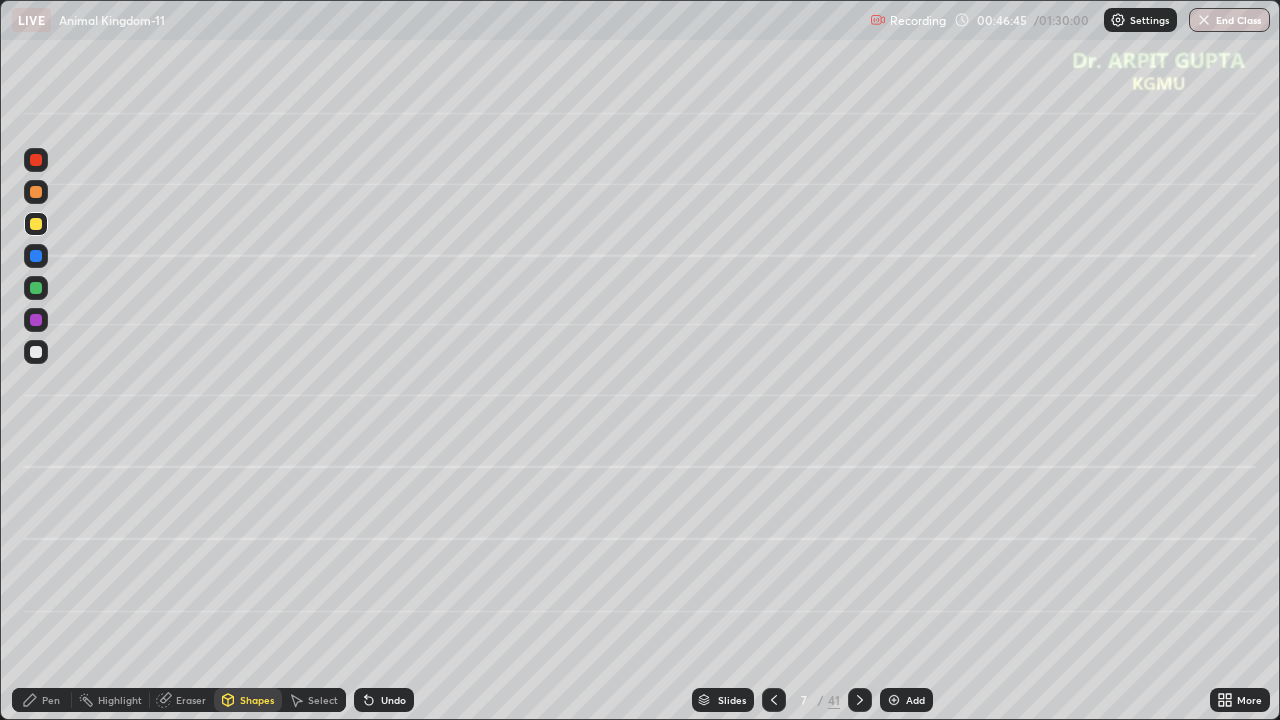click at bounding box center (36, 288) 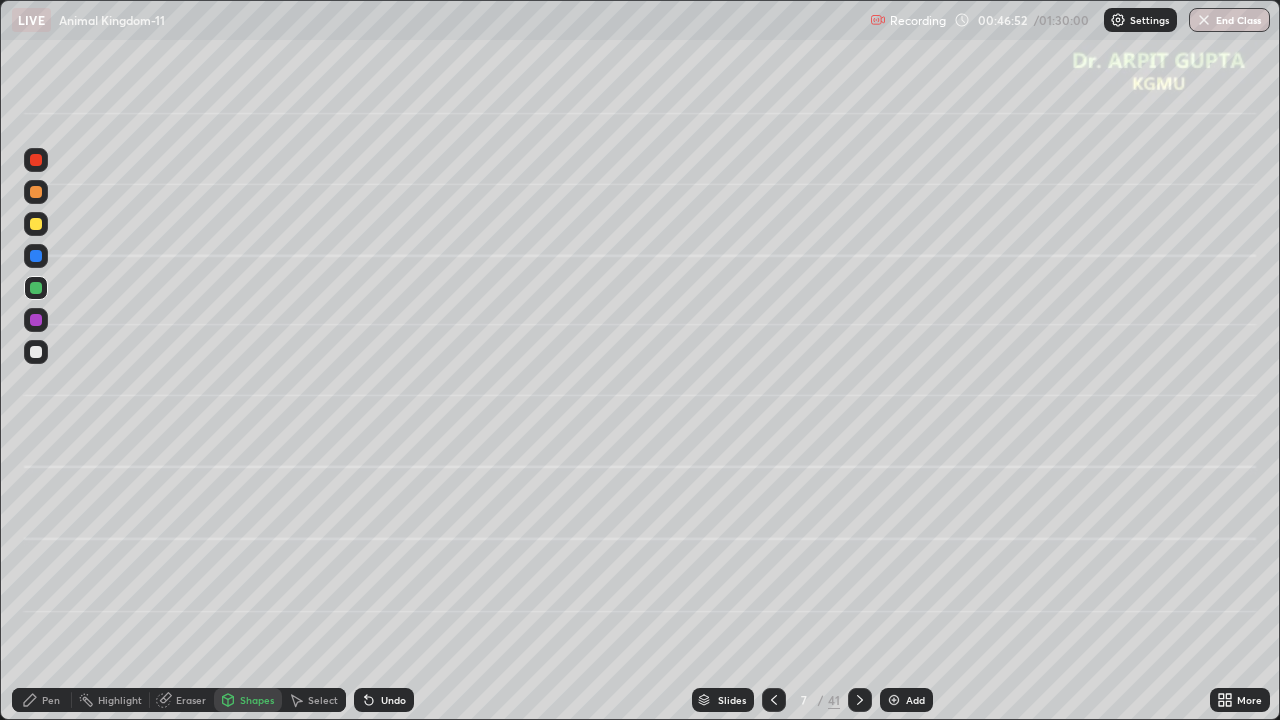 click on "Undo" at bounding box center (380, 700) 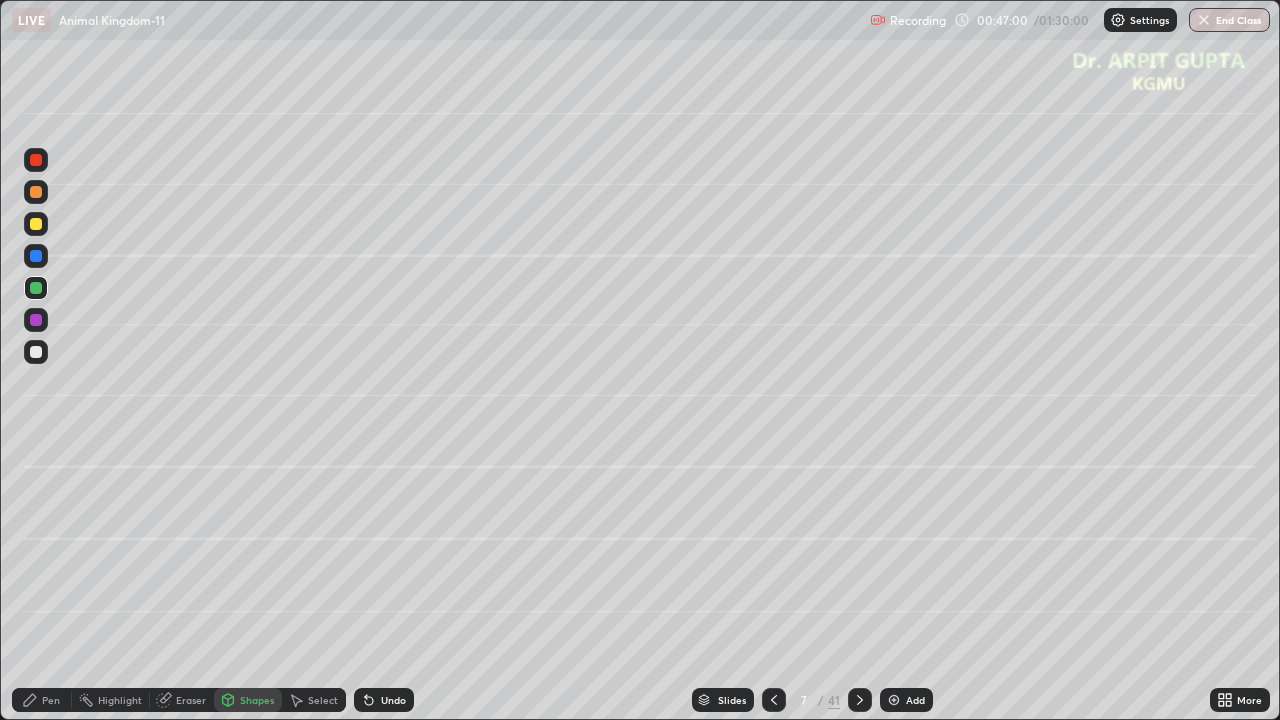 click at bounding box center (36, 352) 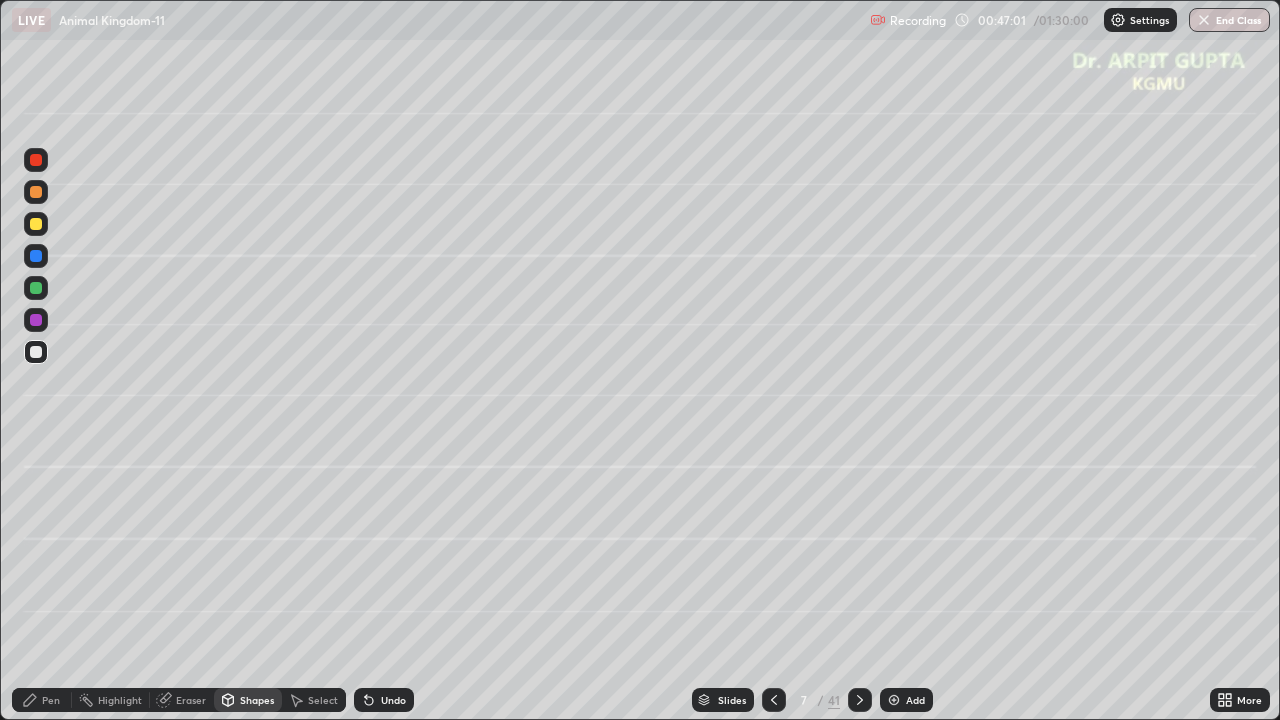 click on "Pen" at bounding box center (51, 700) 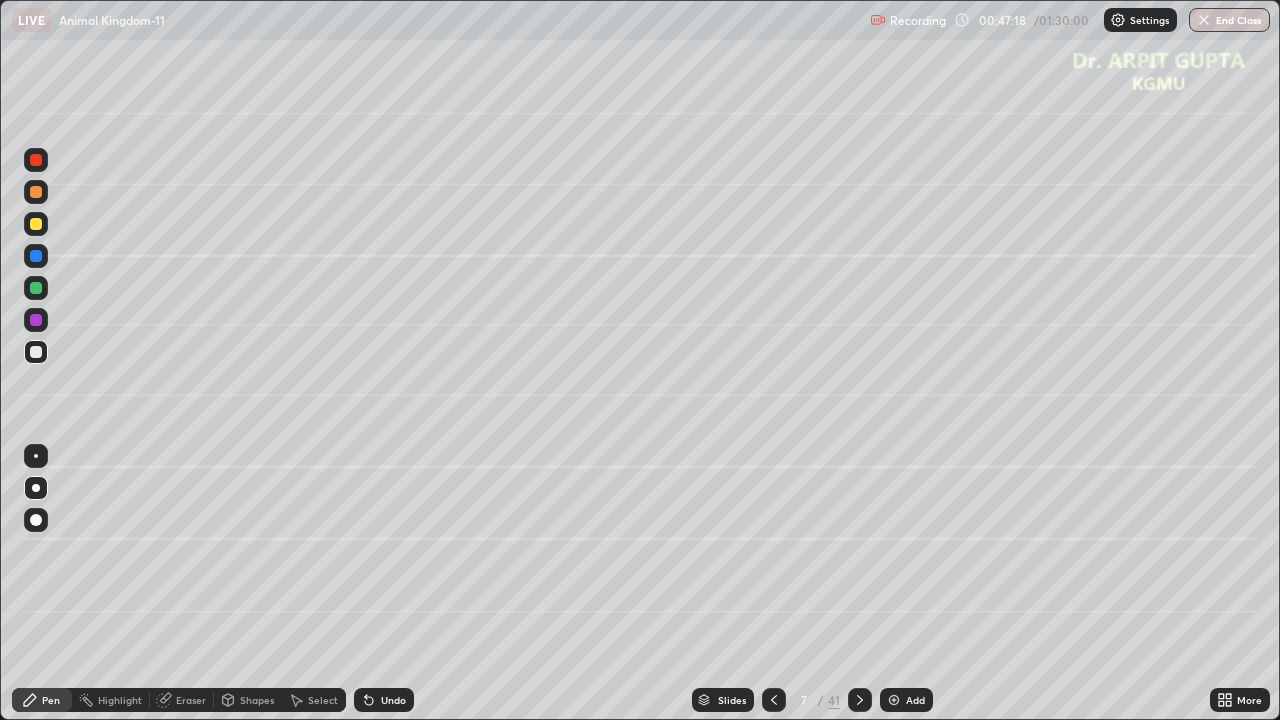 click at bounding box center (36, 224) 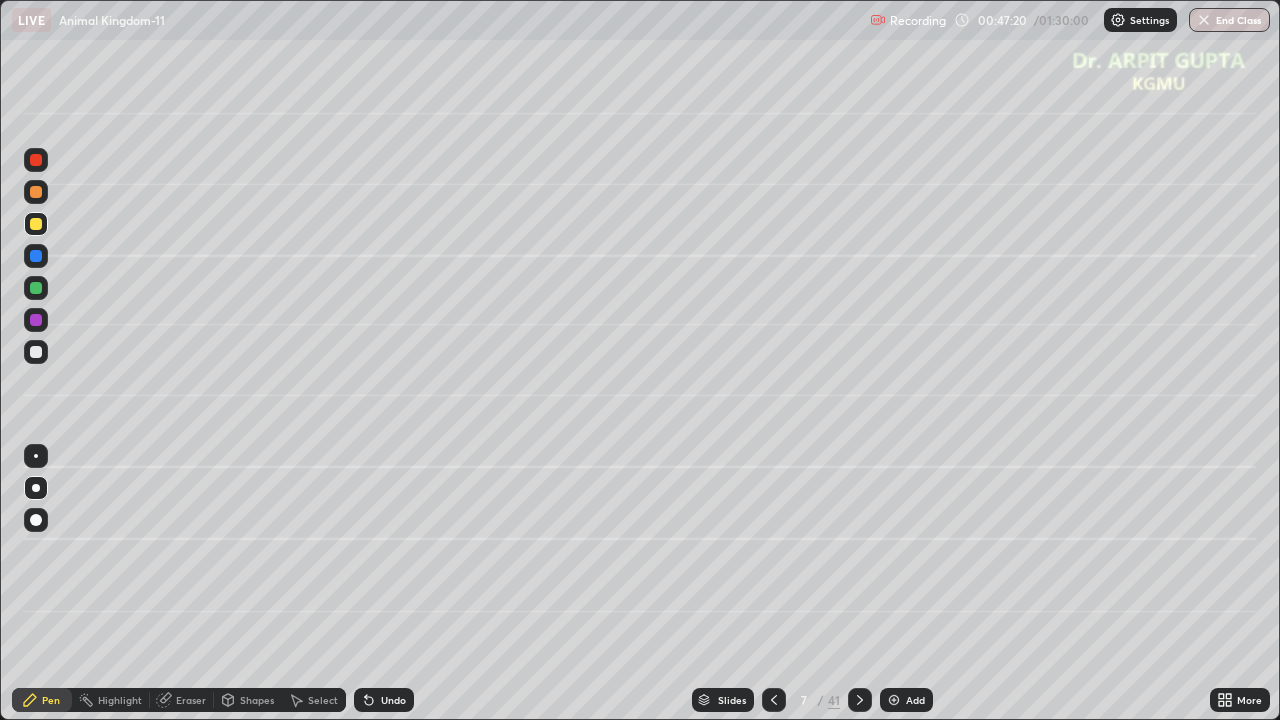 click at bounding box center [36, 352] 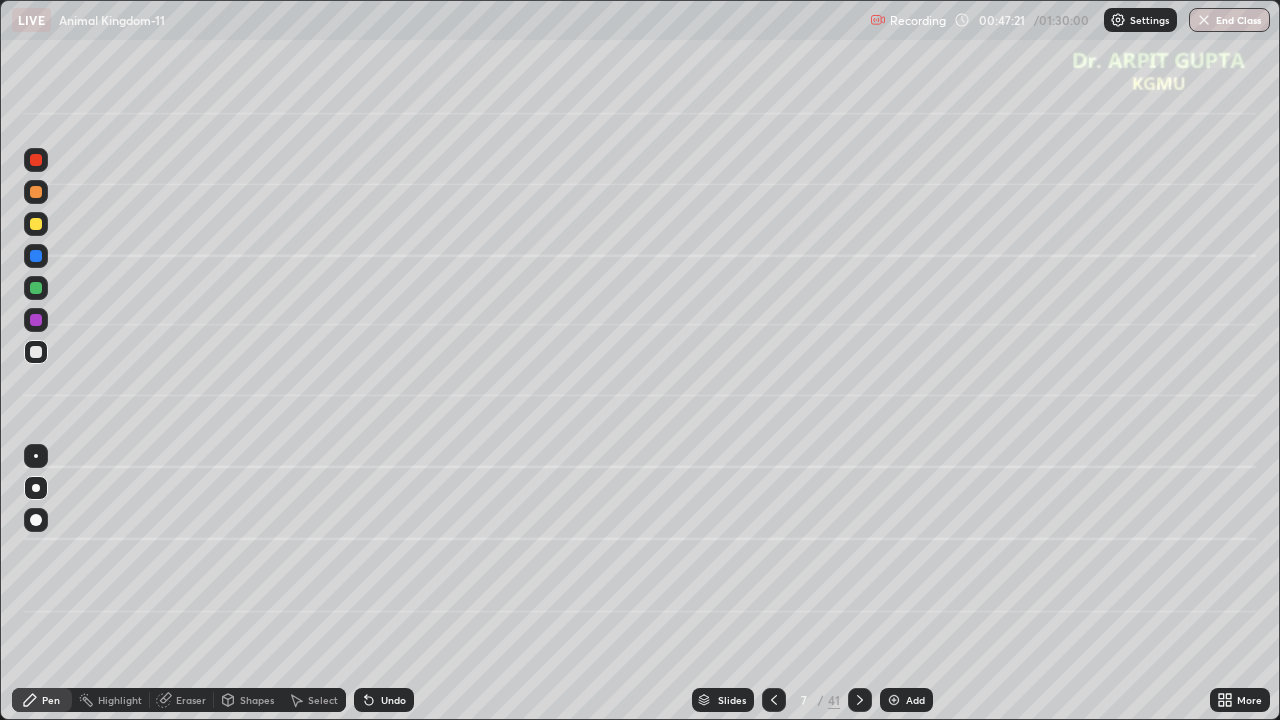 click at bounding box center (36, 256) 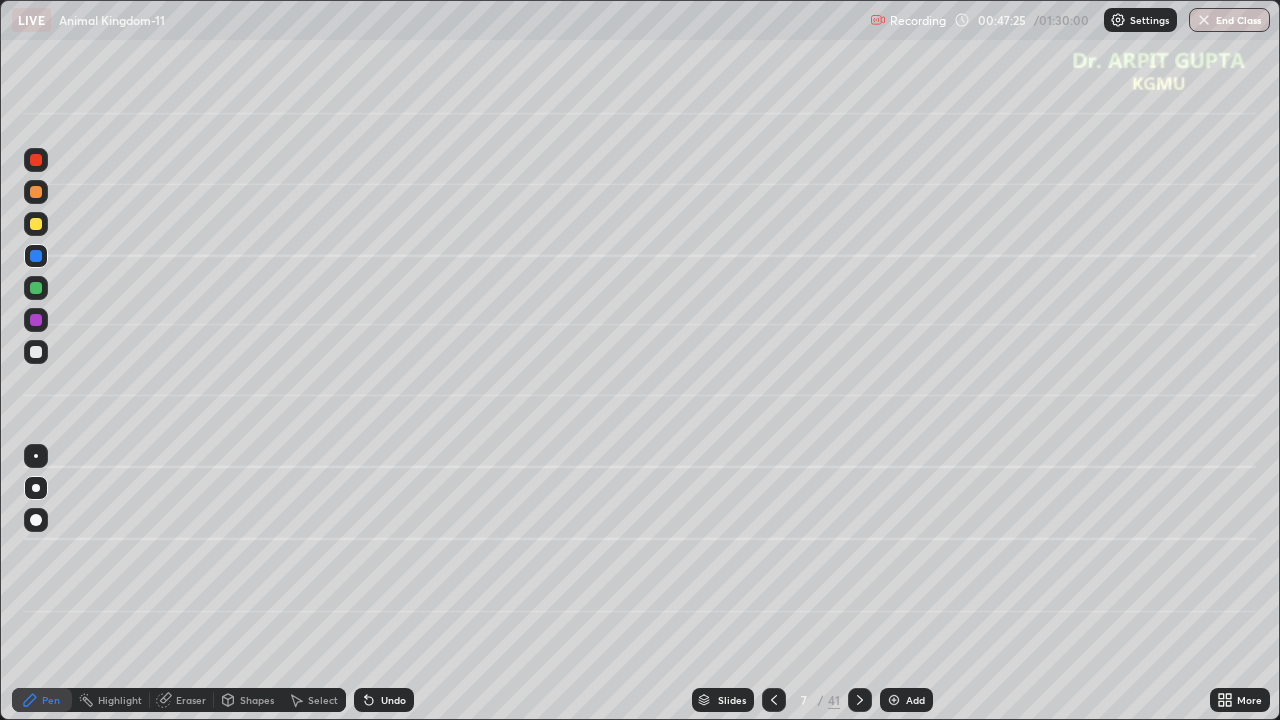 click 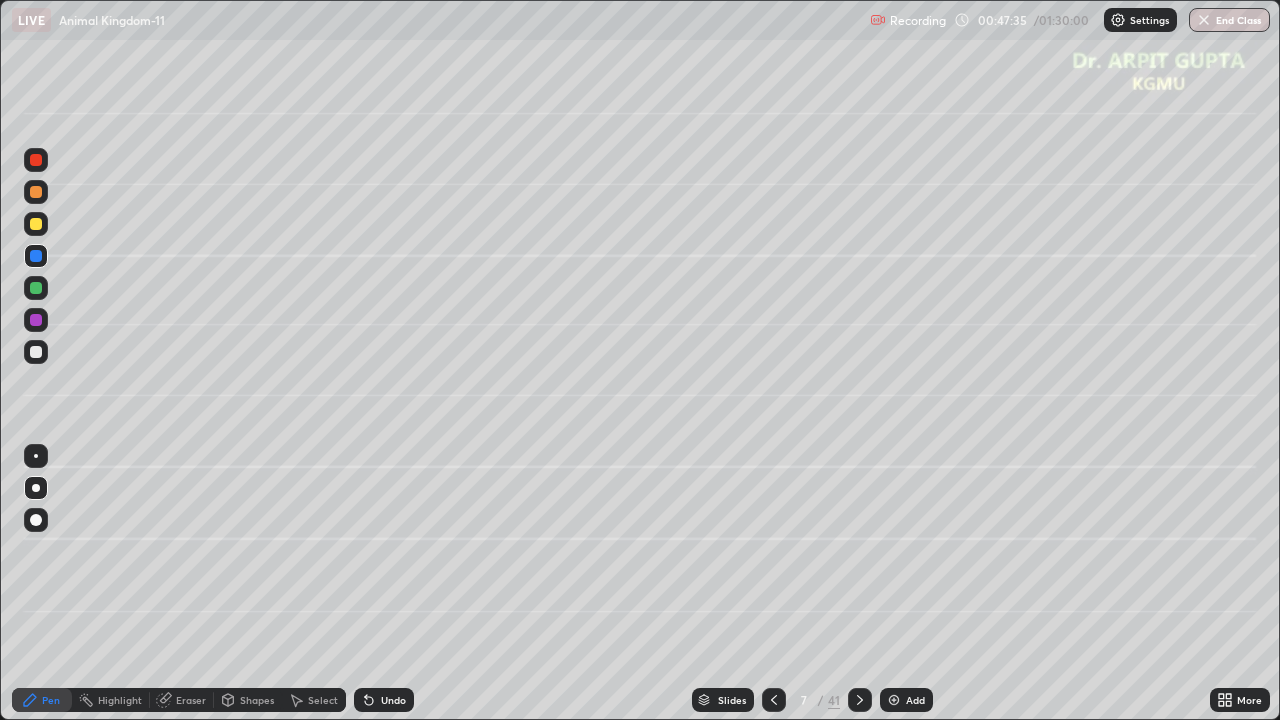 click at bounding box center (36, 288) 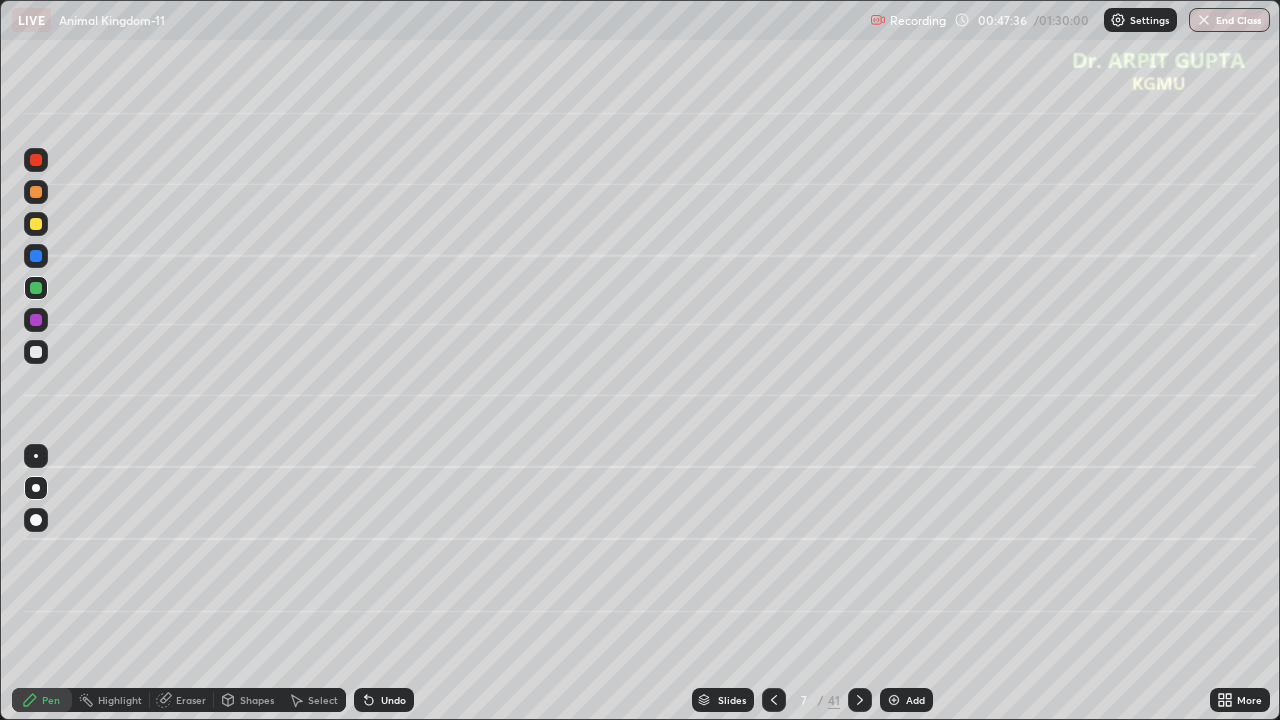 click at bounding box center (36, 256) 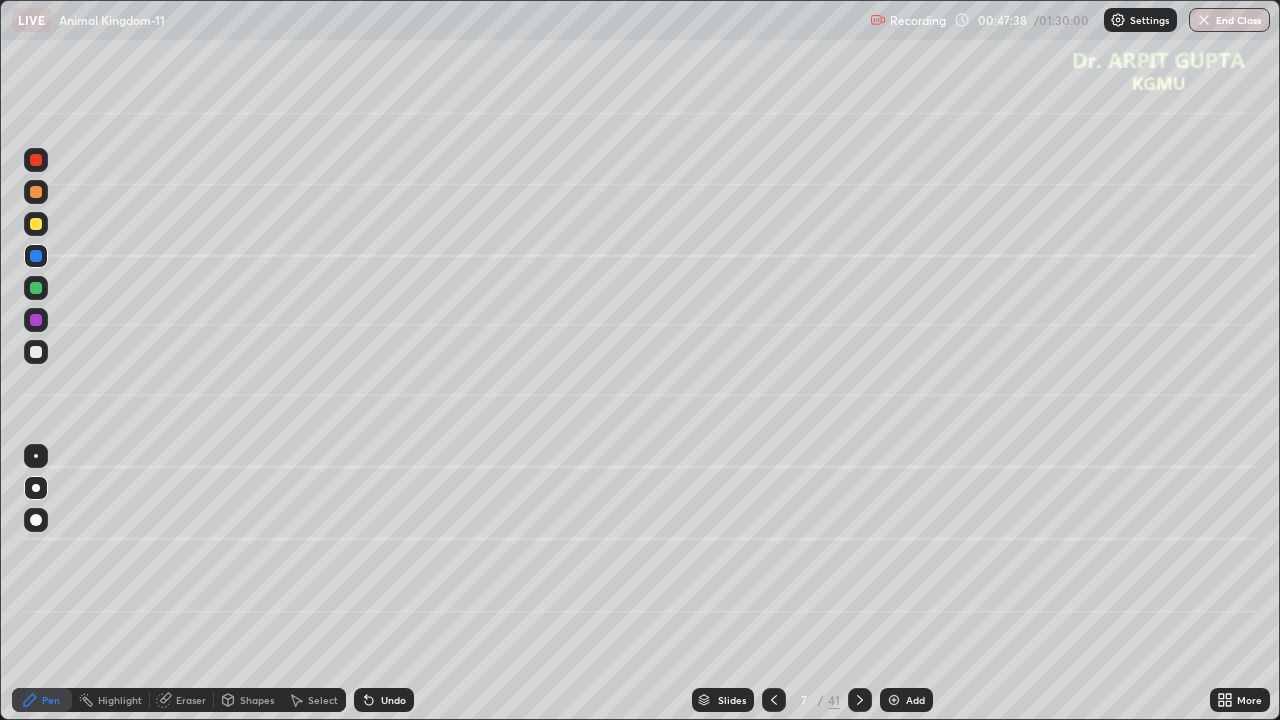 click at bounding box center [36, 320] 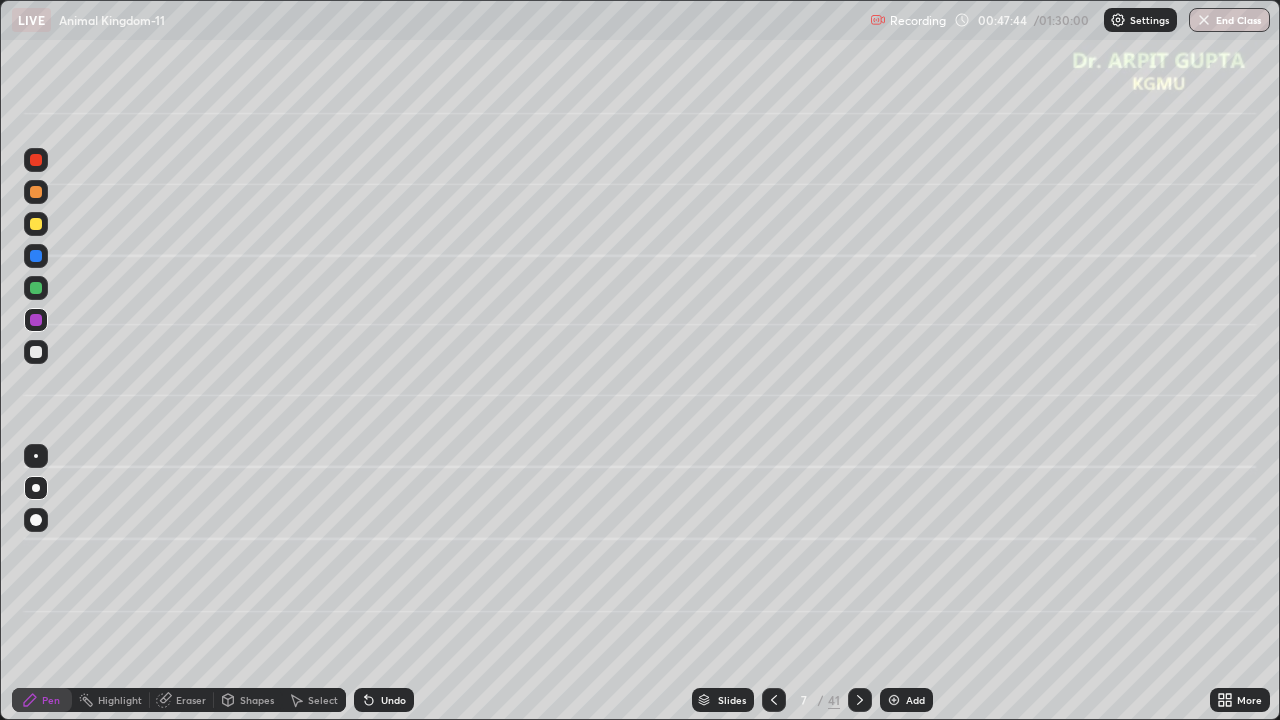 click at bounding box center (36, 352) 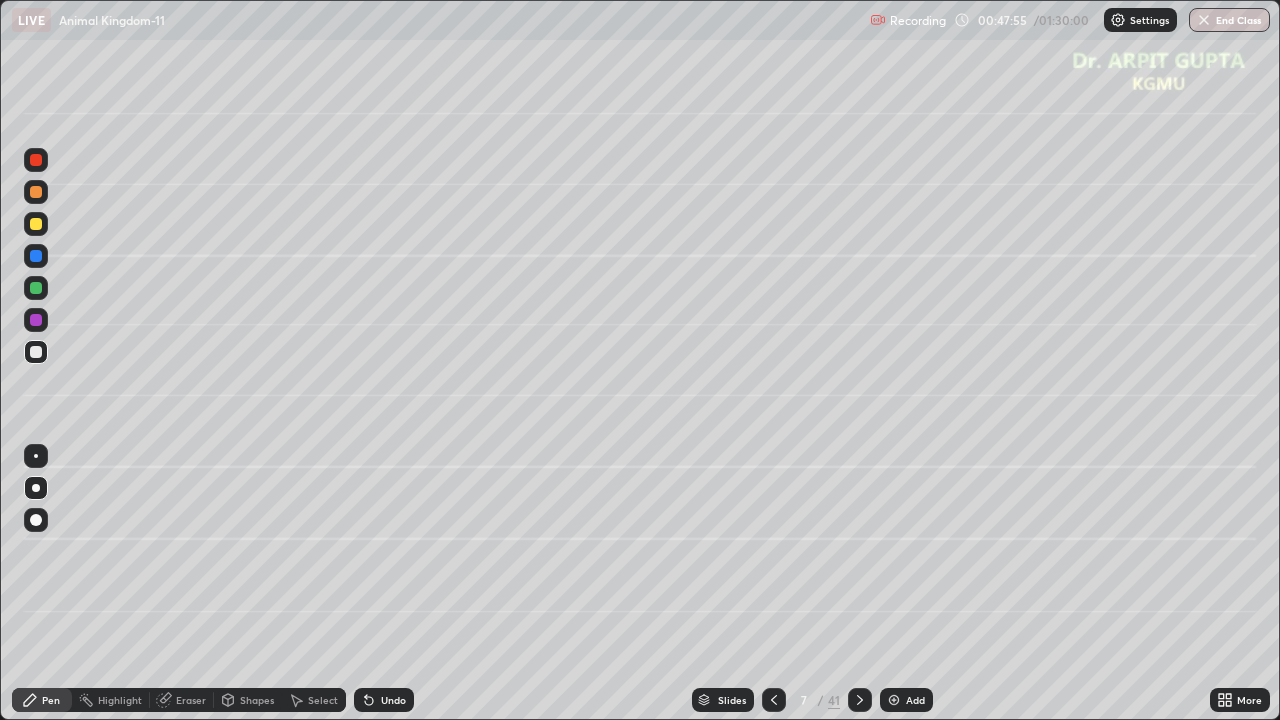 click at bounding box center (36, 320) 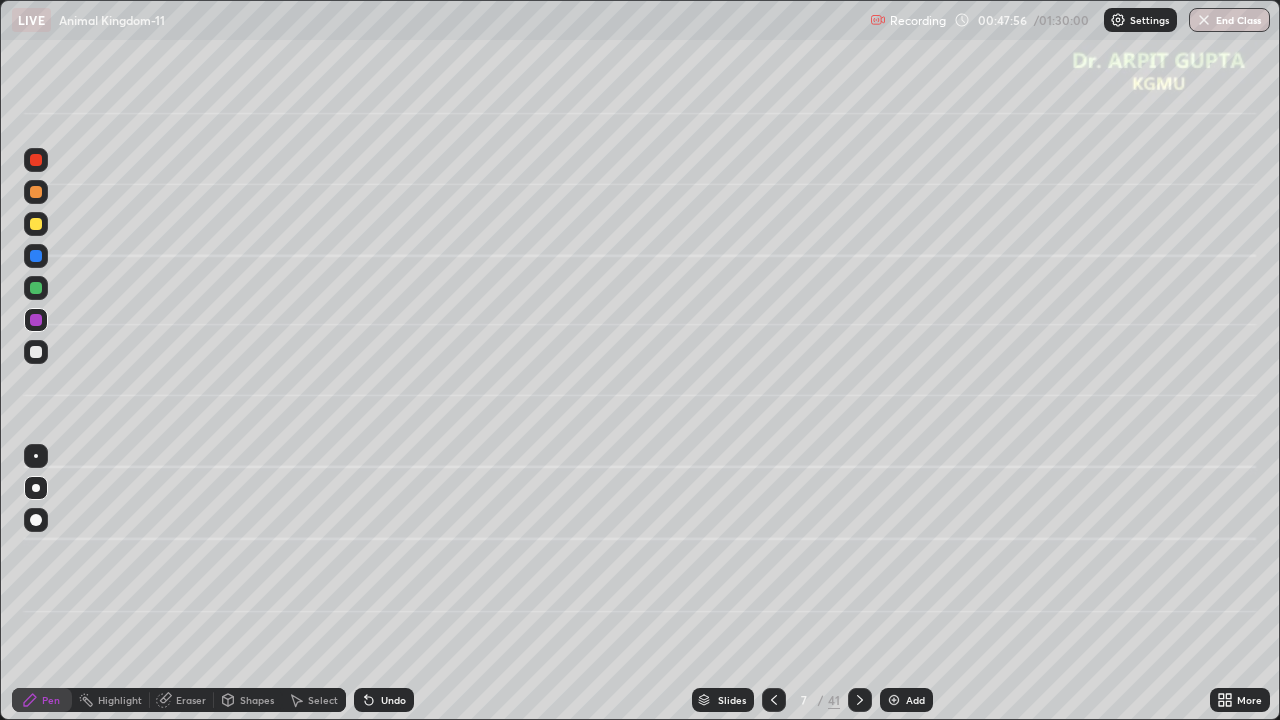 click at bounding box center (36, 256) 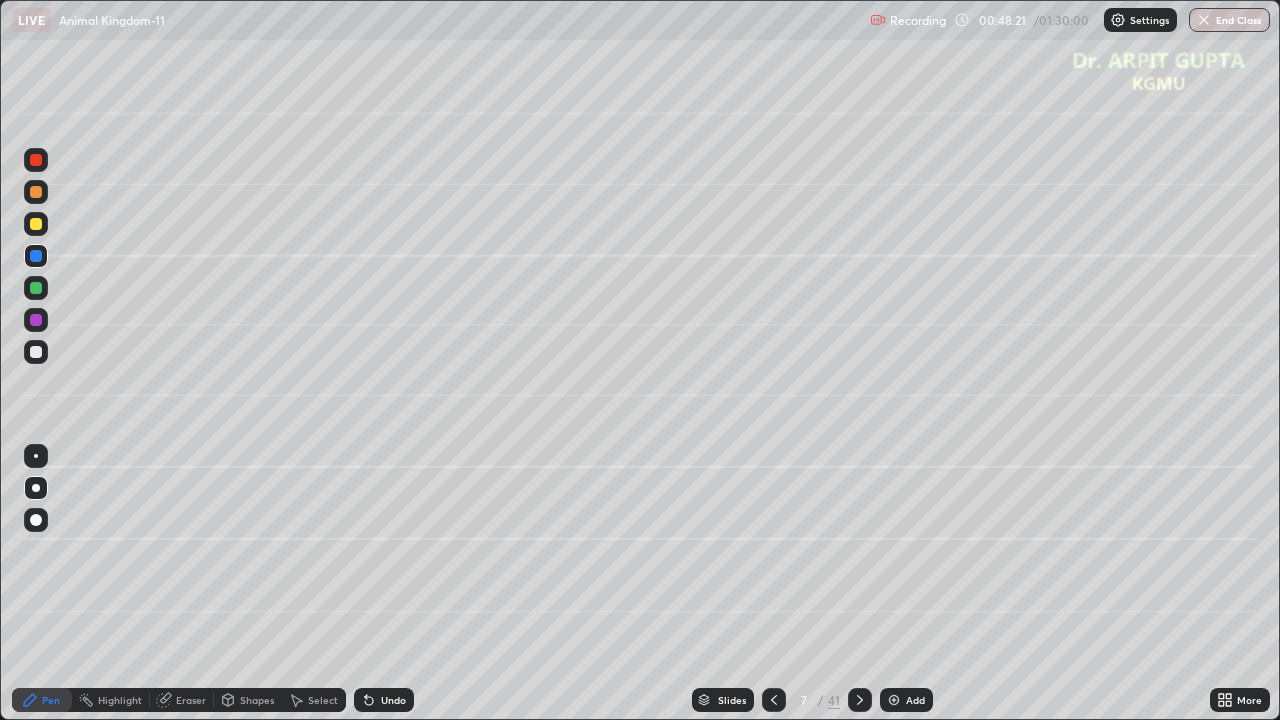 click at bounding box center [36, 352] 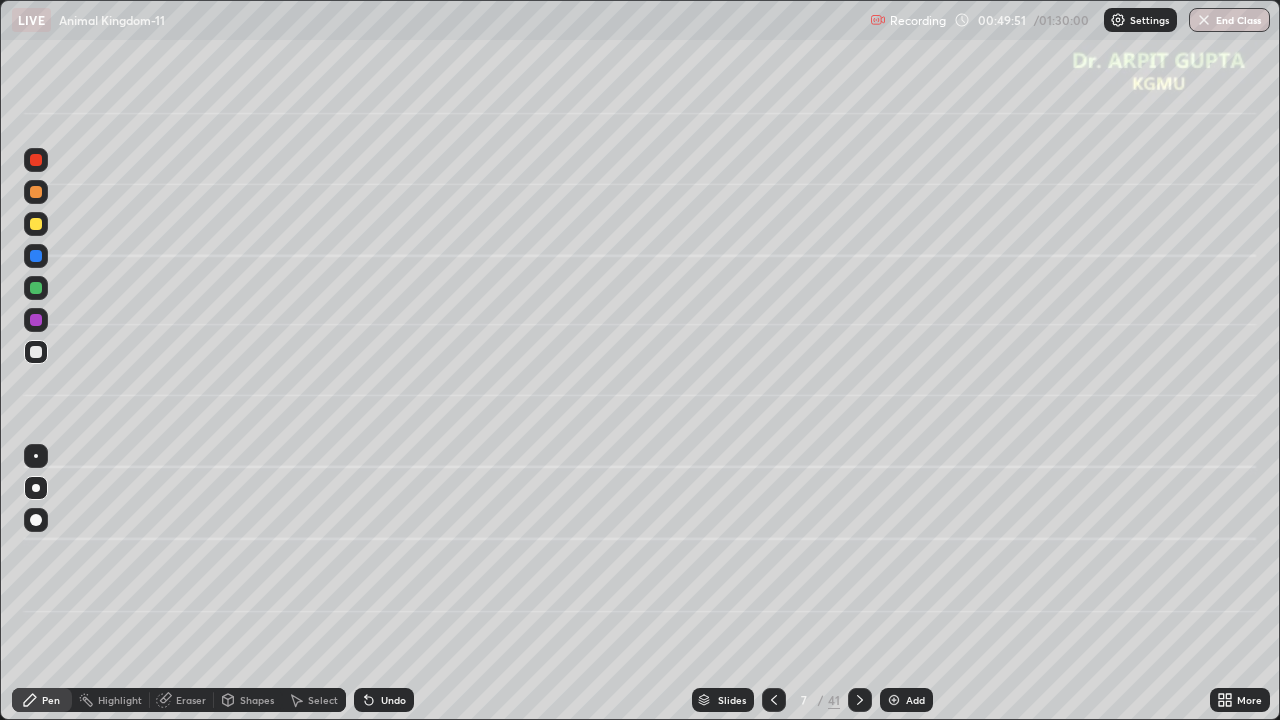 click on "Eraser" at bounding box center [182, 700] 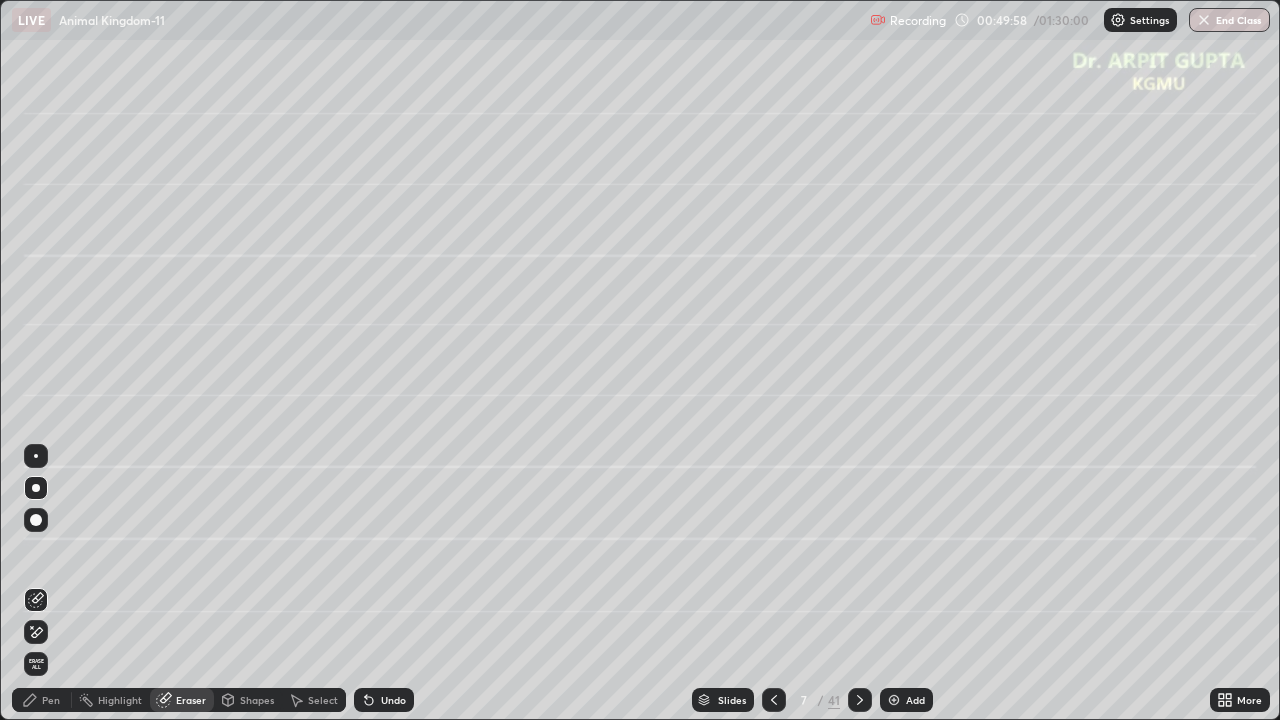click on "Pen" at bounding box center (42, 700) 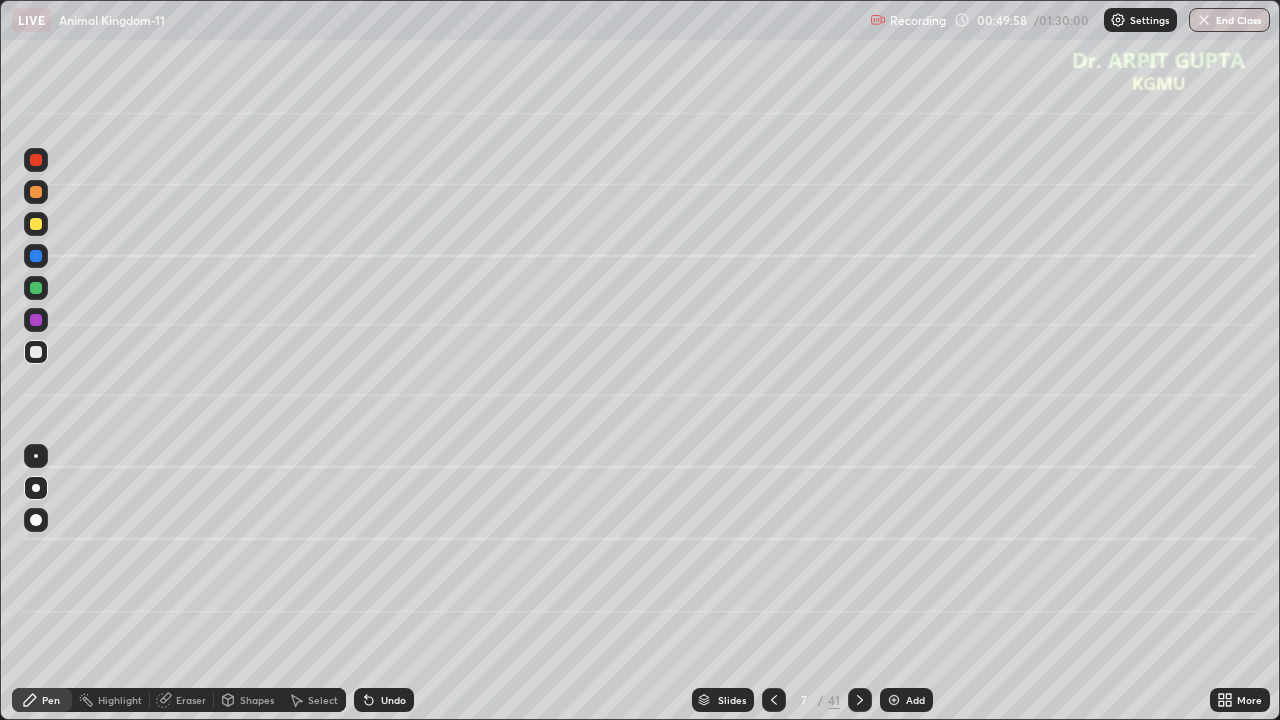 click at bounding box center (36, 320) 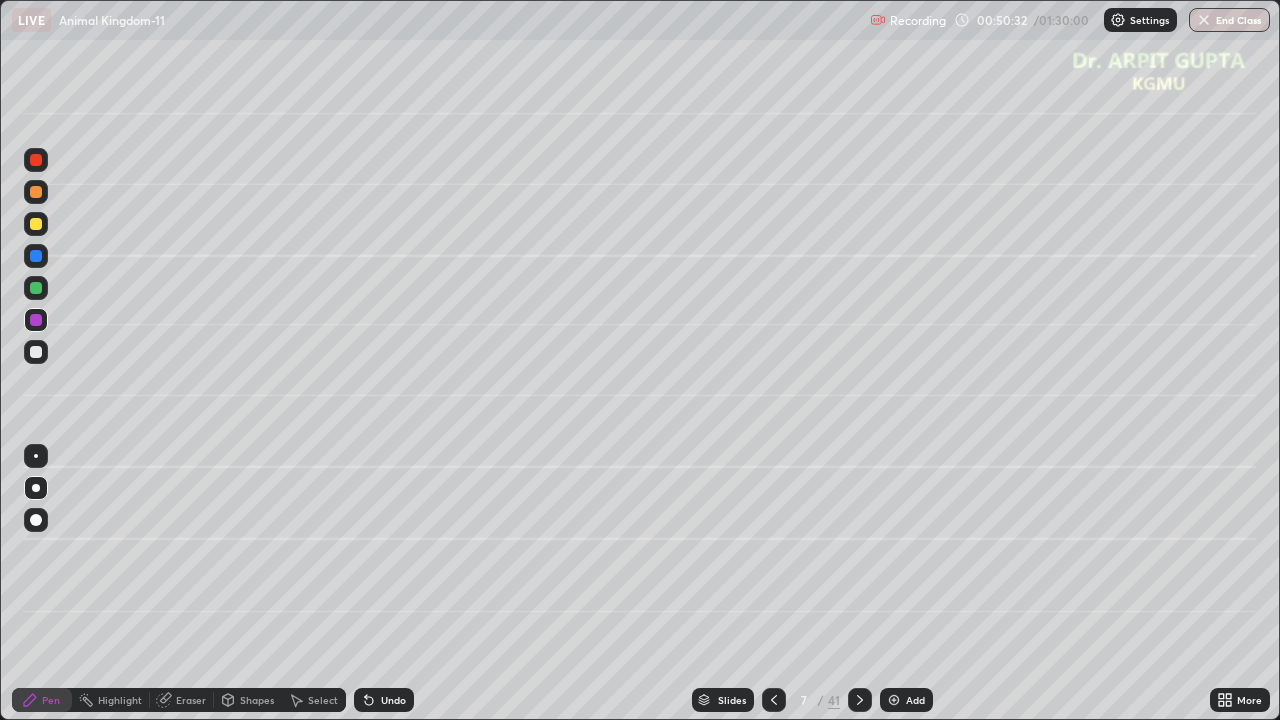 click at bounding box center (36, 352) 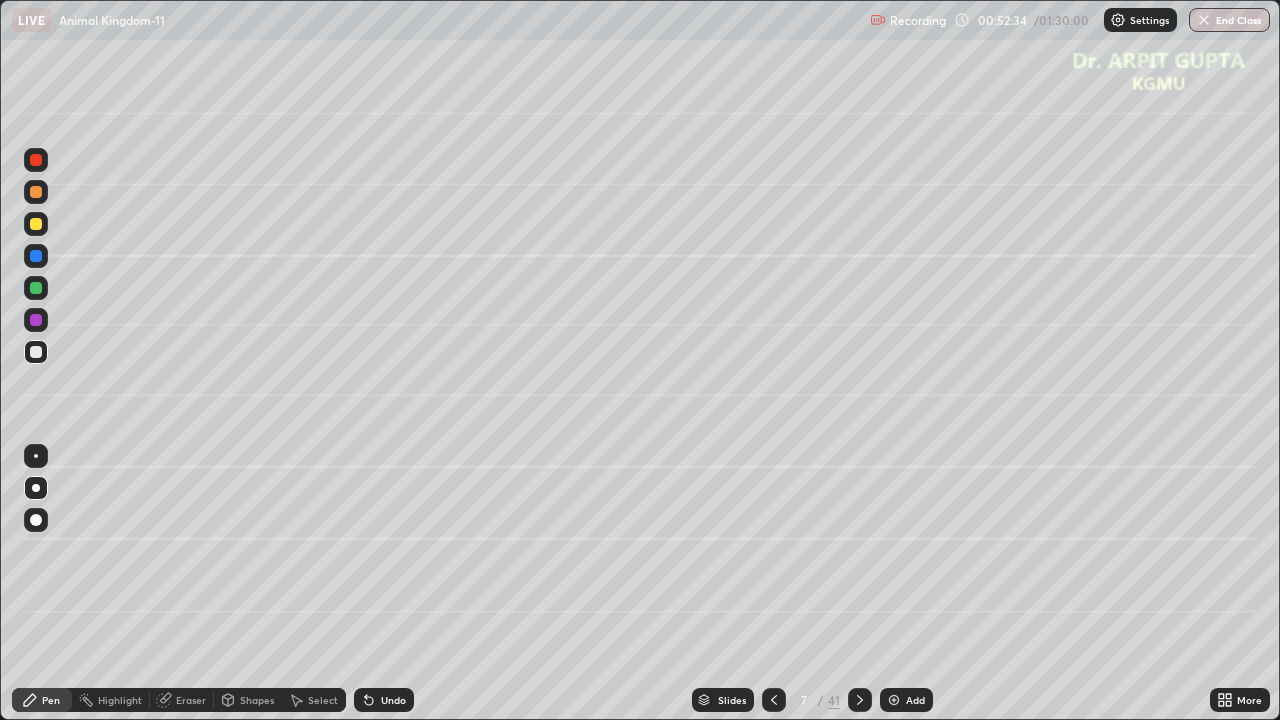 click at bounding box center (860, 700) 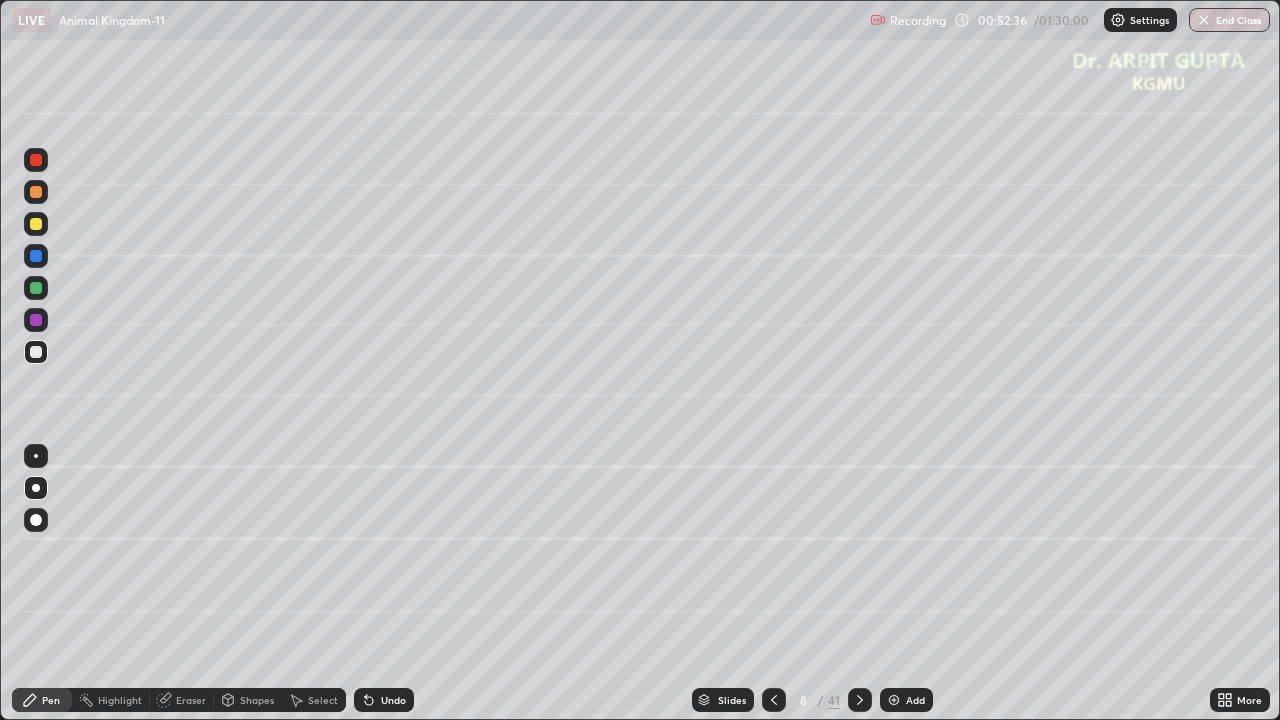 click at bounding box center [36, 224] 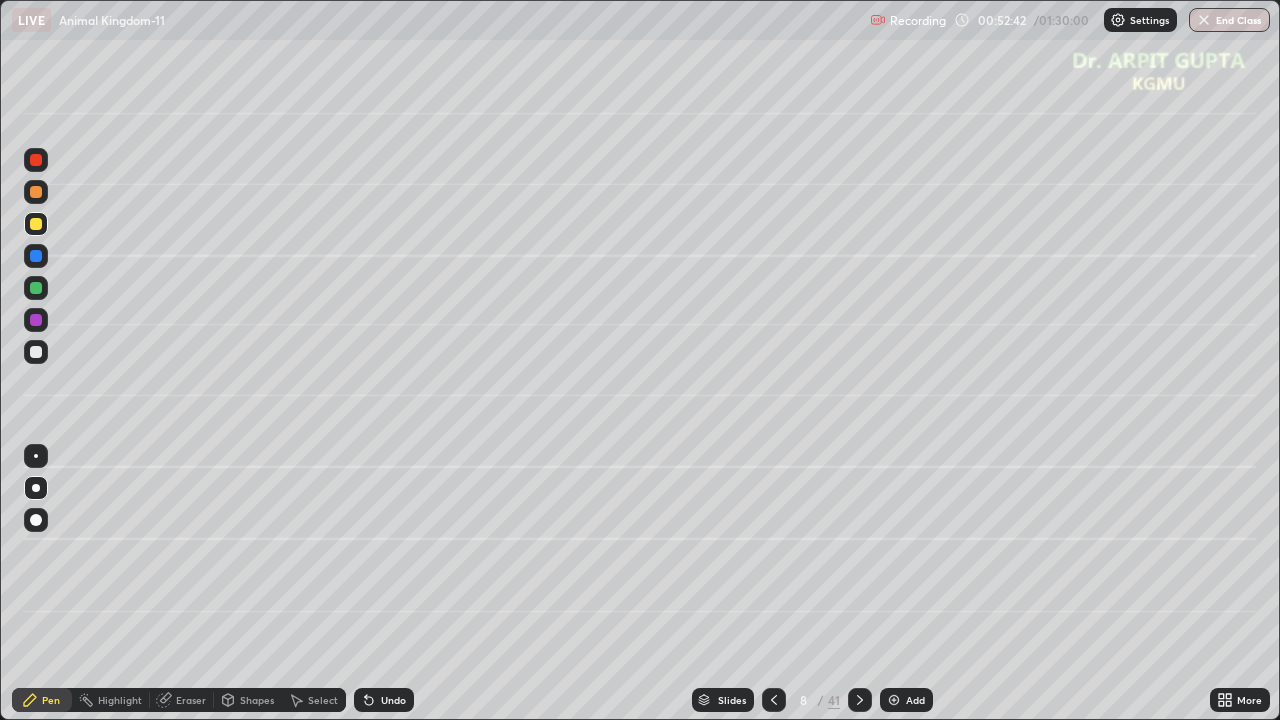 click at bounding box center (36, 192) 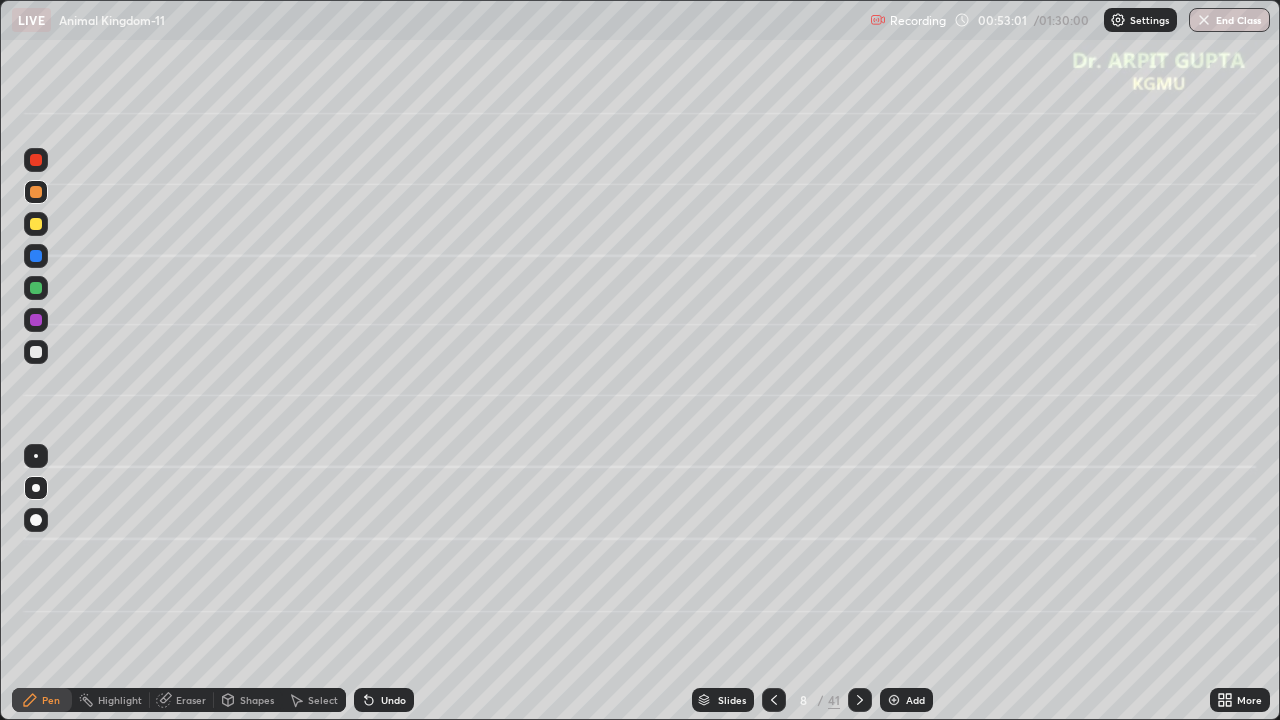 click at bounding box center (36, 352) 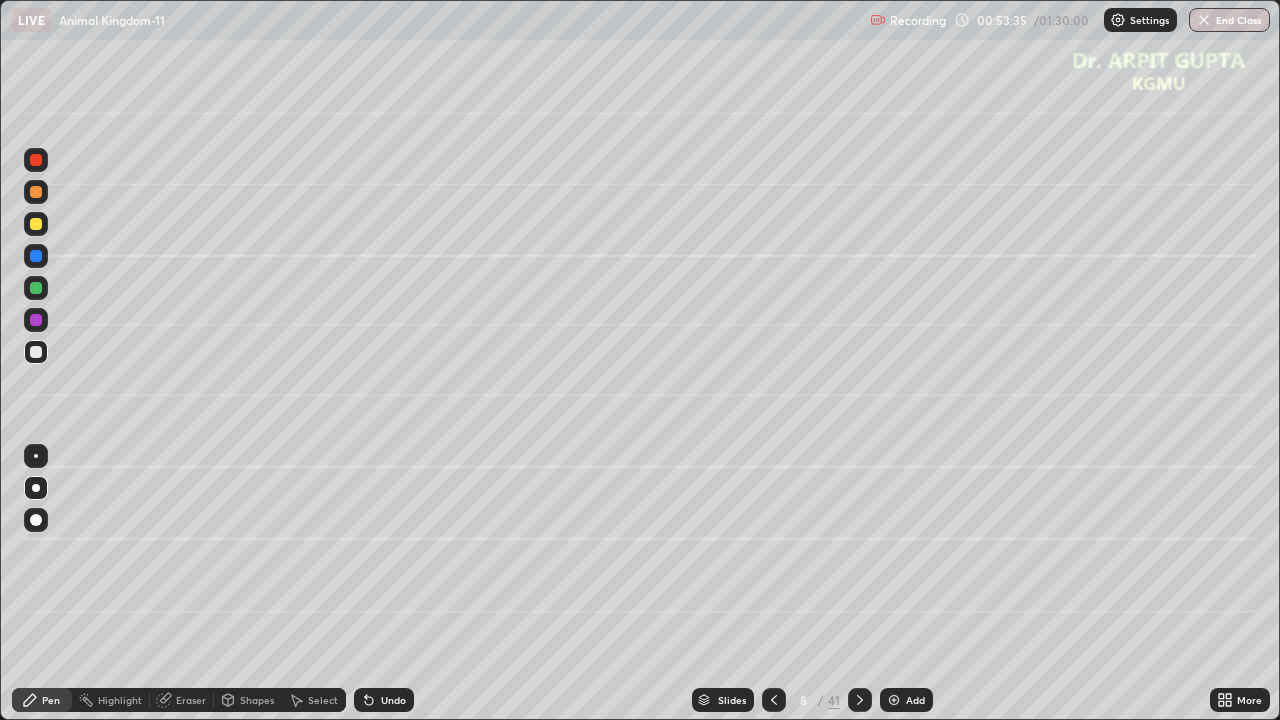 click at bounding box center [36, 224] 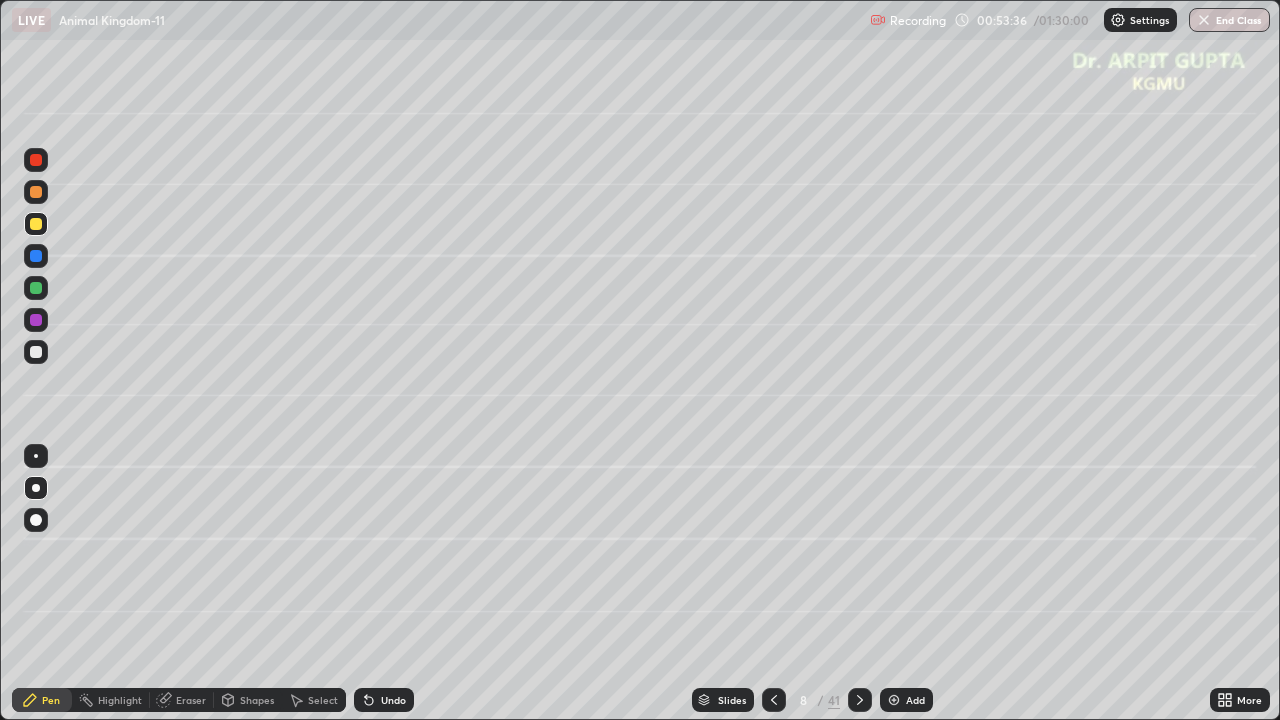 click at bounding box center (36, 224) 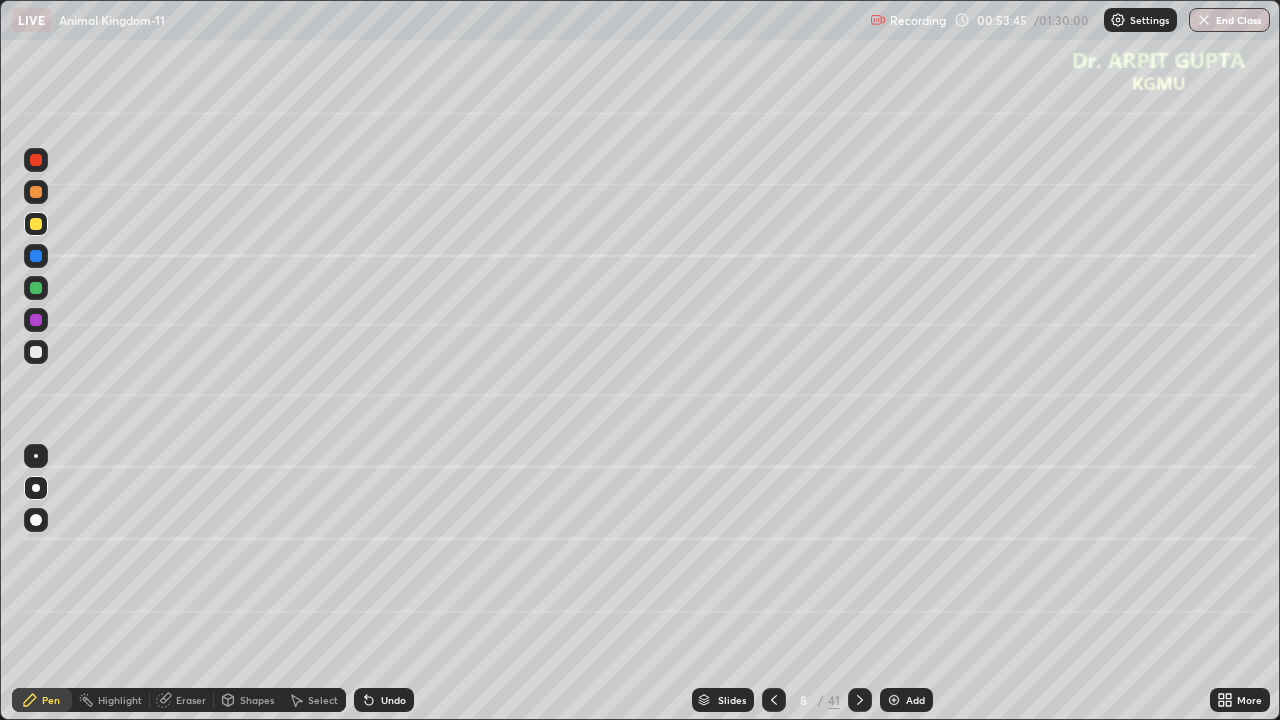 click on "Undo" at bounding box center (384, 700) 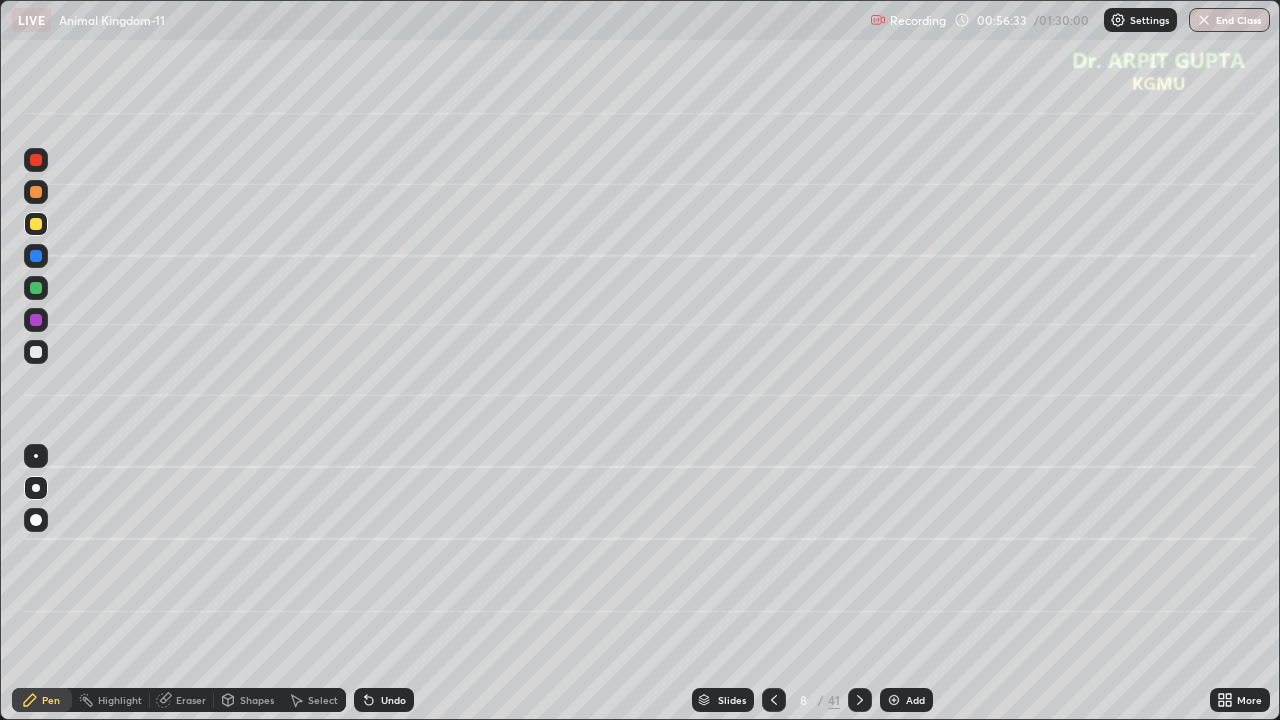 click 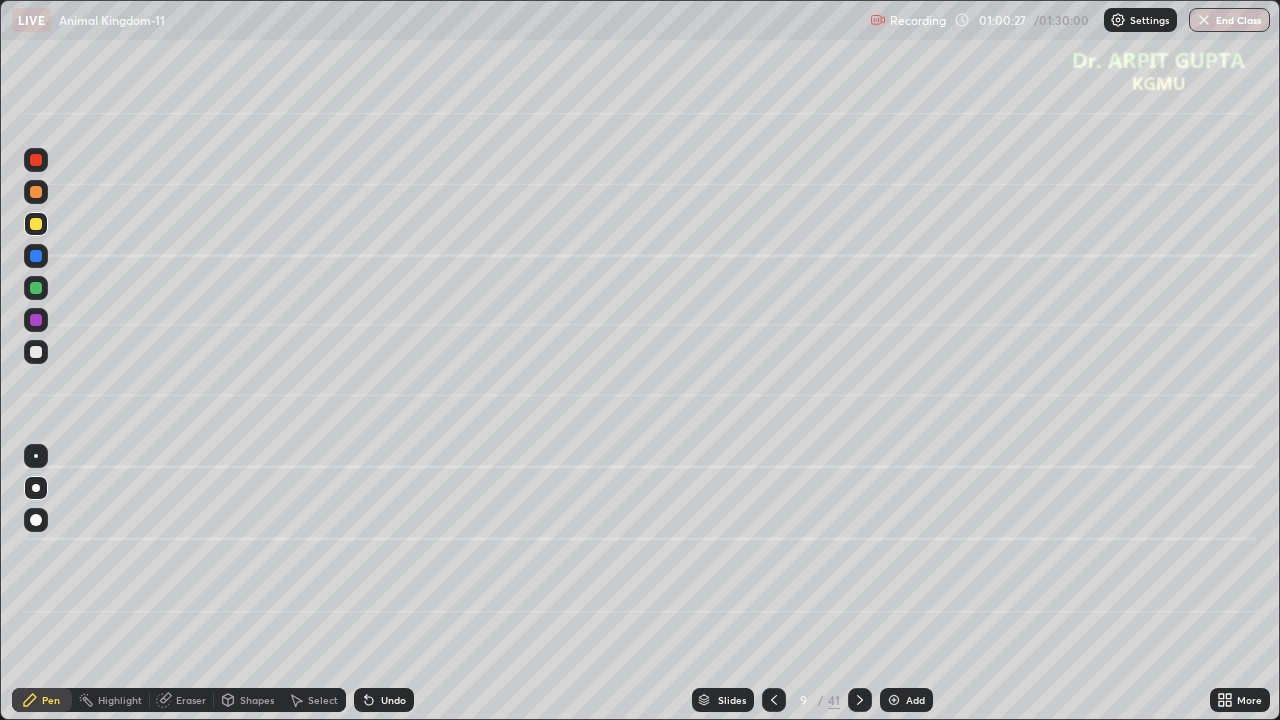 click 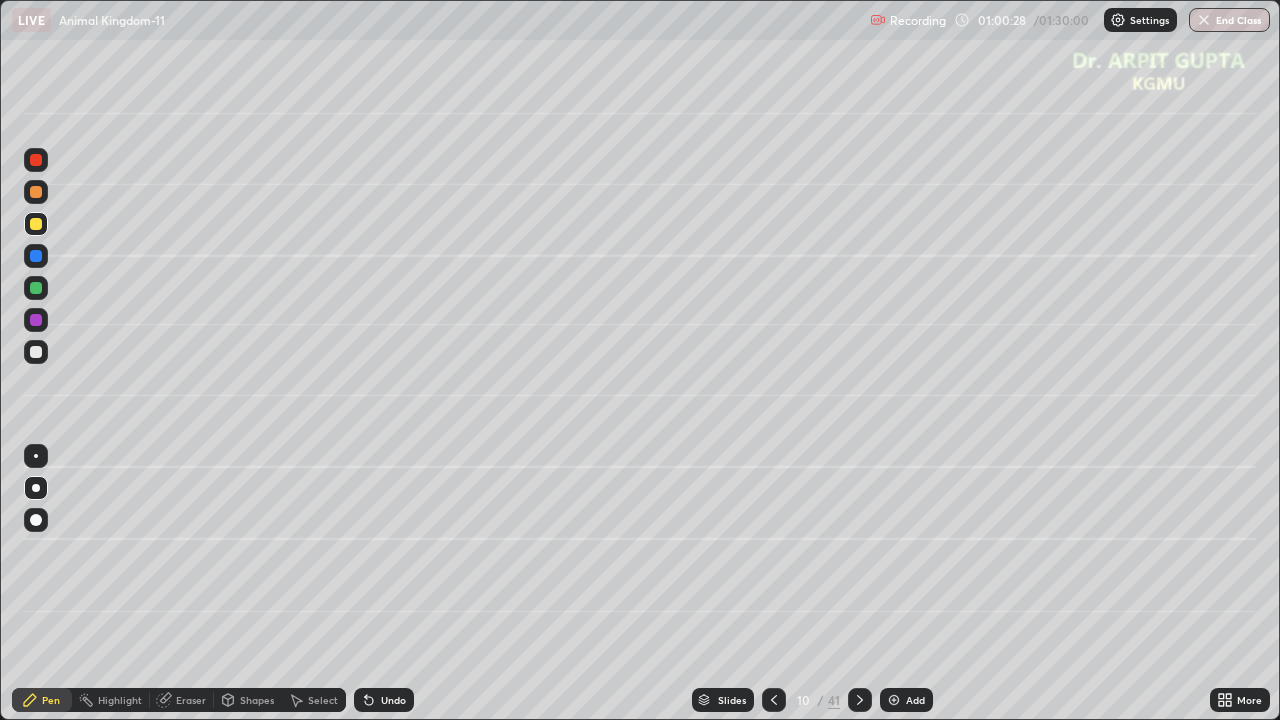click at bounding box center [774, 700] 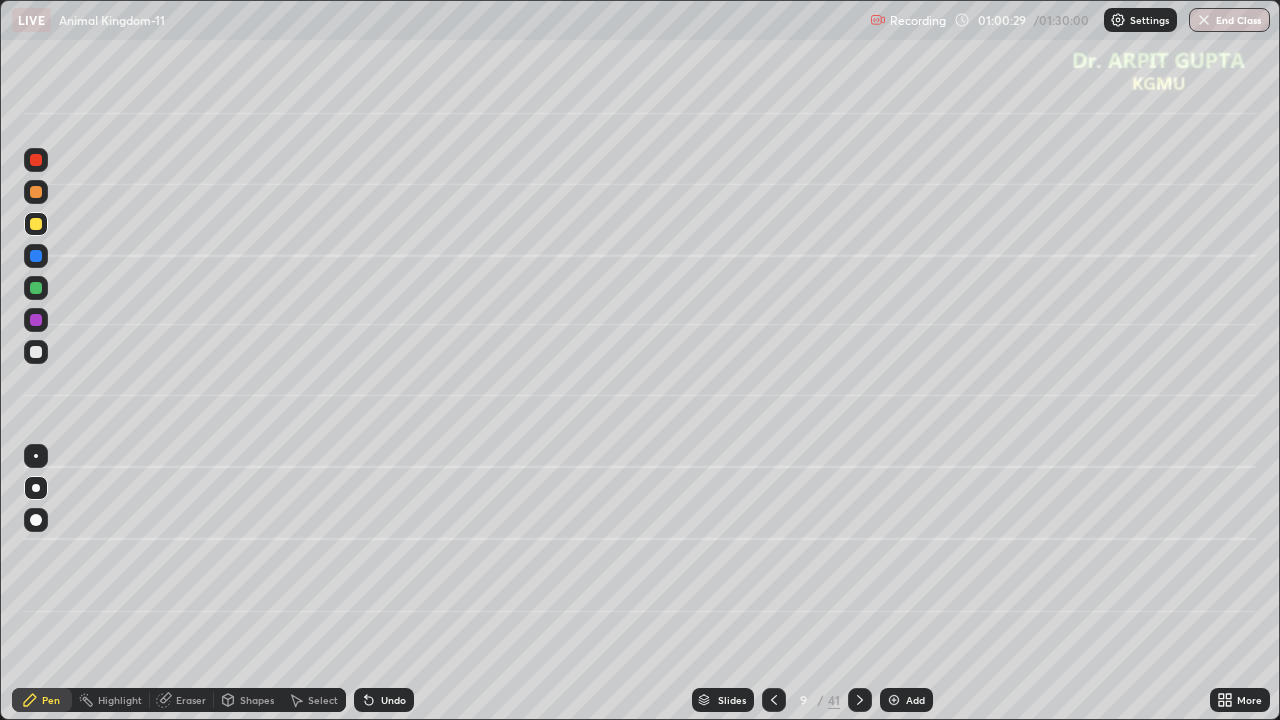 click at bounding box center (36, 192) 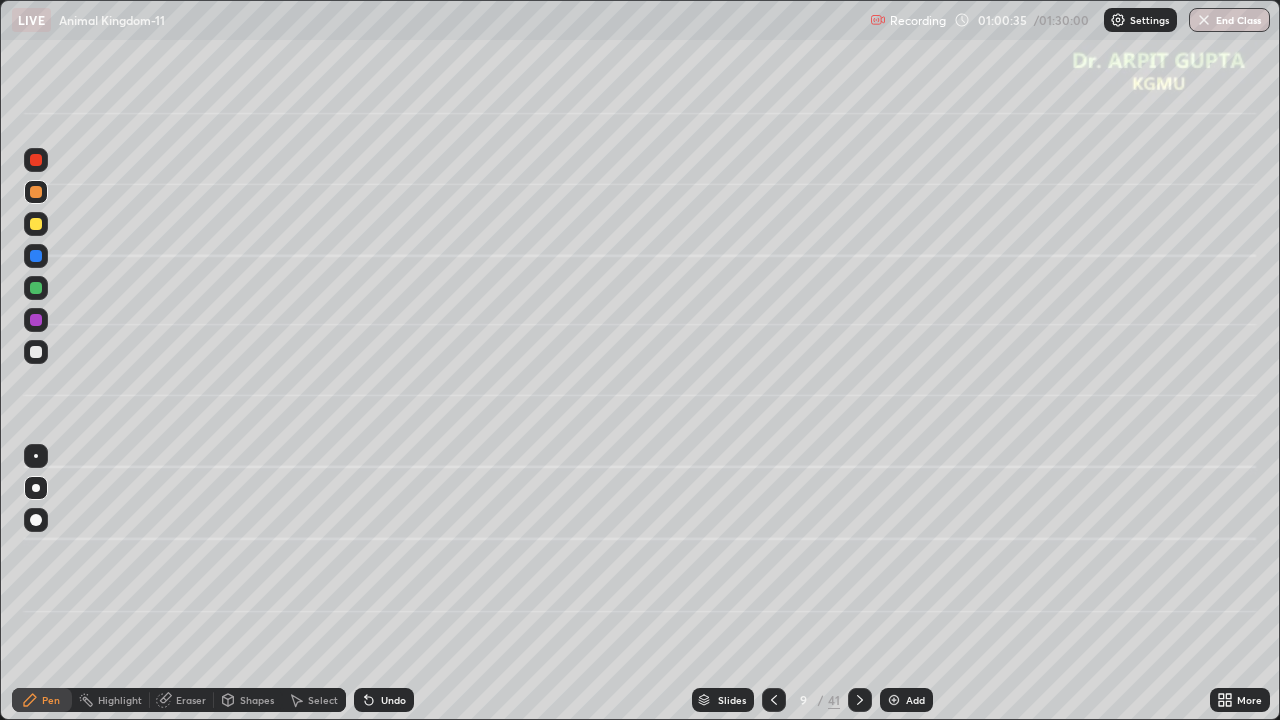 click on "Undo" at bounding box center (393, 700) 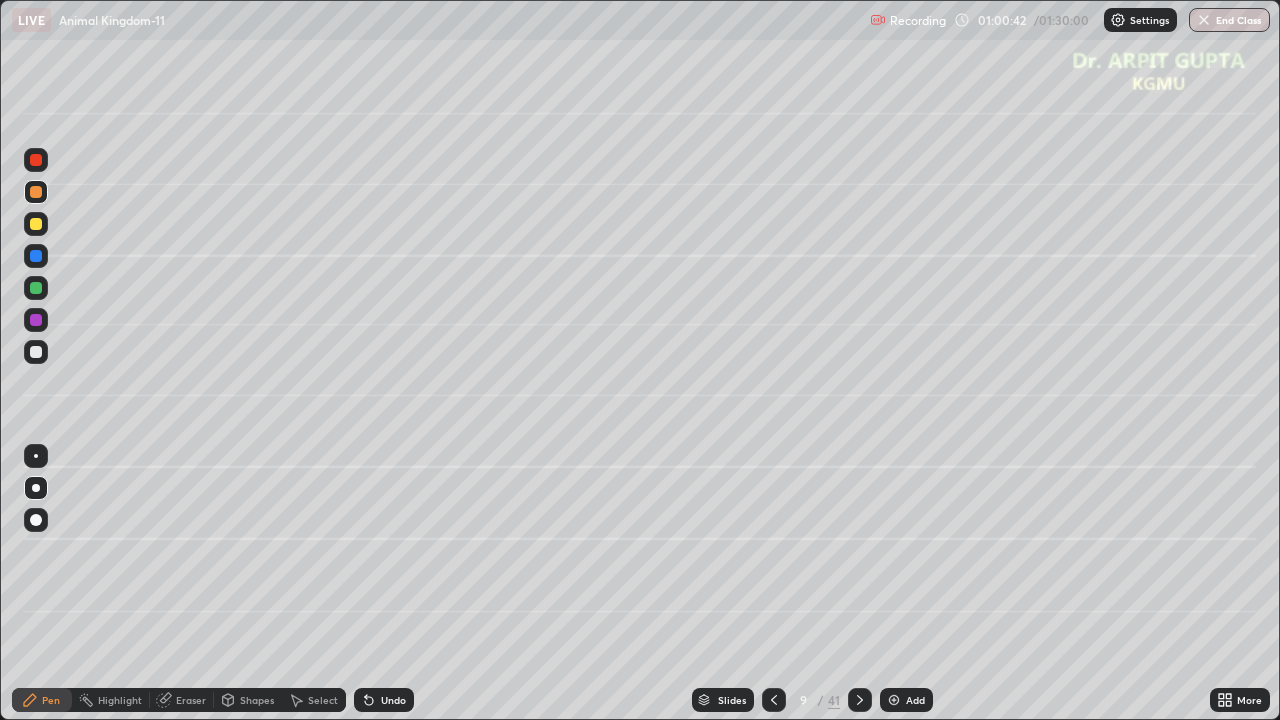 click at bounding box center [36, 224] 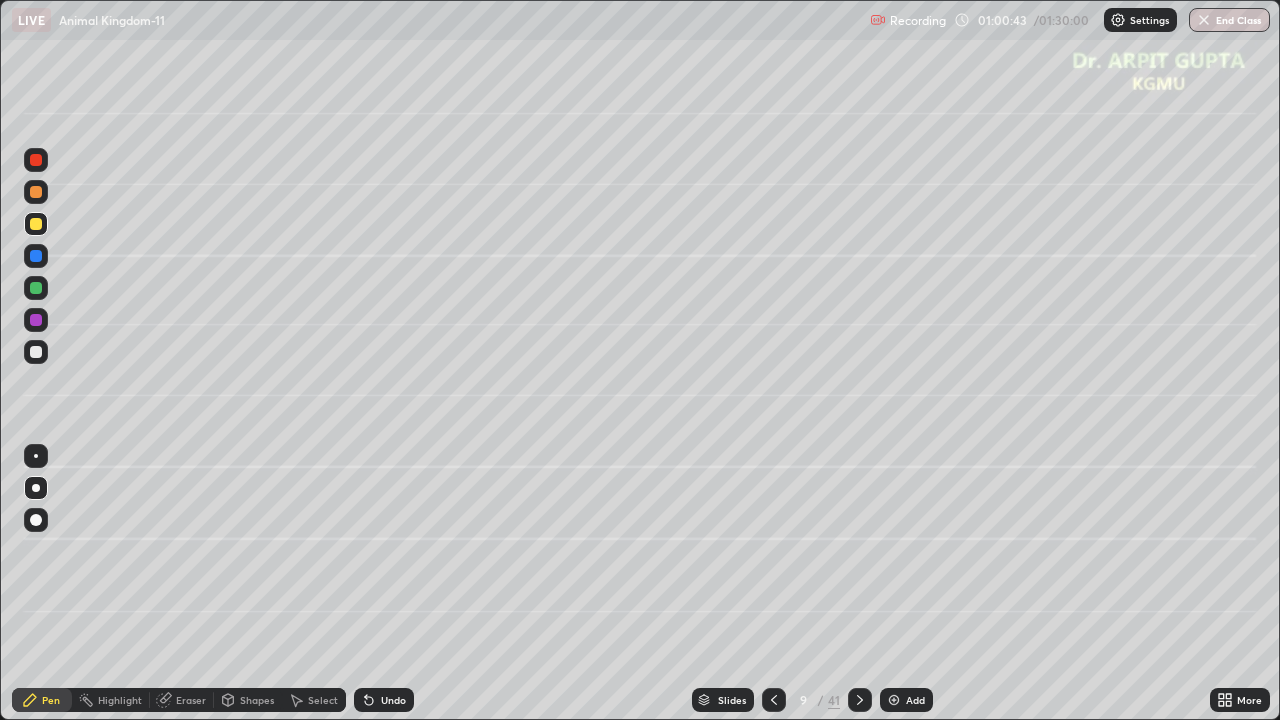 click at bounding box center (36, 520) 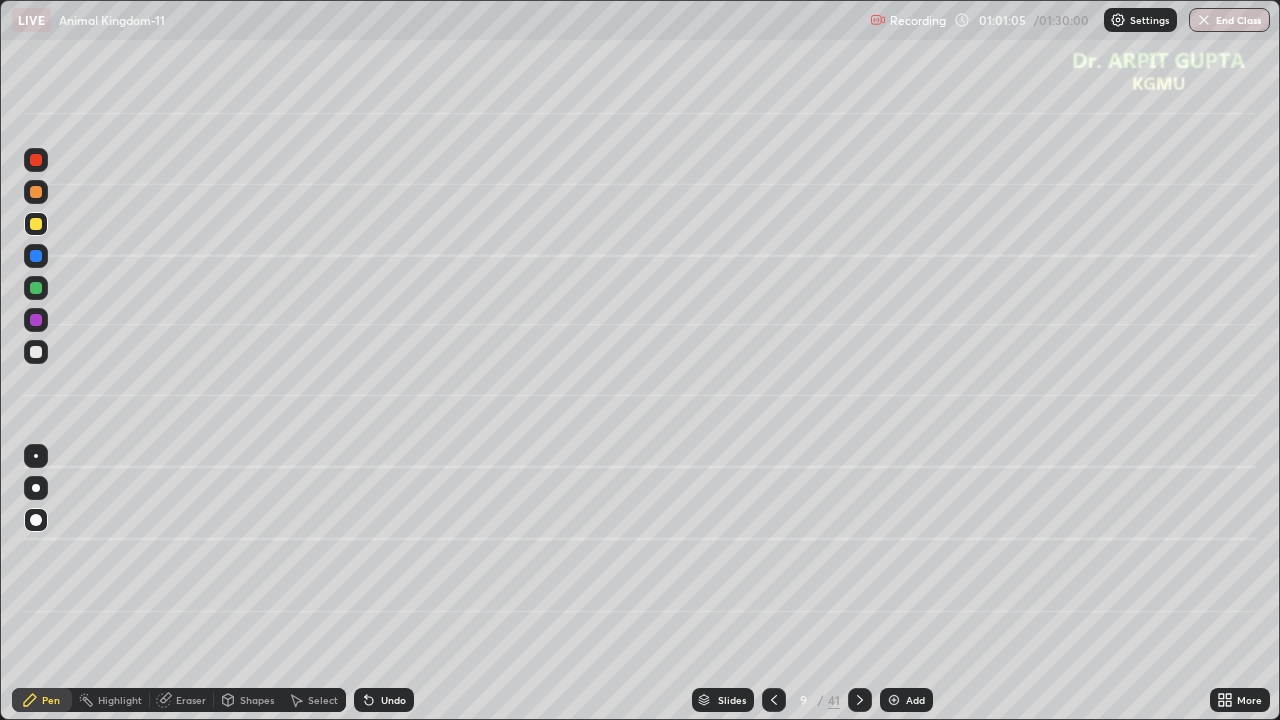 click on "Eraser" at bounding box center (191, 700) 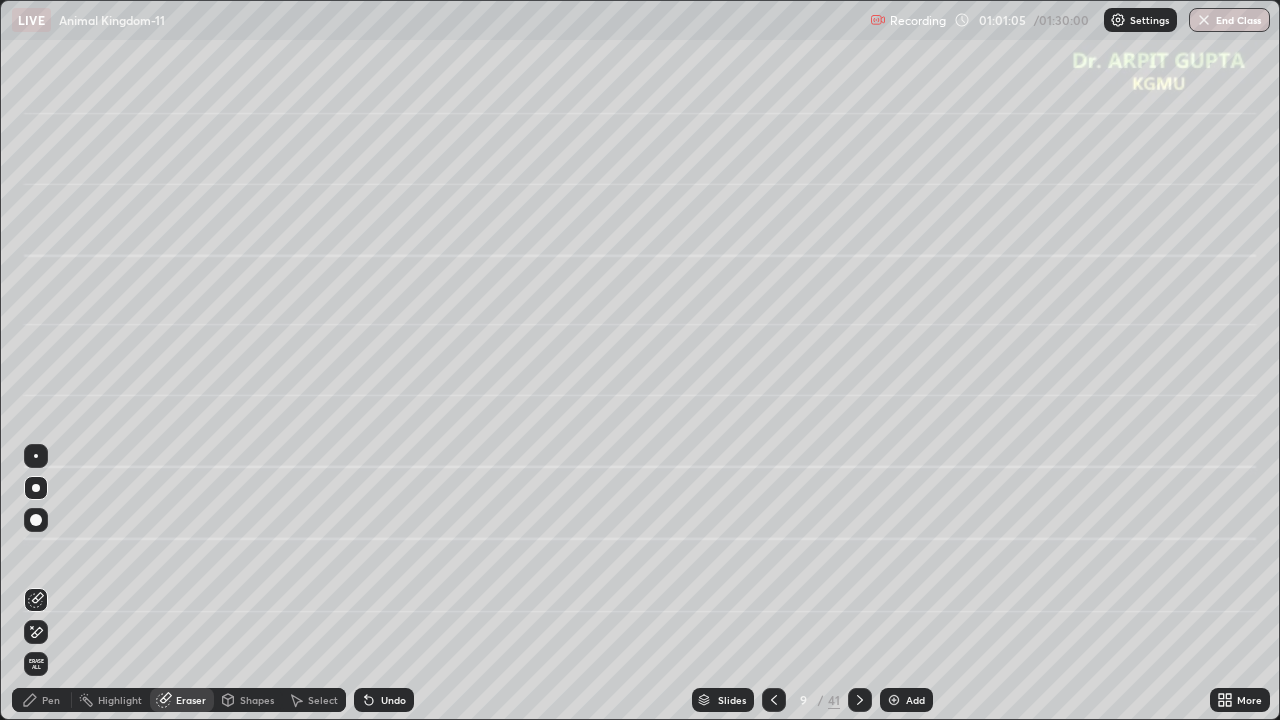 click on "Shapes" at bounding box center (248, 700) 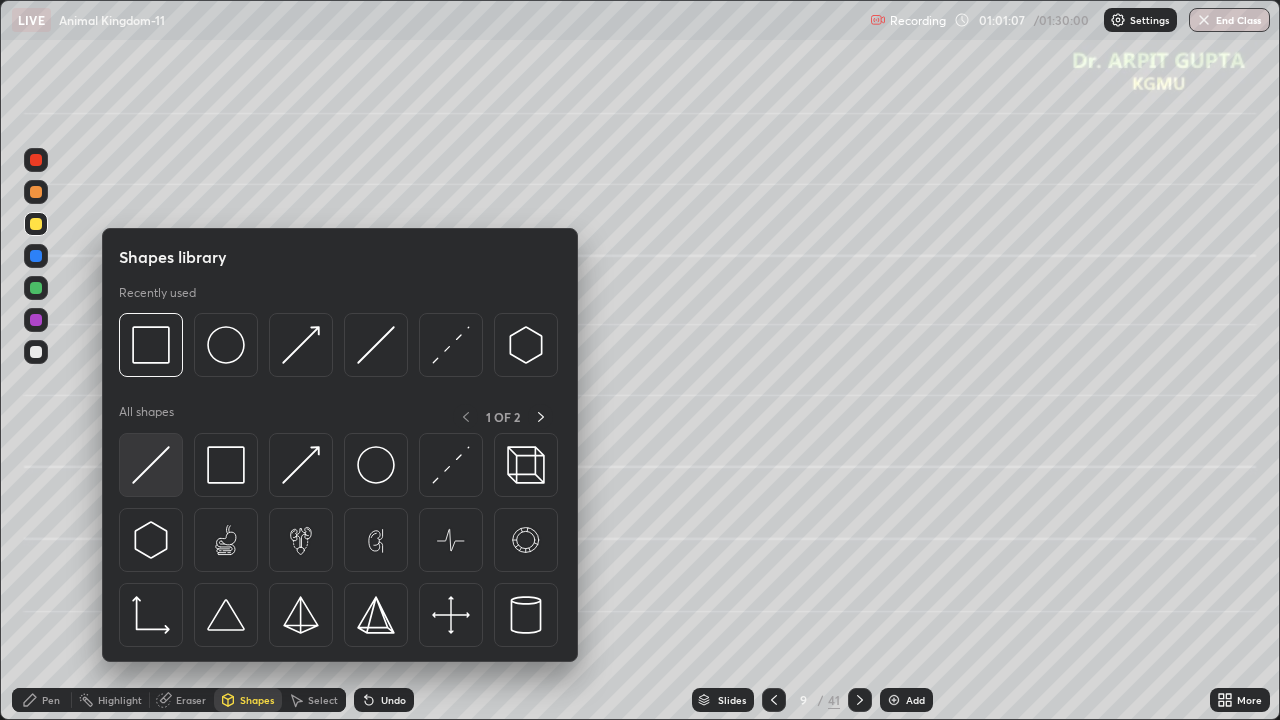 click at bounding box center (151, 465) 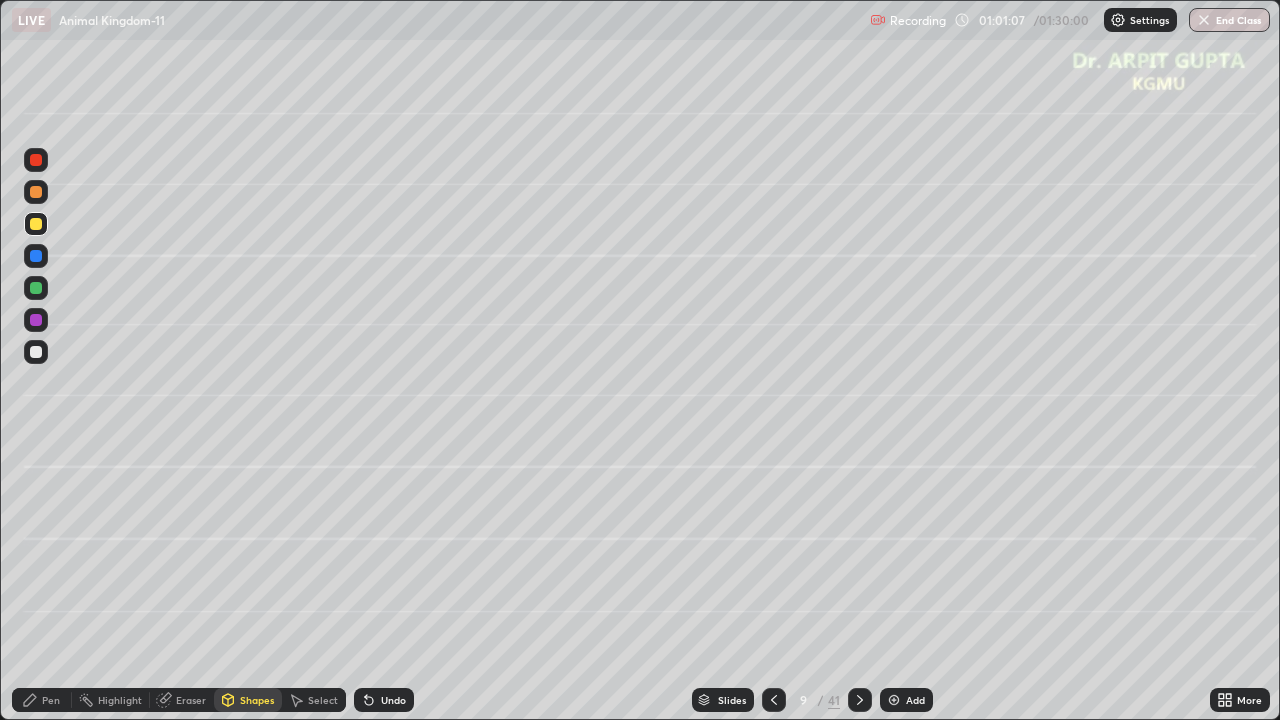 click on "Pen" at bounding box center (42, 700) 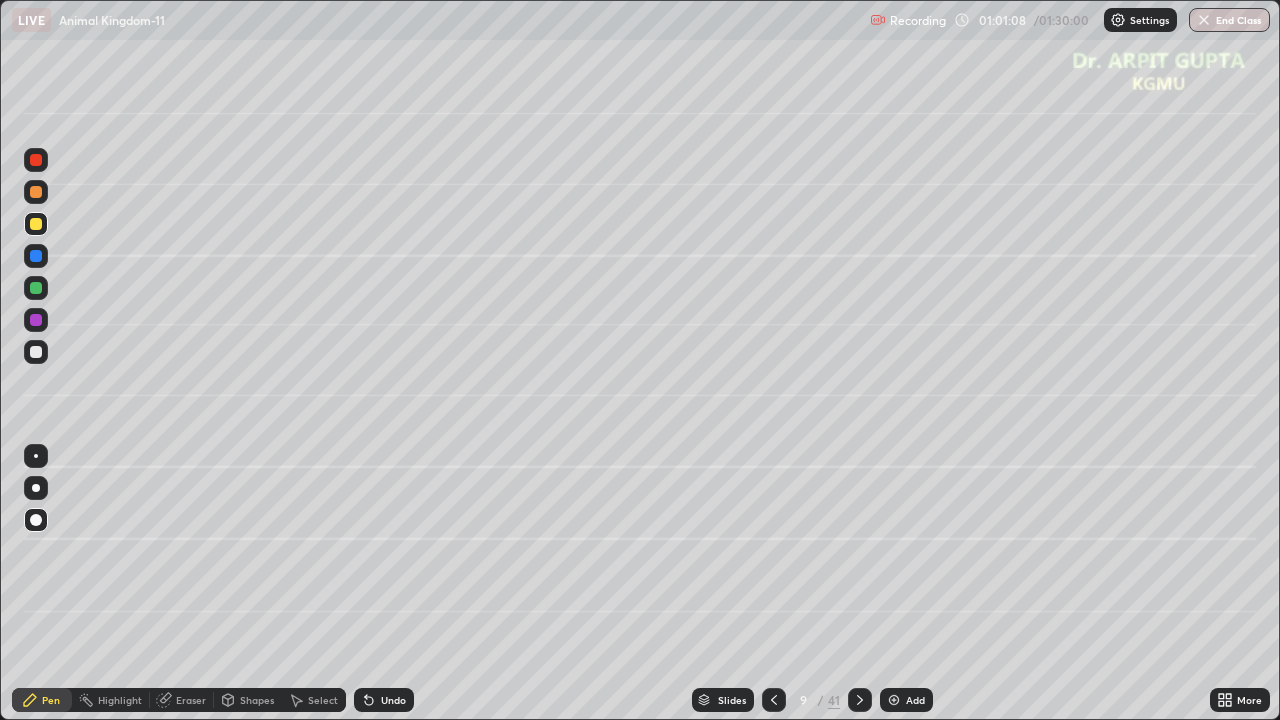 click at bounding box center (36, 488) 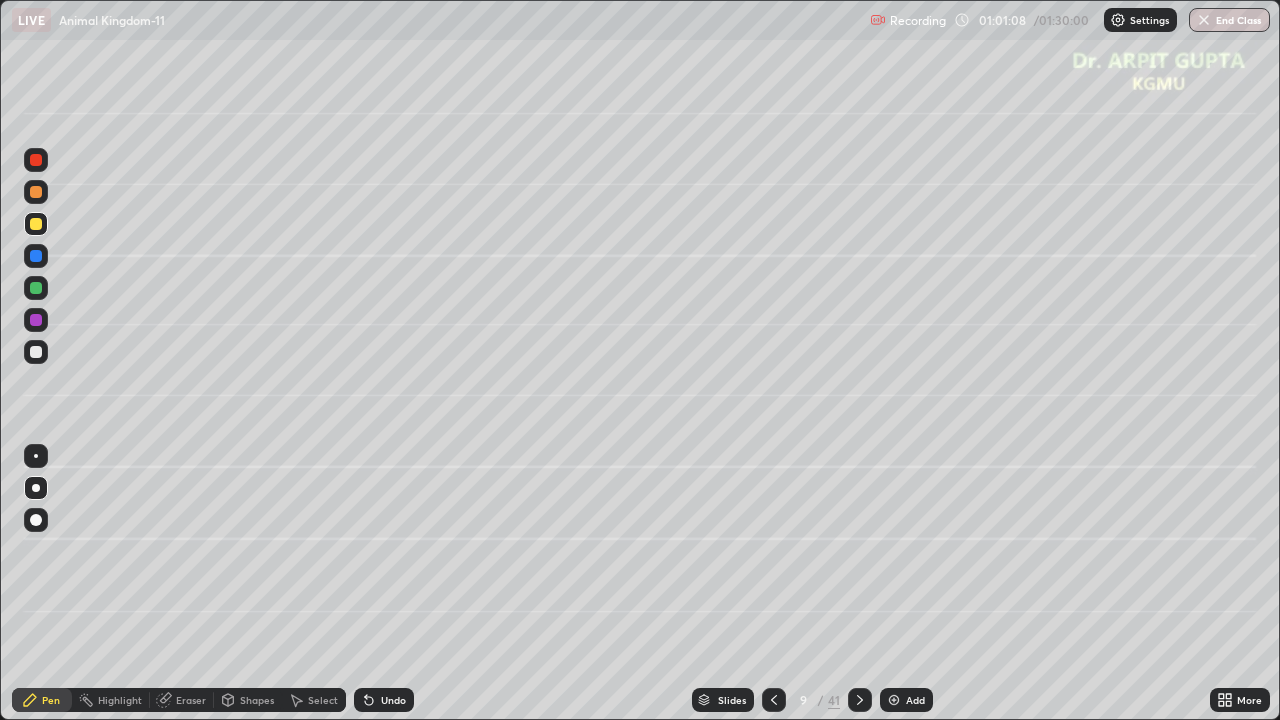 click on "Shapes" at bounding box center (248, 700) 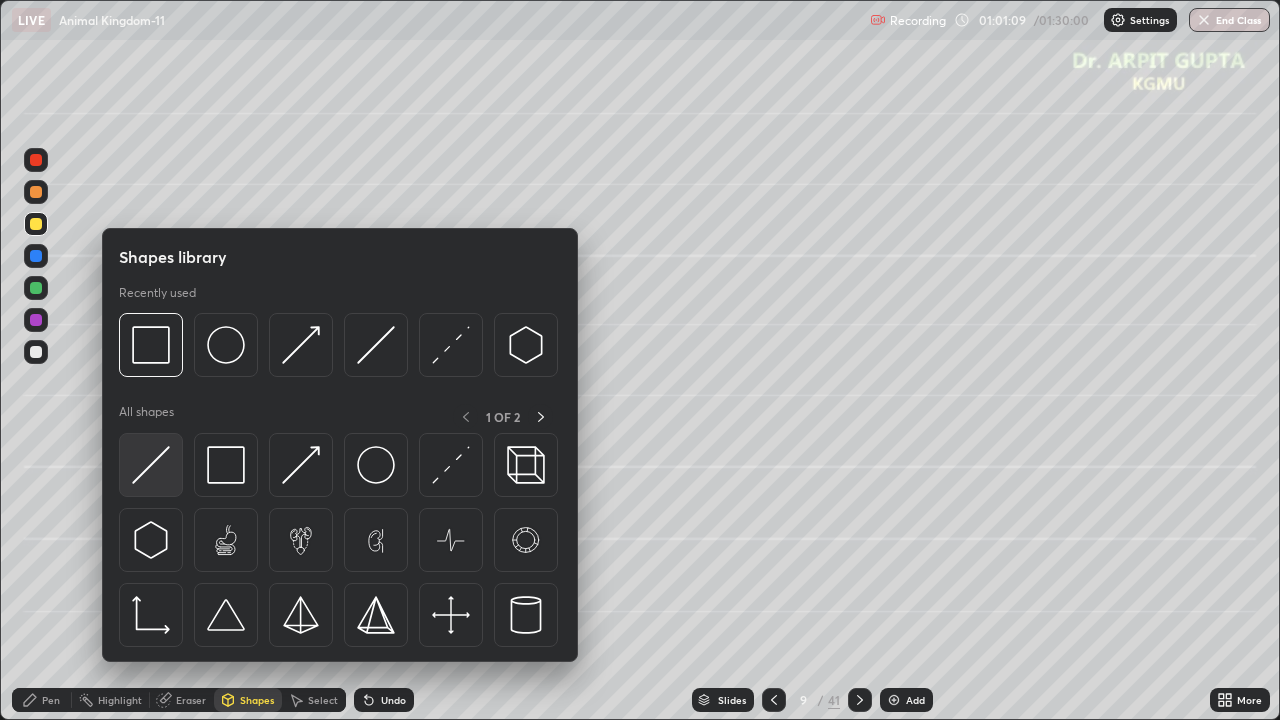 click at bounding box center [151, 465] 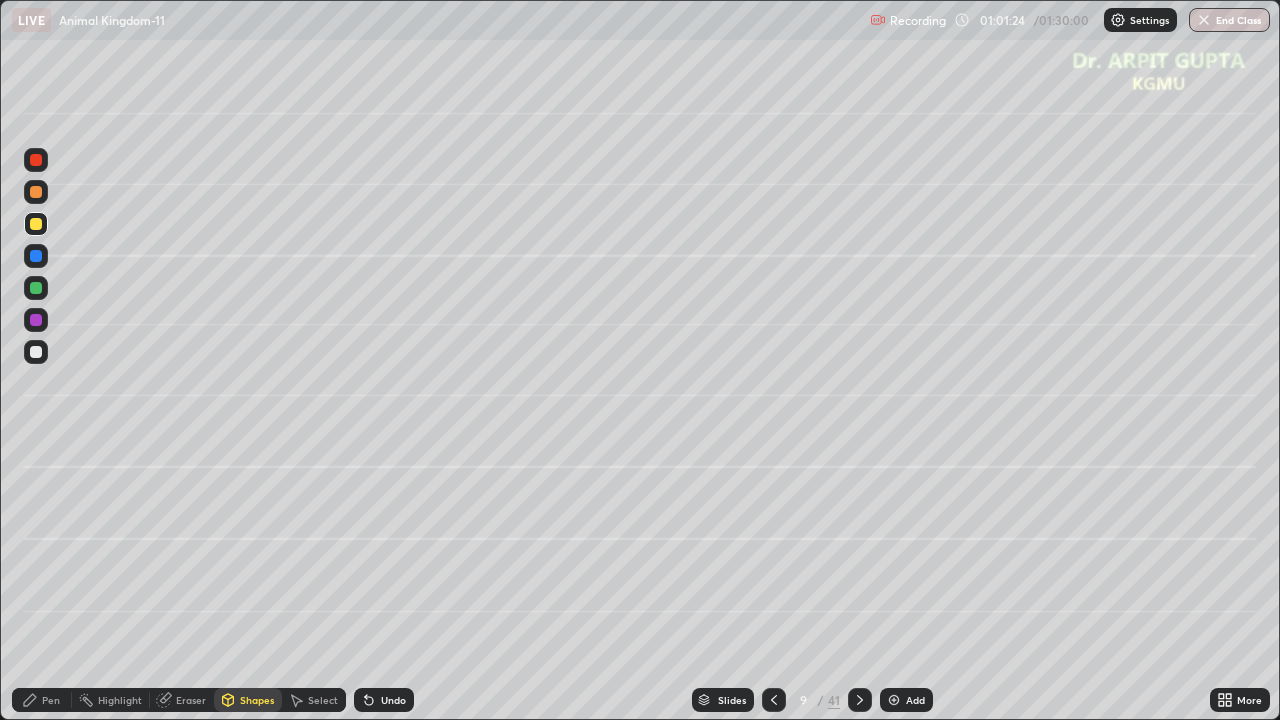 click 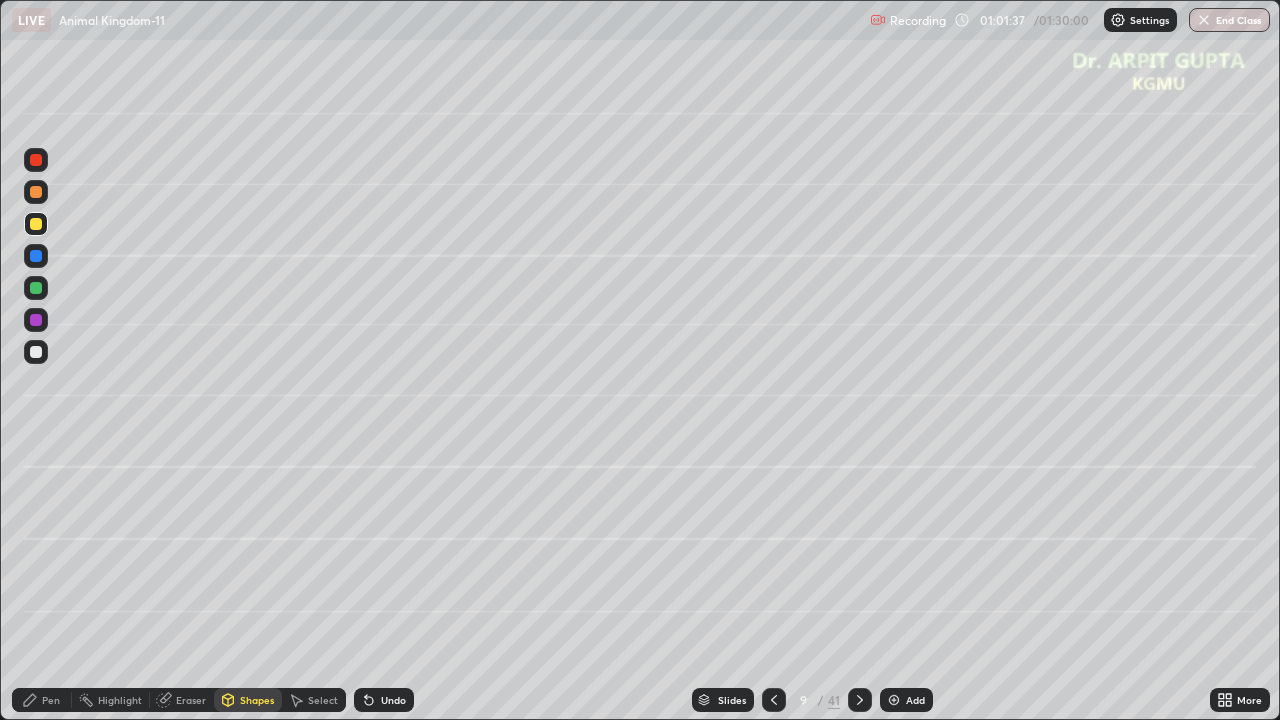 click at bounding box center (36, 352) 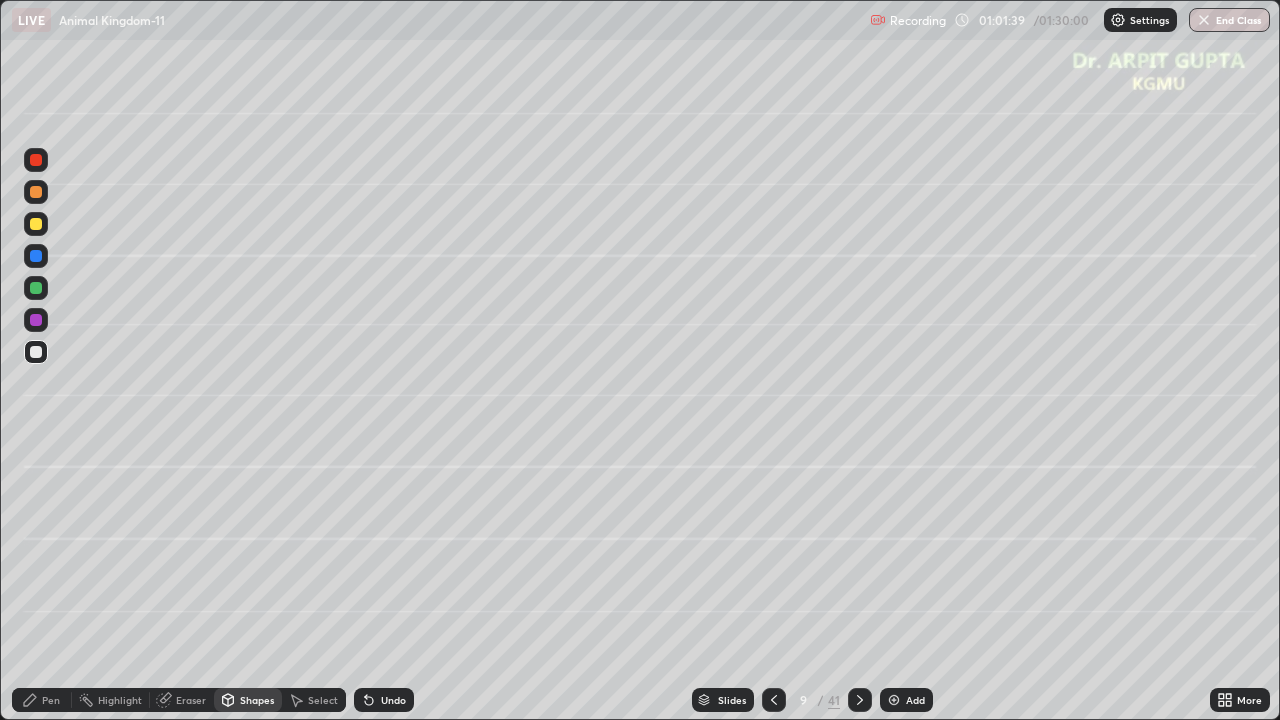 click on "Pen" at bounding box center (42, 700) 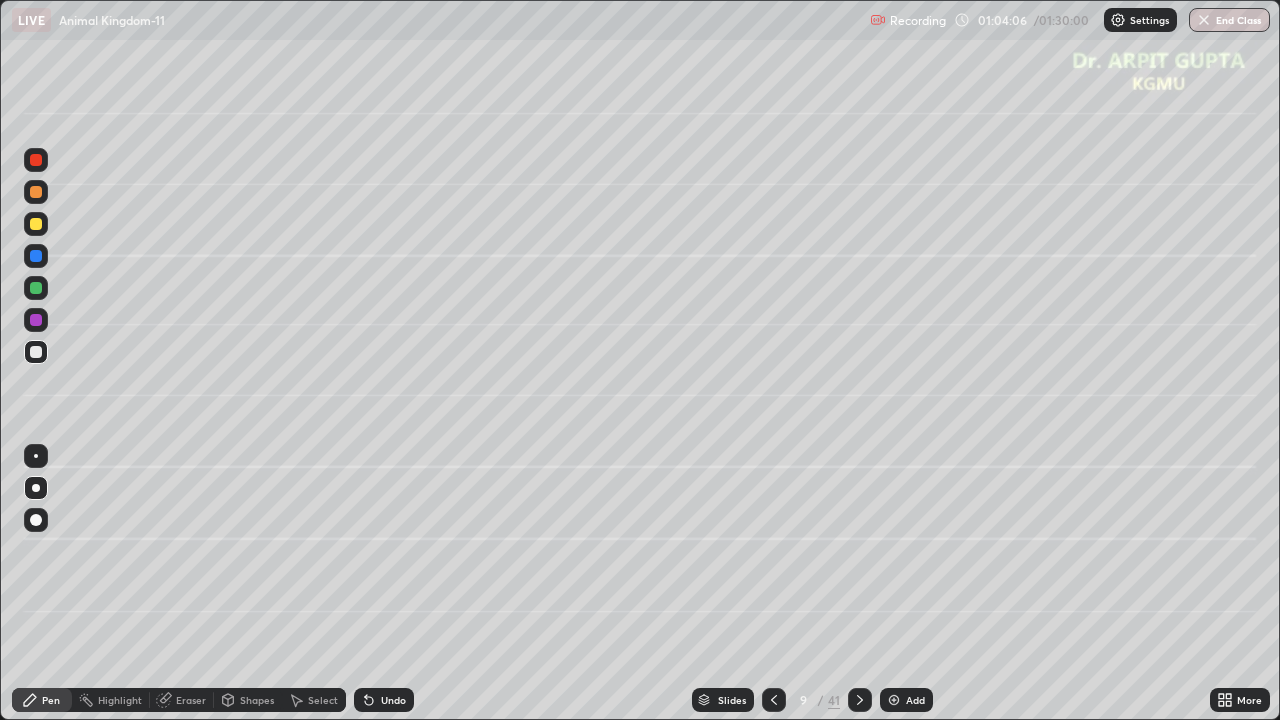 click on "Slides" at bounding box center (732, 700) 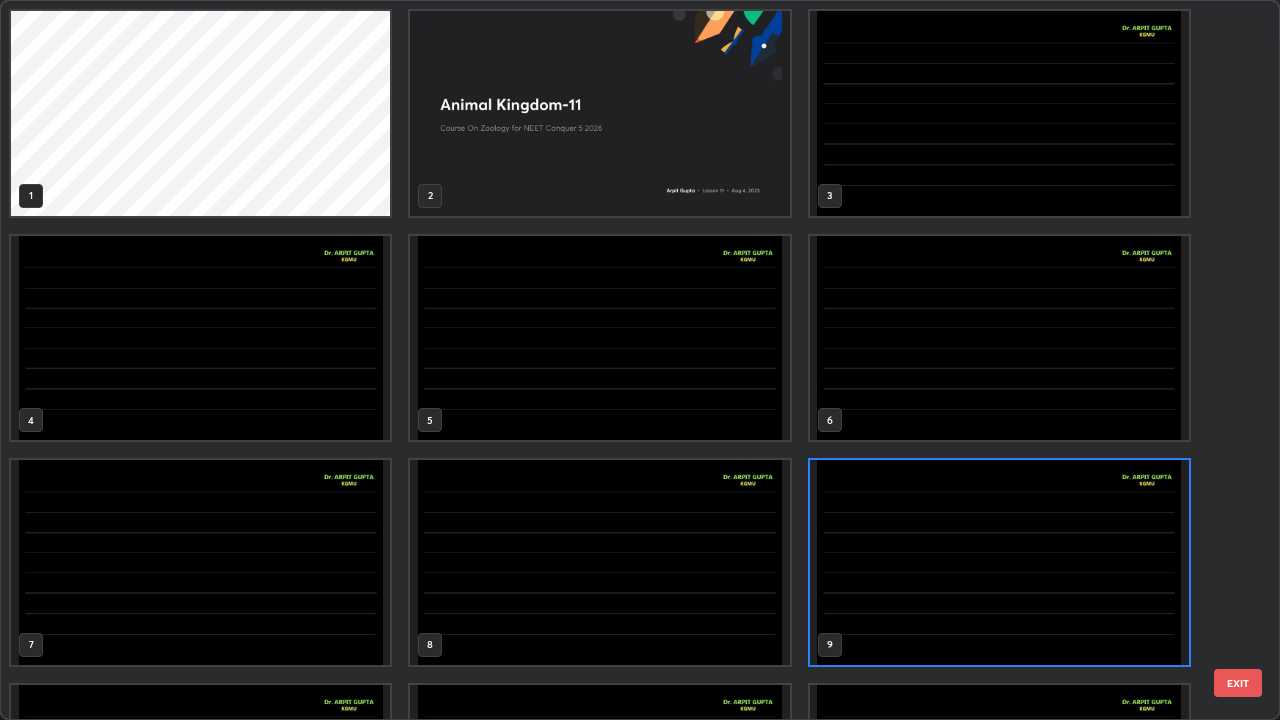 scroll, scrollTop: 7, scrollLeft: 11, axis: both 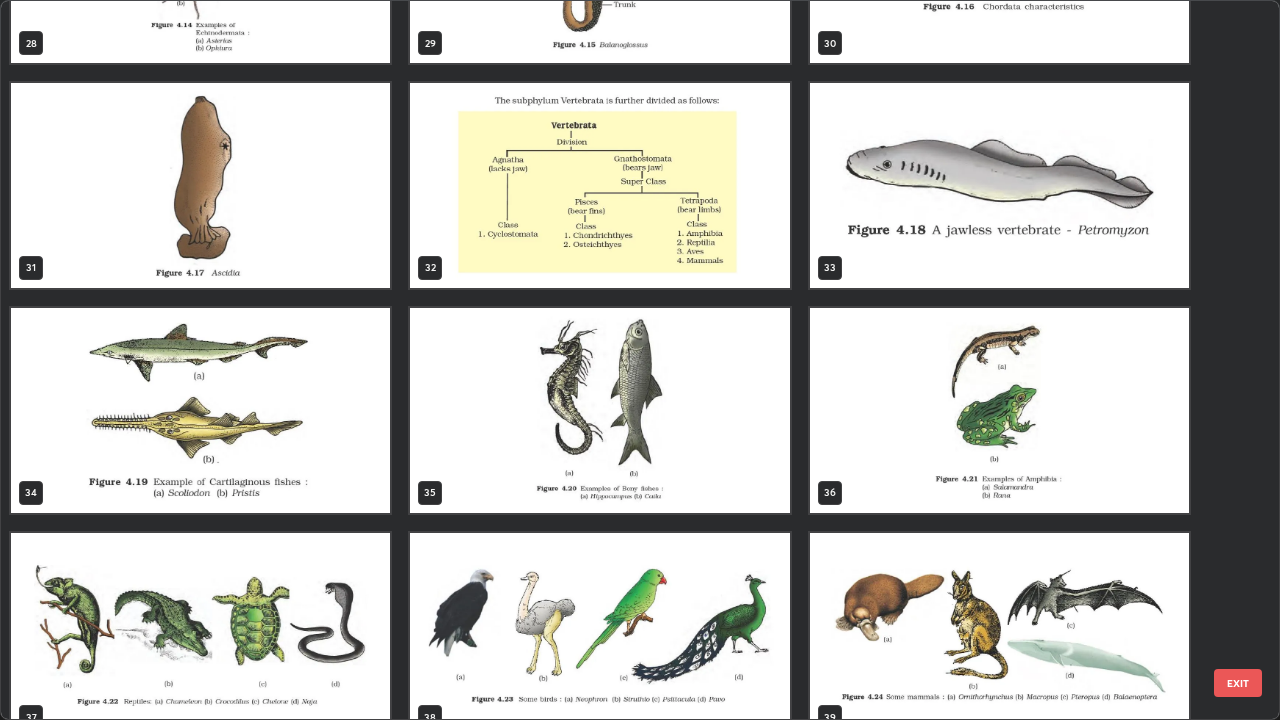 click at bounding box center (999, 635) 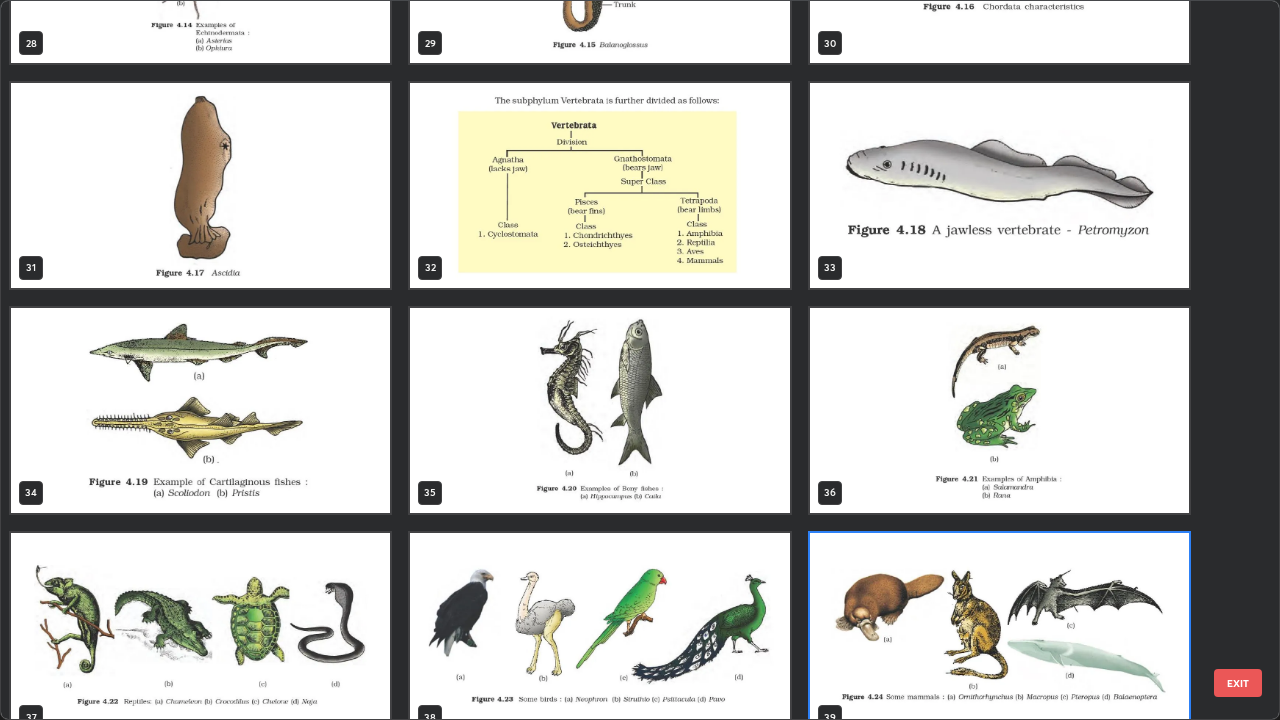 scroll, scrollTop: 2202, scrollLeft: 0, axis: vertical 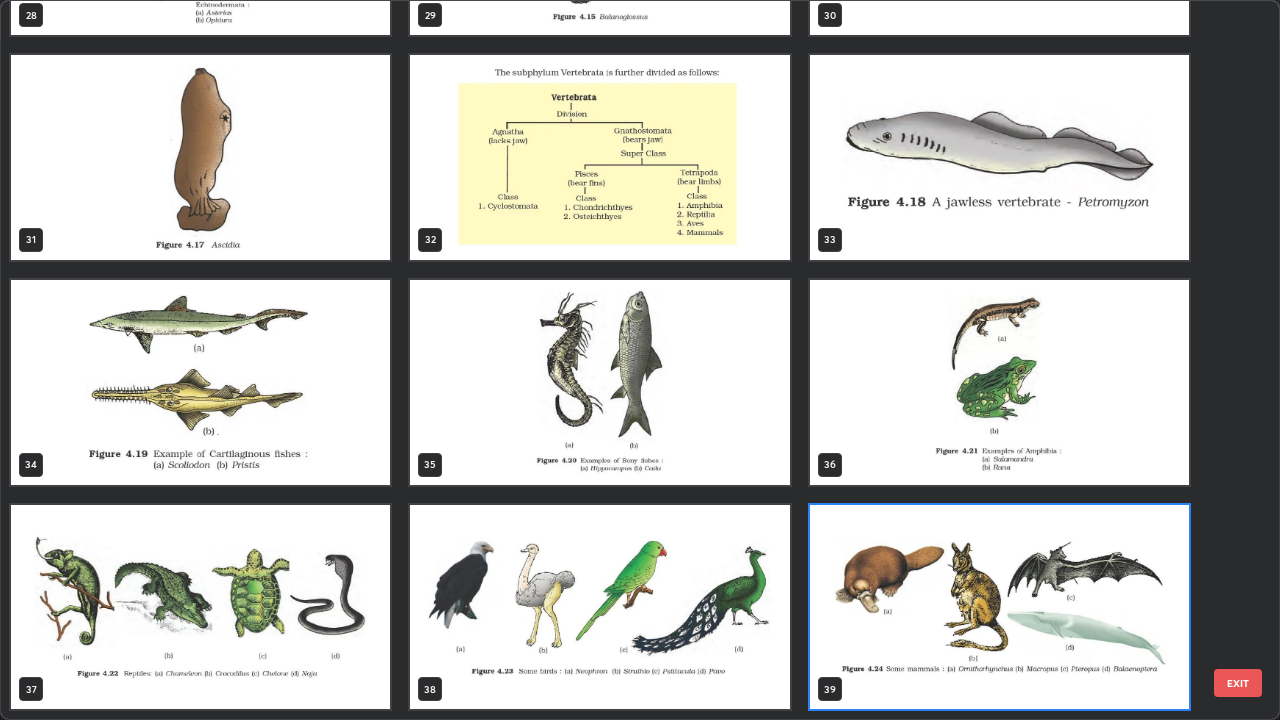 click at bounding box center [200, 382] 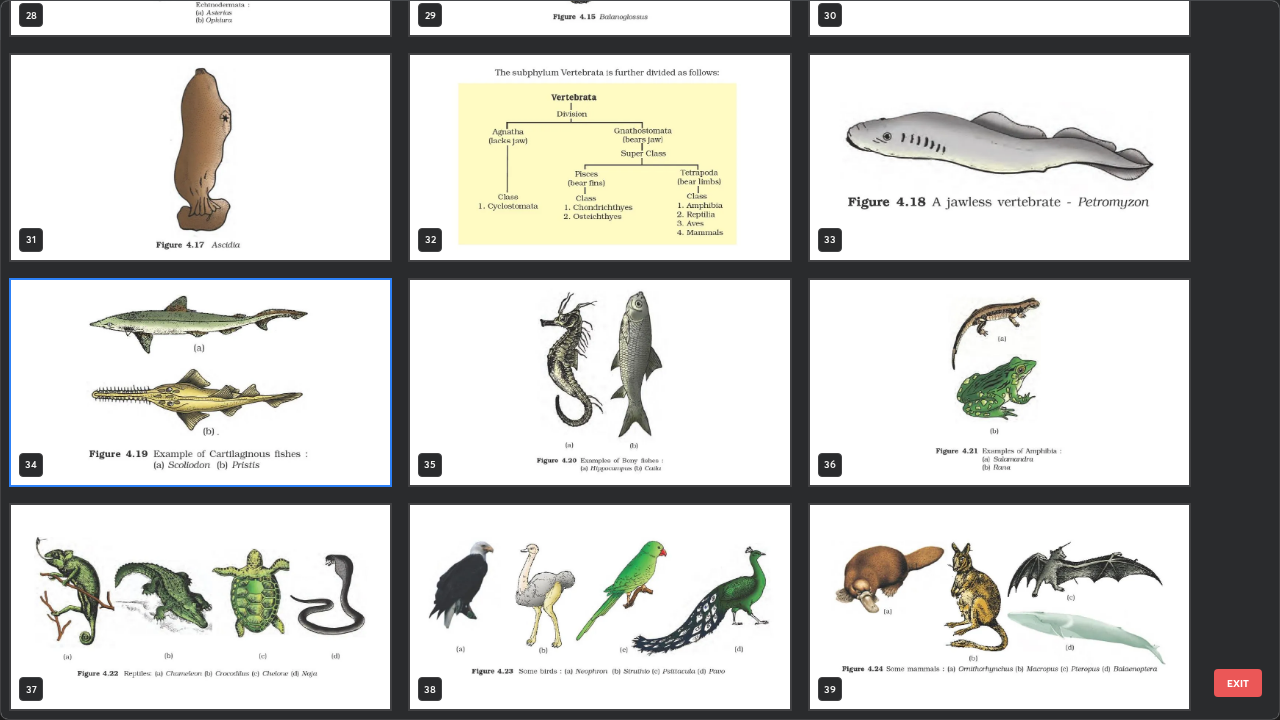 click at bounding box center (200, 382) 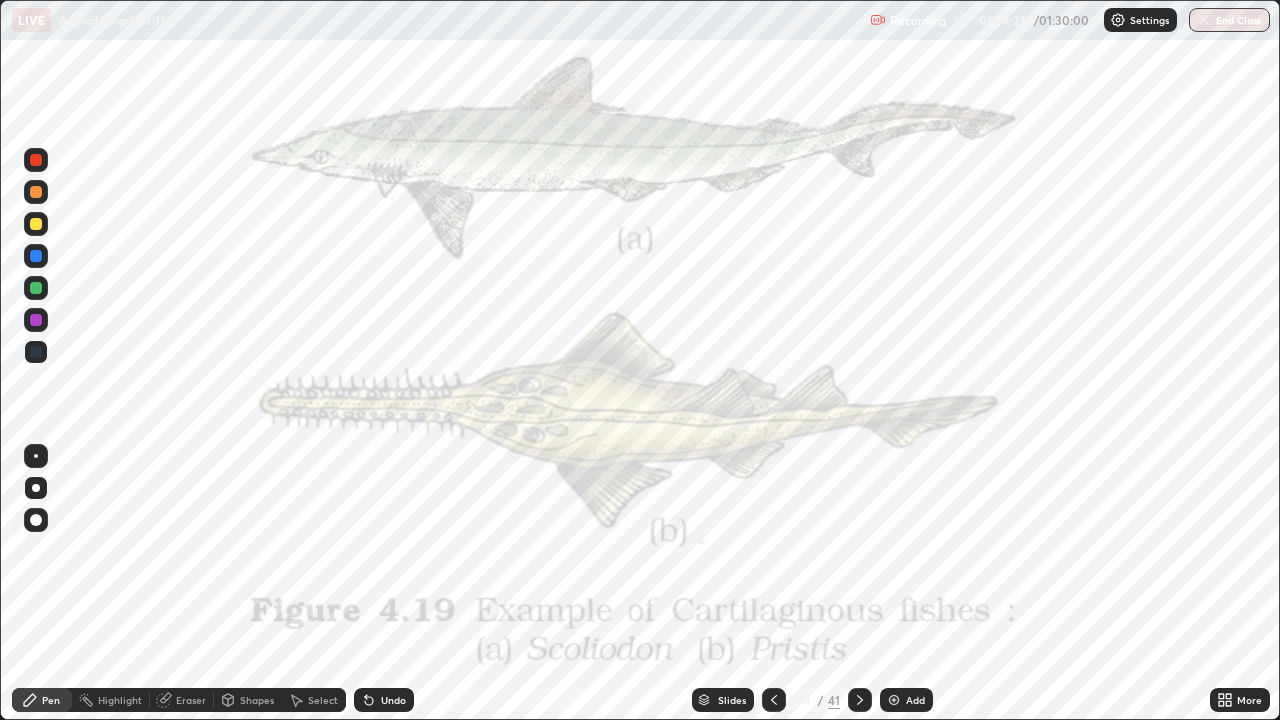 click at bounding box center [36, 256] 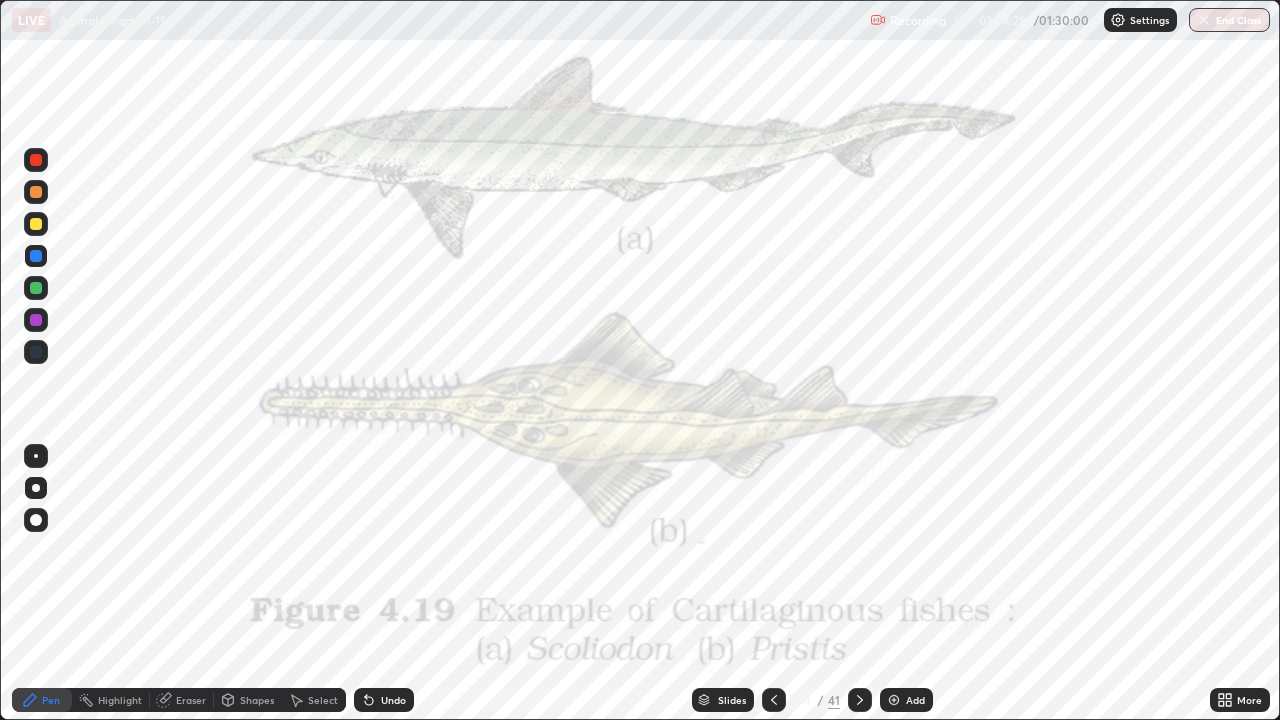 click at bounding box center [36, 488] 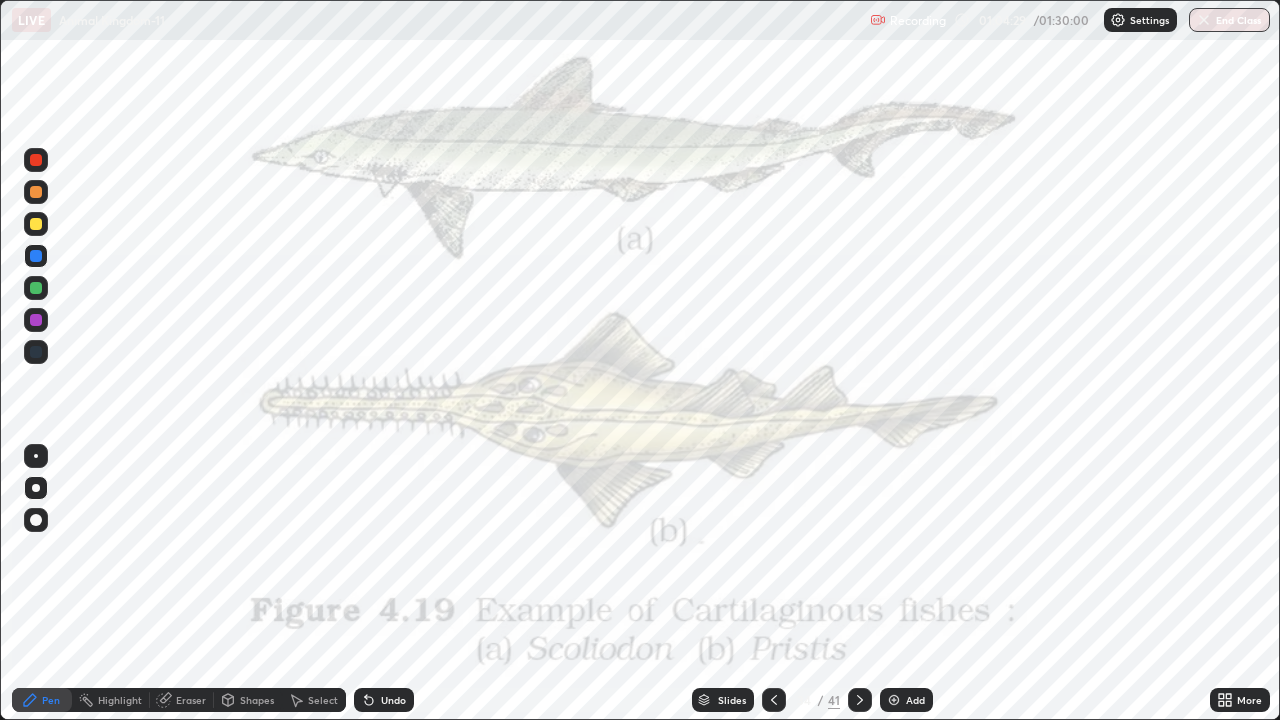click at bounding box center (36, 256) 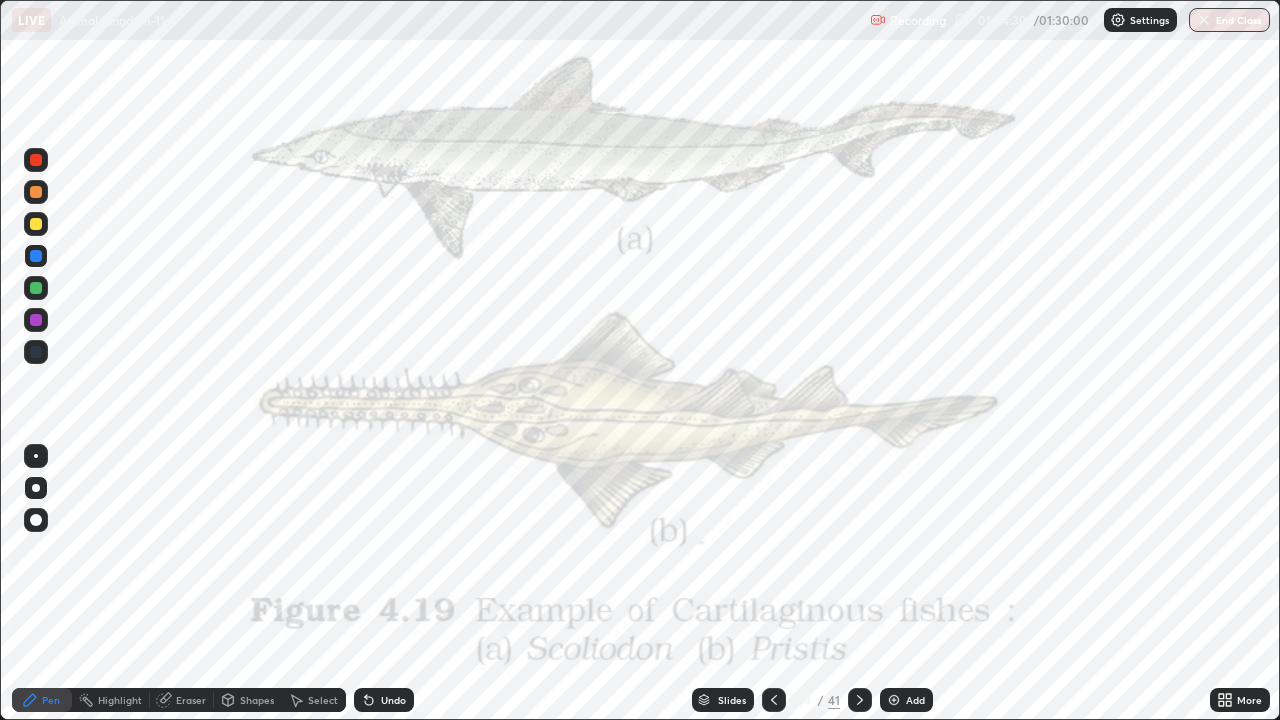 click at bounding box center [36, 256] 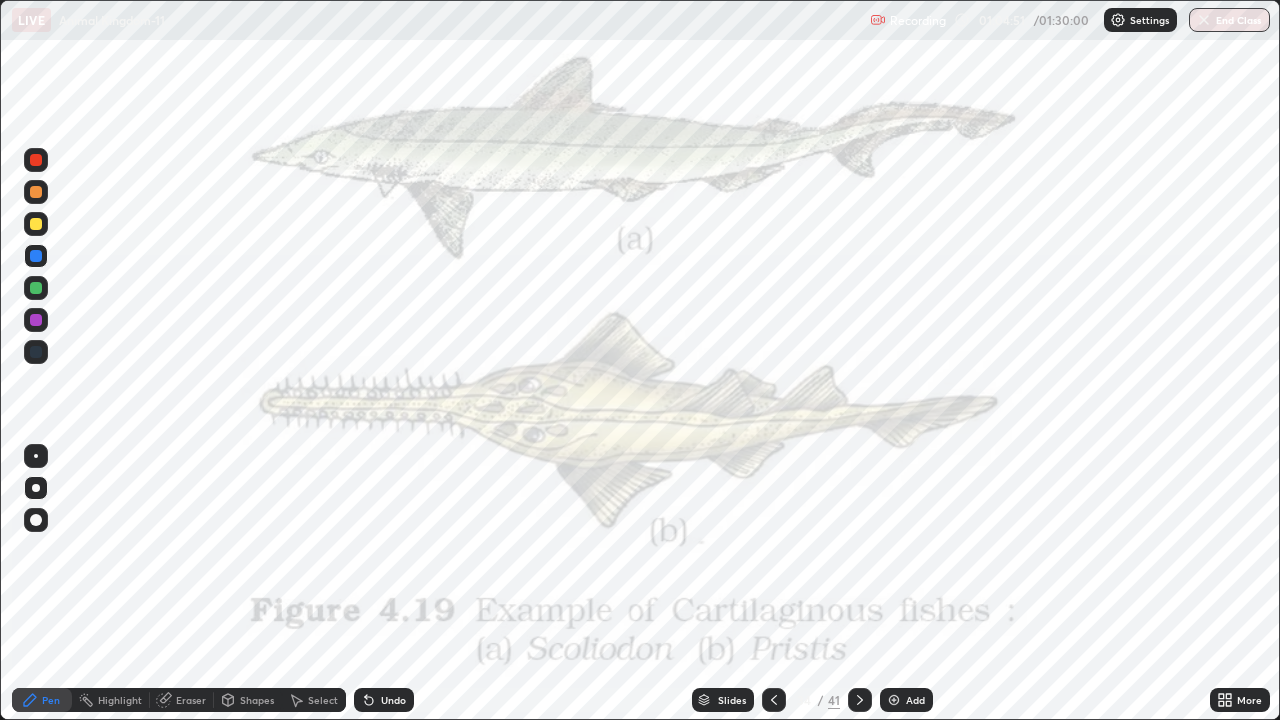 click on "Undo" at bounding box center [393, 700] 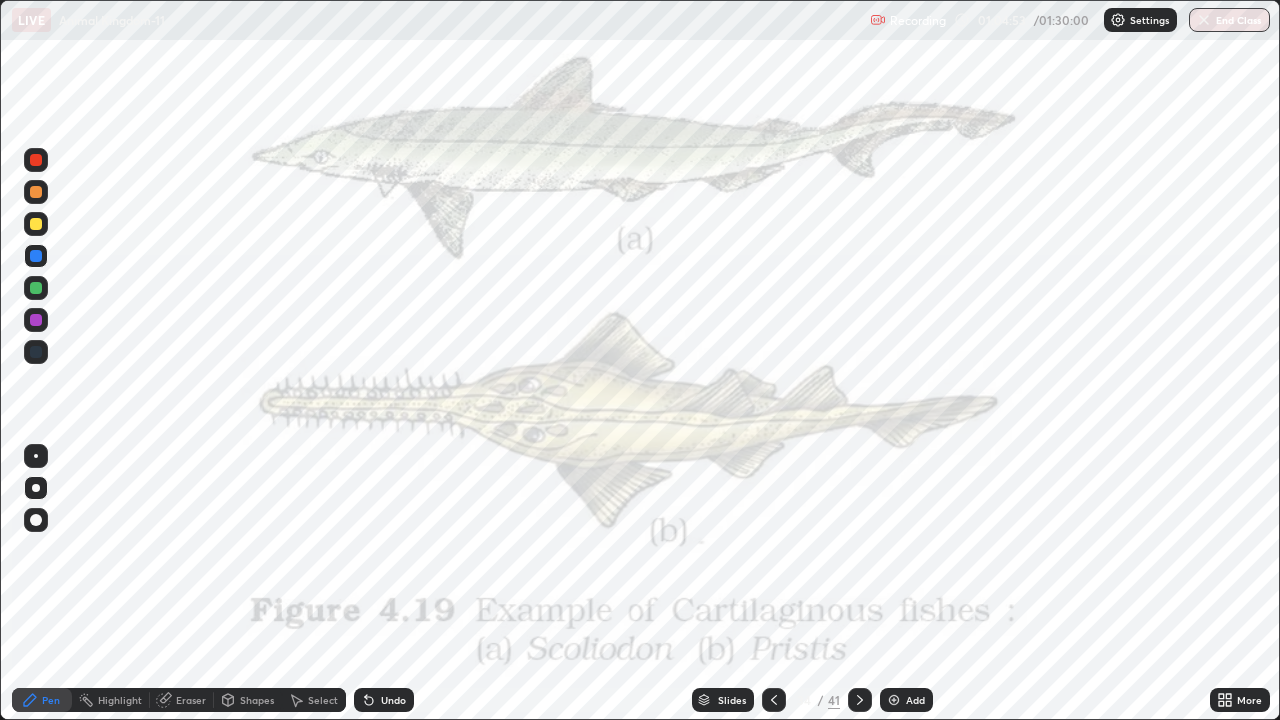 click on "Undo" at bounding box center (384, 700) 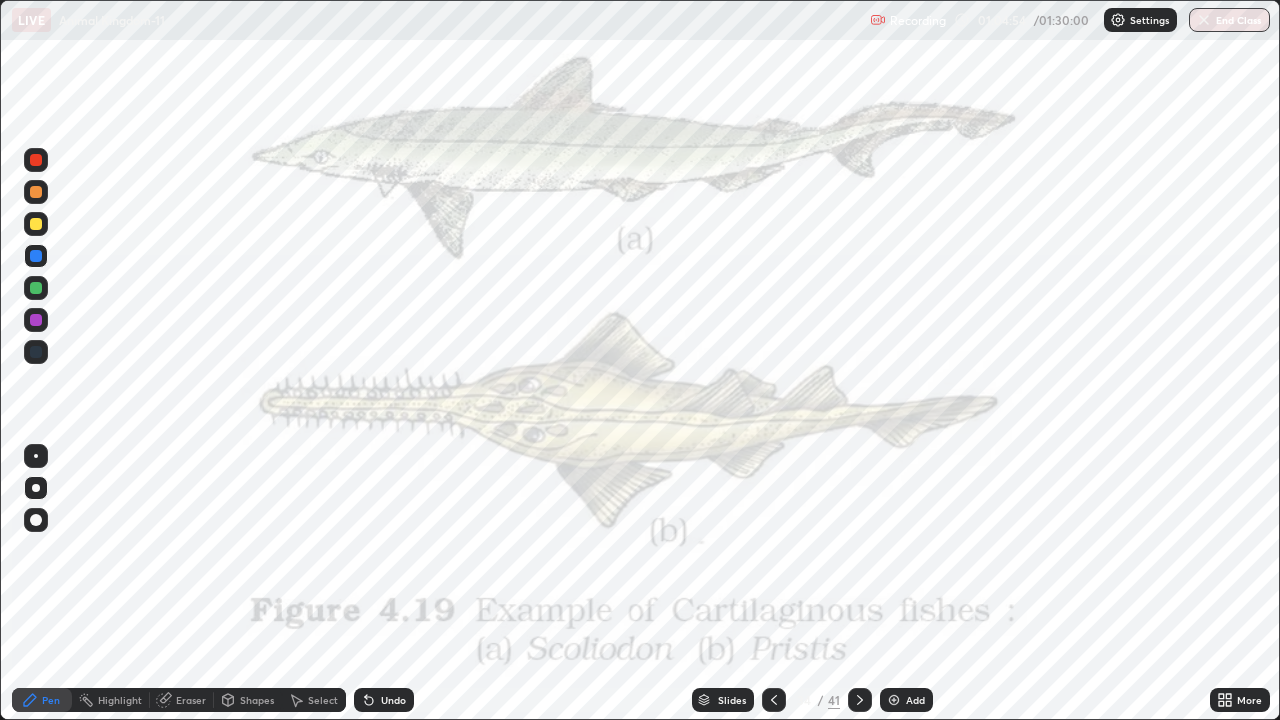 click on "Undo" at bounding box center [384, 700] 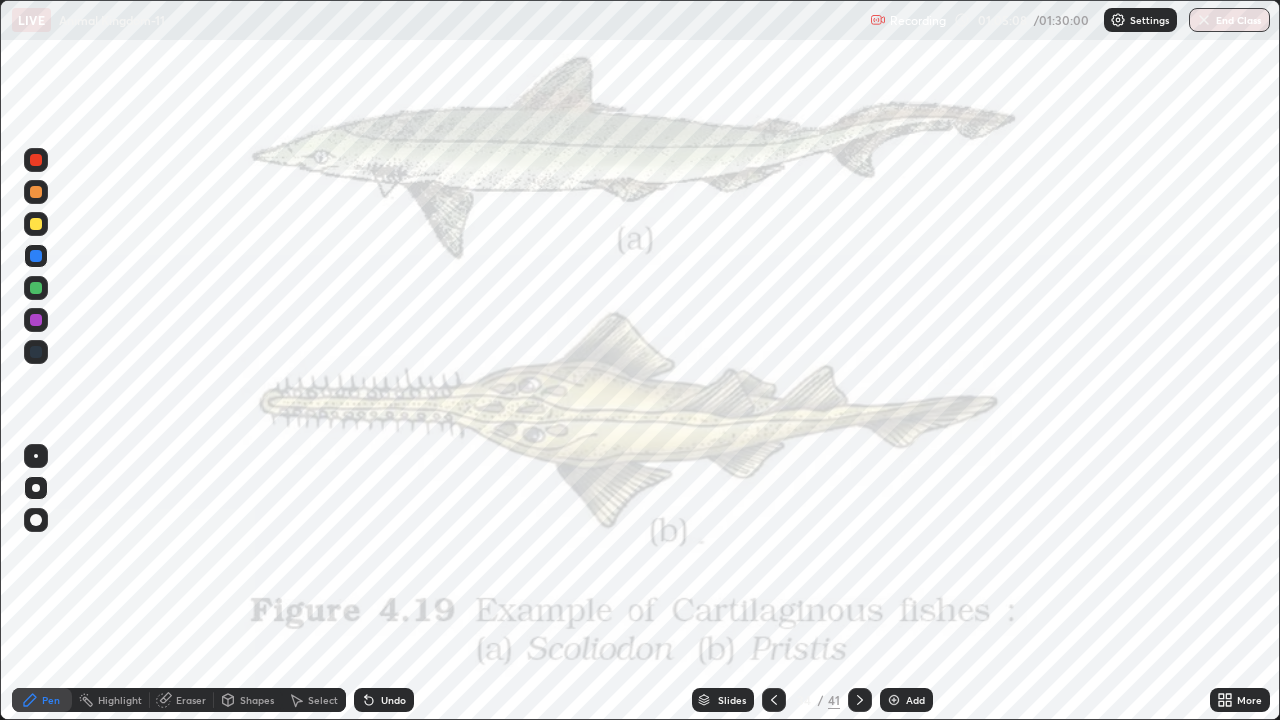 click 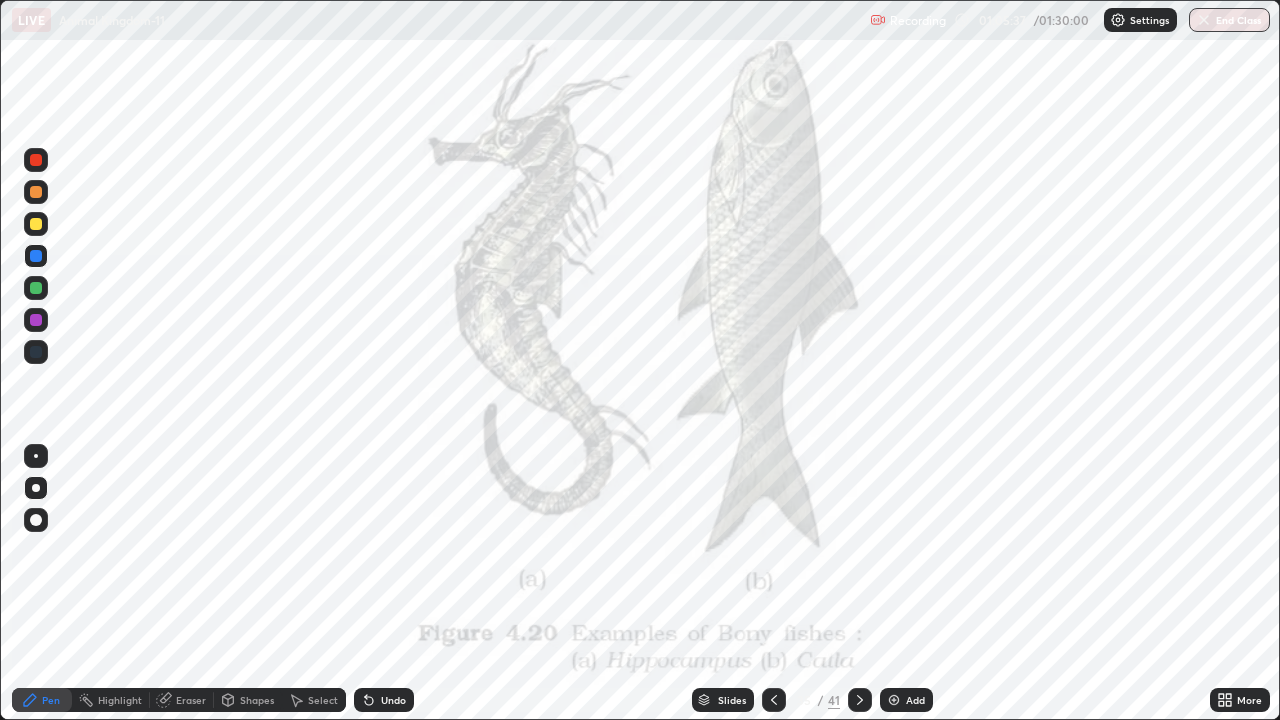 click on "Undo" at bounding box center (384, 700) 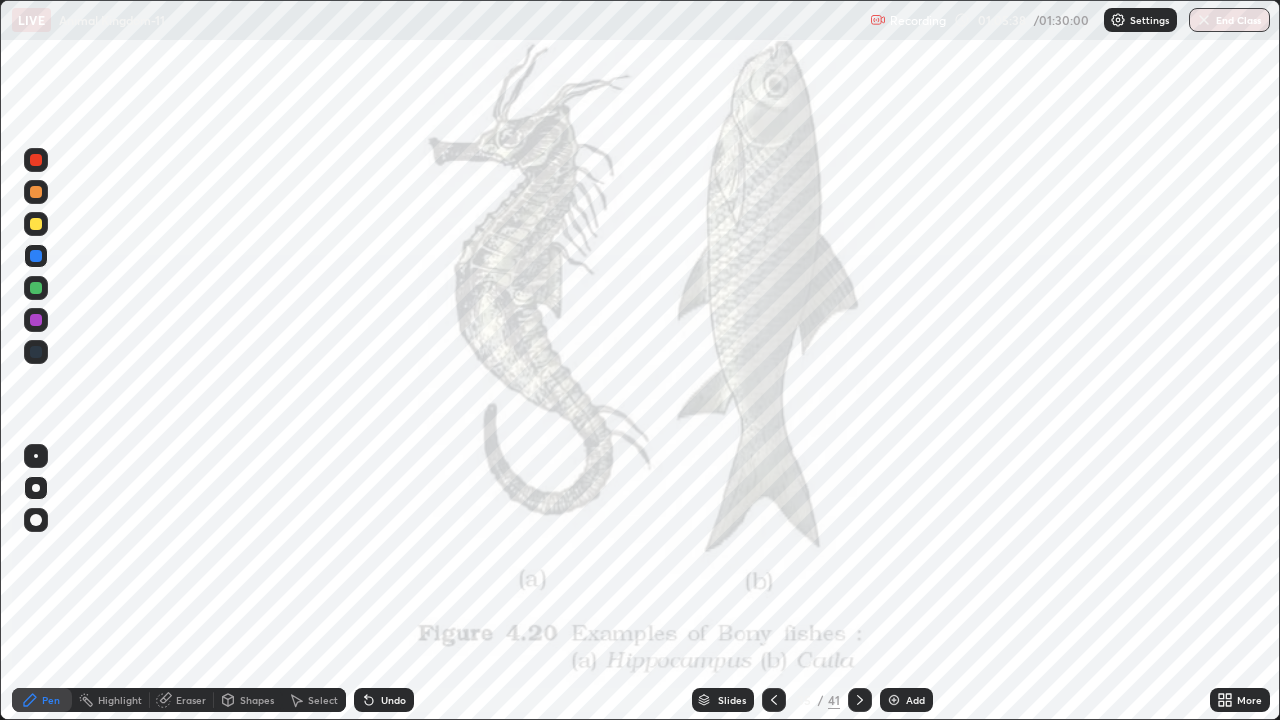 click on "Undo" at bounding box center [384, 700] 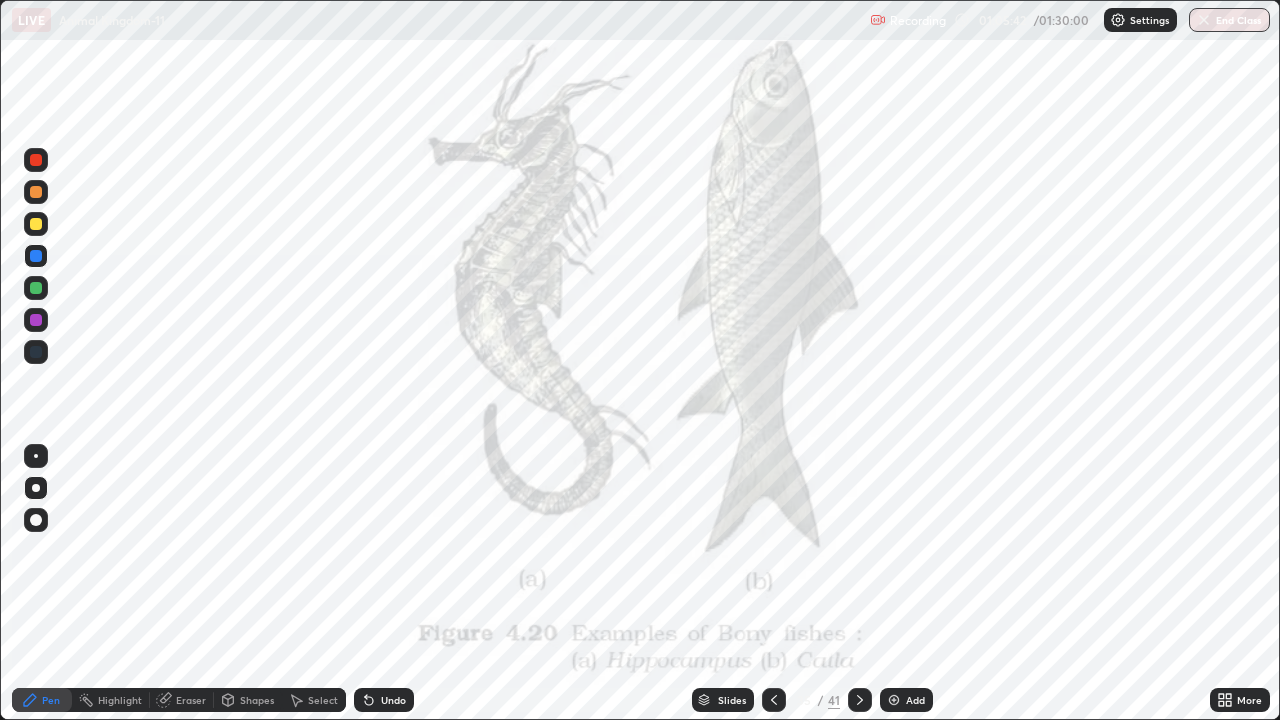 click on "Undo" at bounding box center [393, 700] 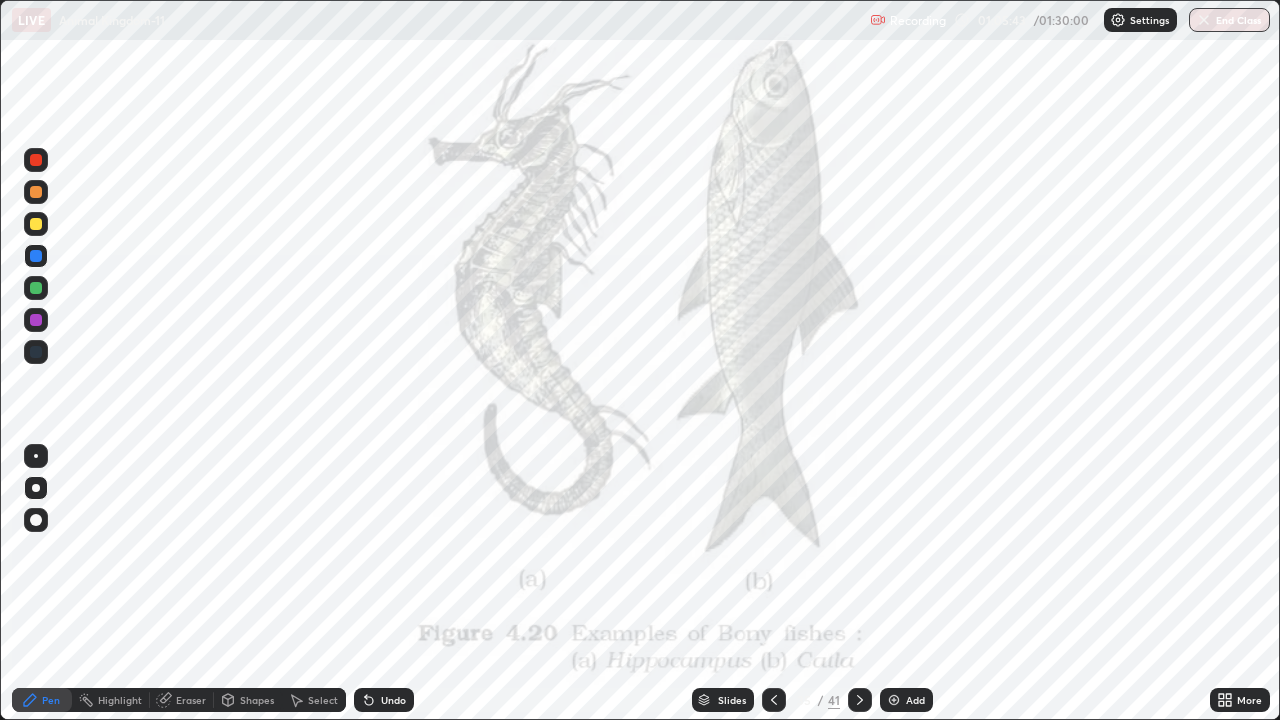 click on "Eraser" at bounding box center [191, 700] 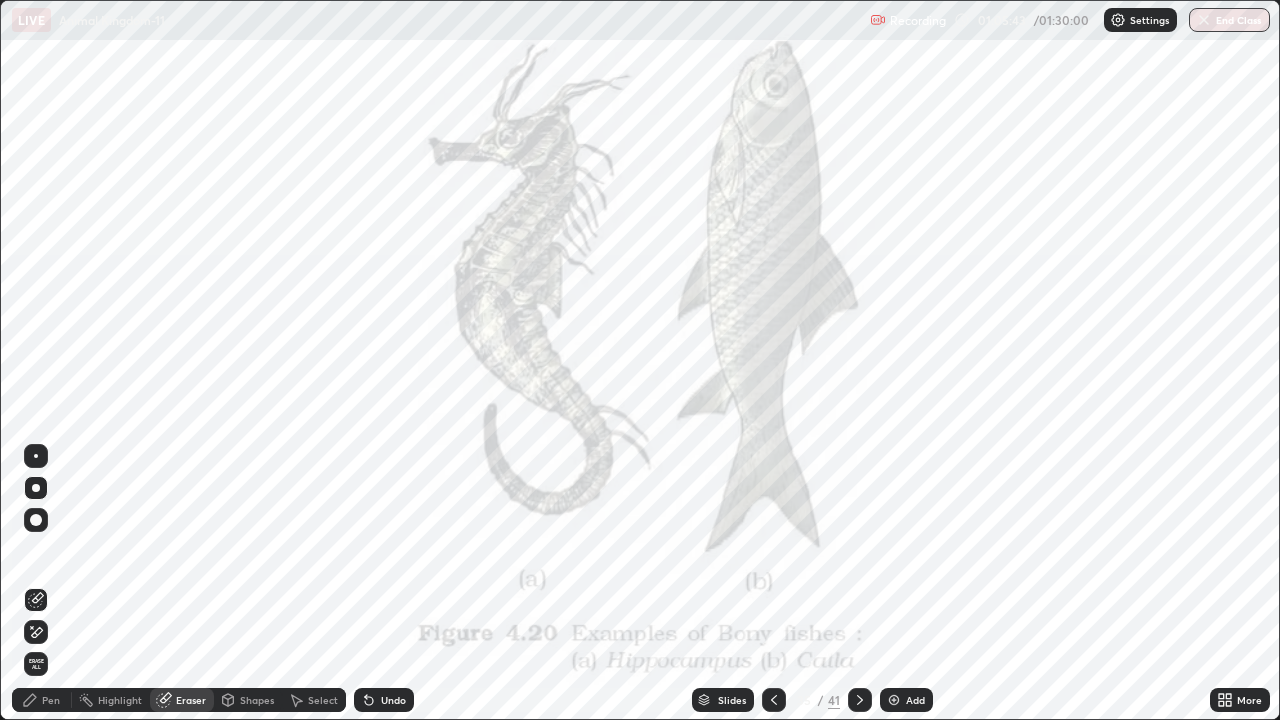 click on "Shapes" at bounding box center [257, 700] 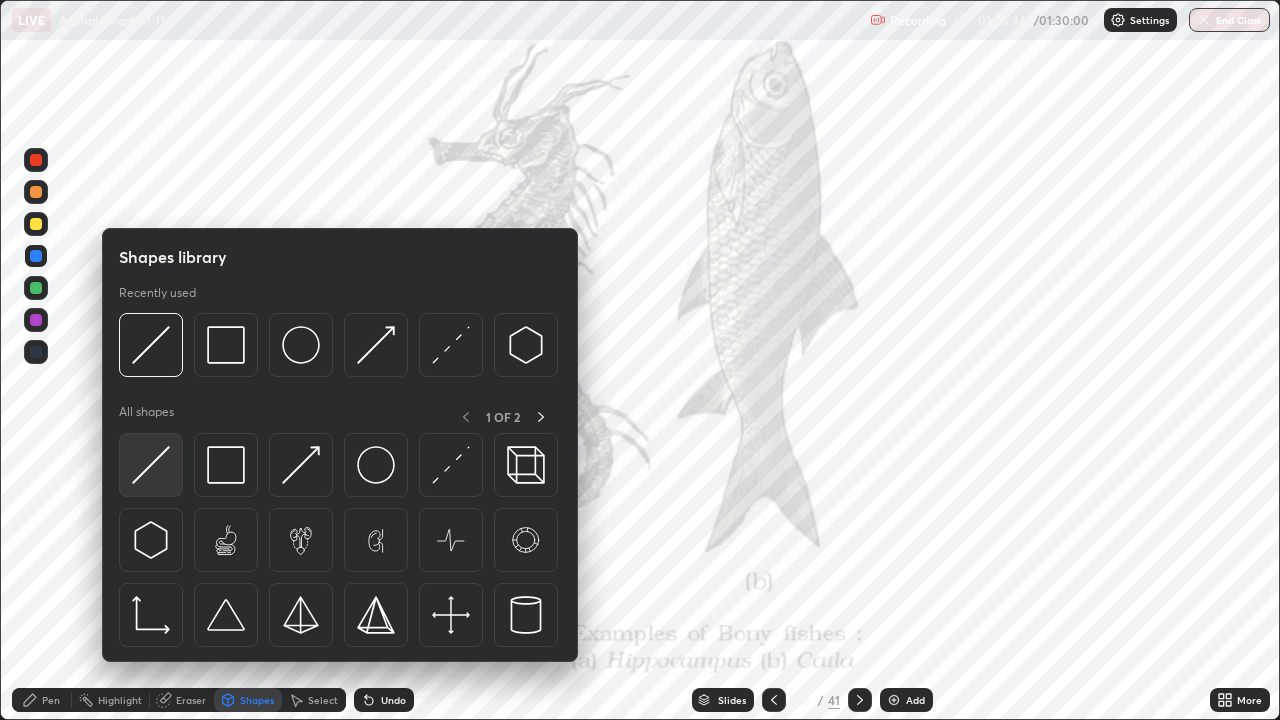 click at bounding box center [151, 465] 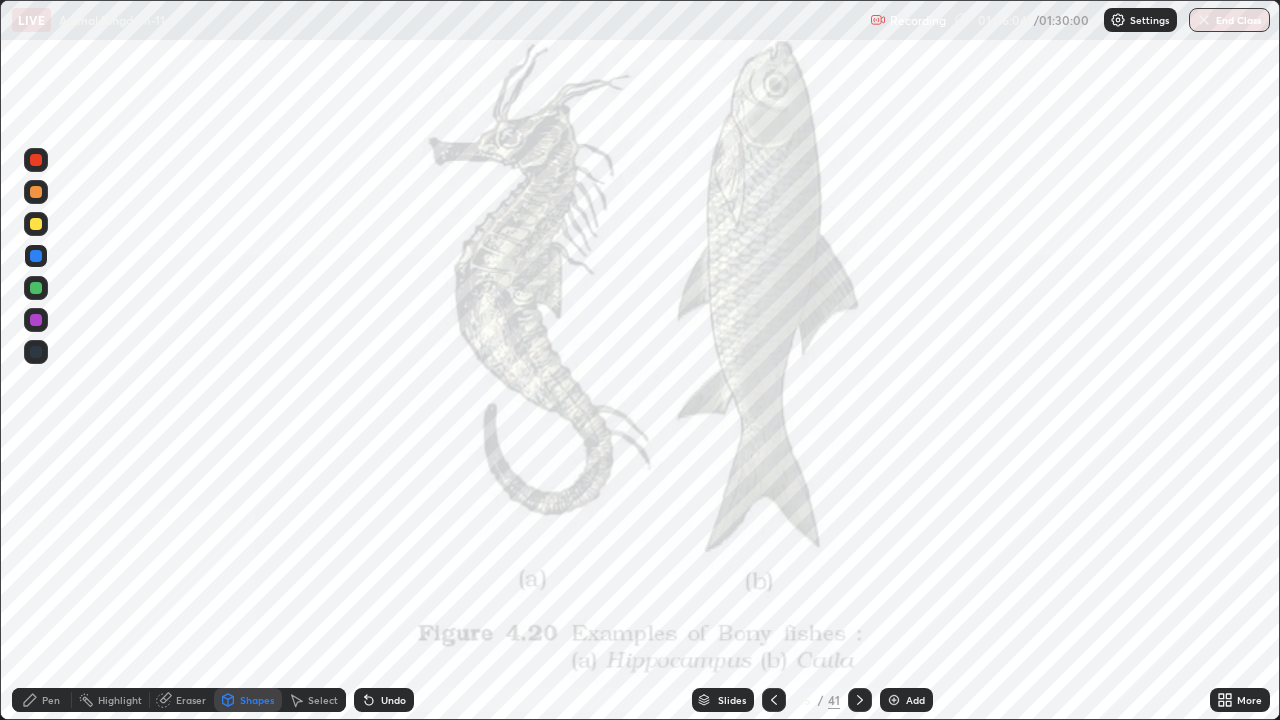 click 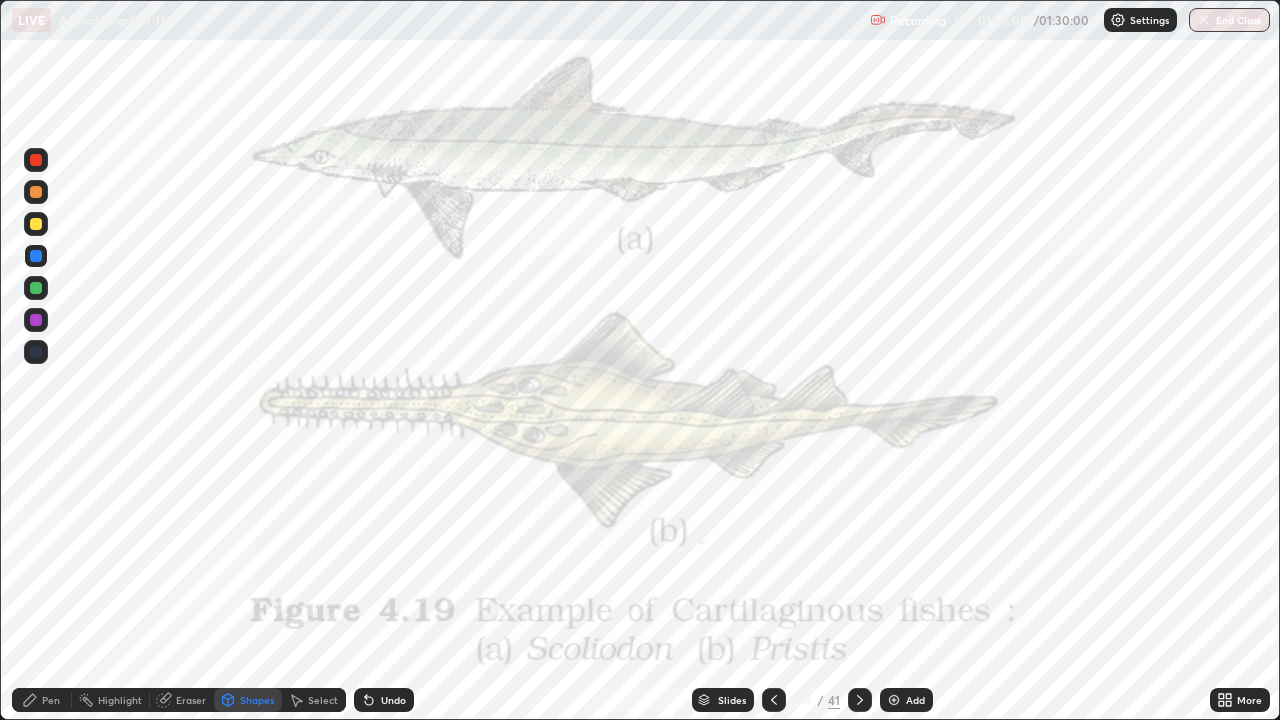 click 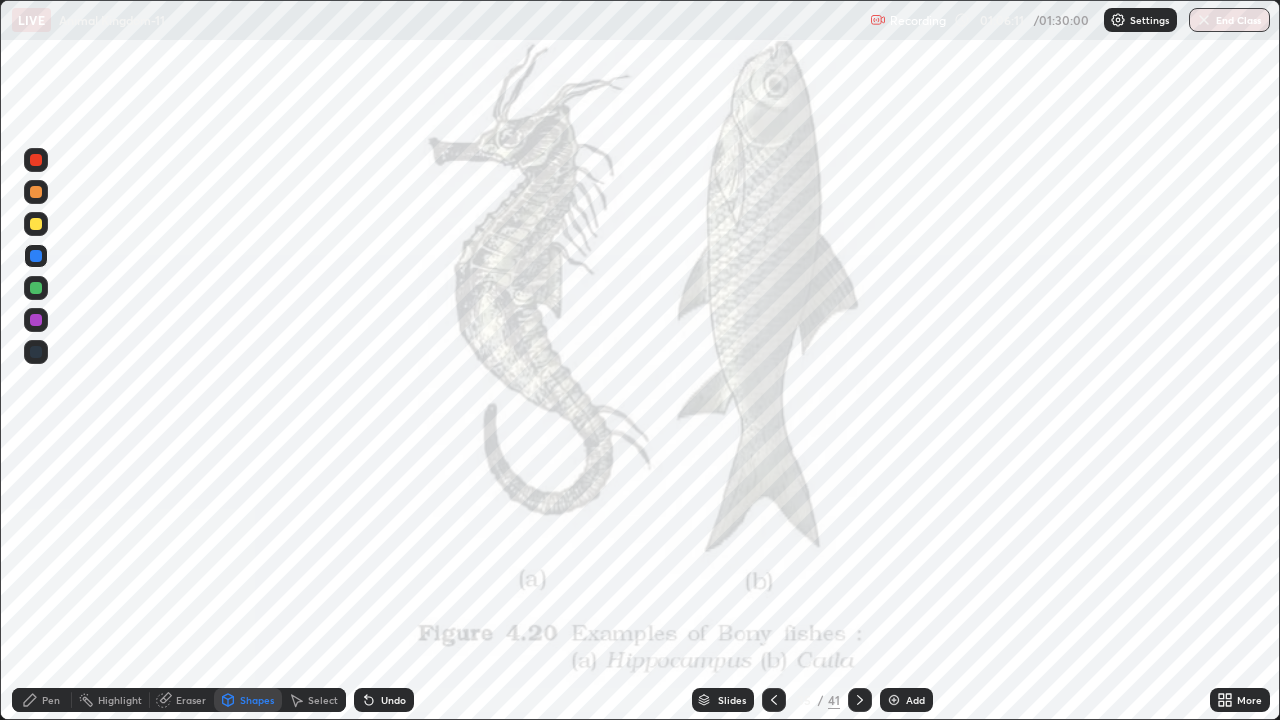 click 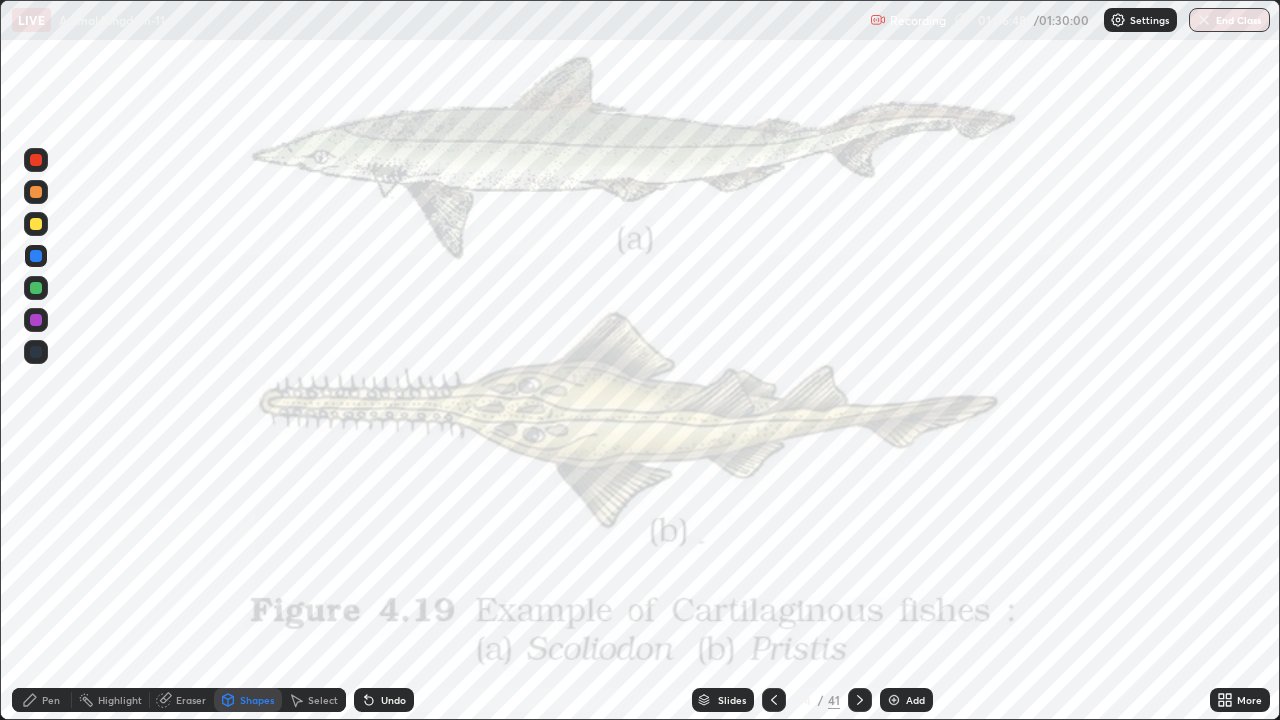click at bounding box center (860, 700) 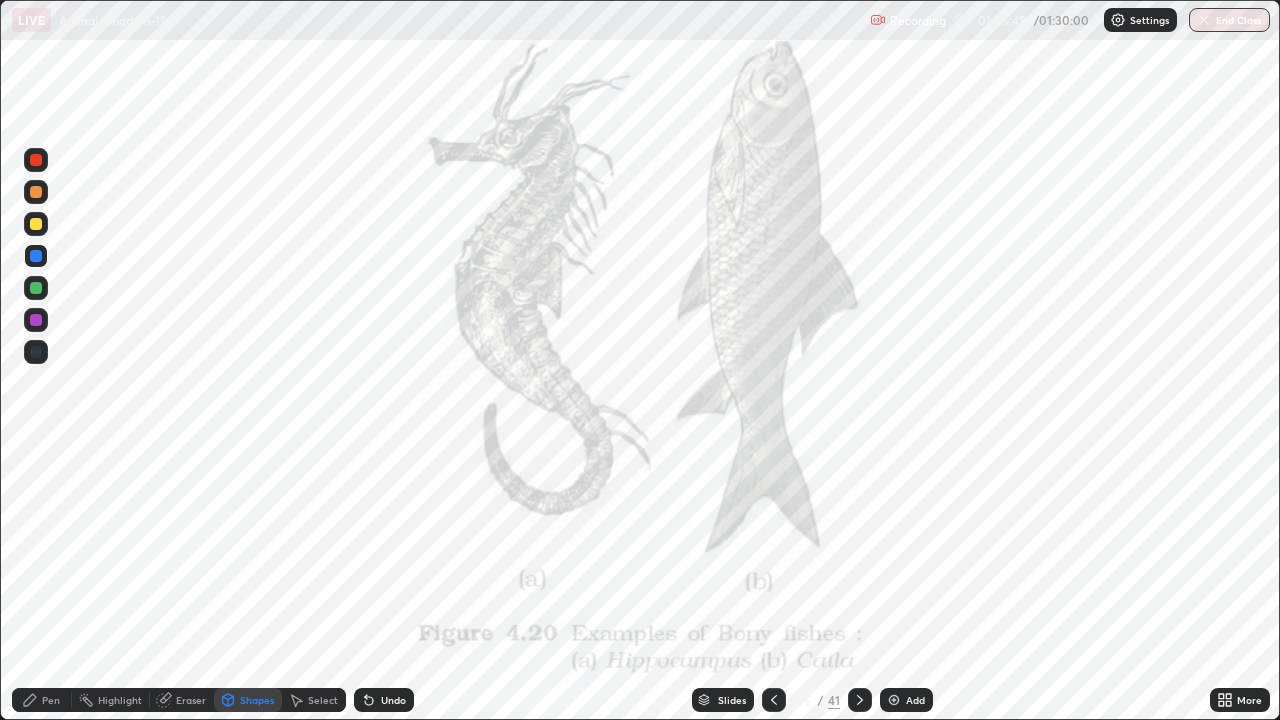click on "Undo" at bounding box center (393, 700) 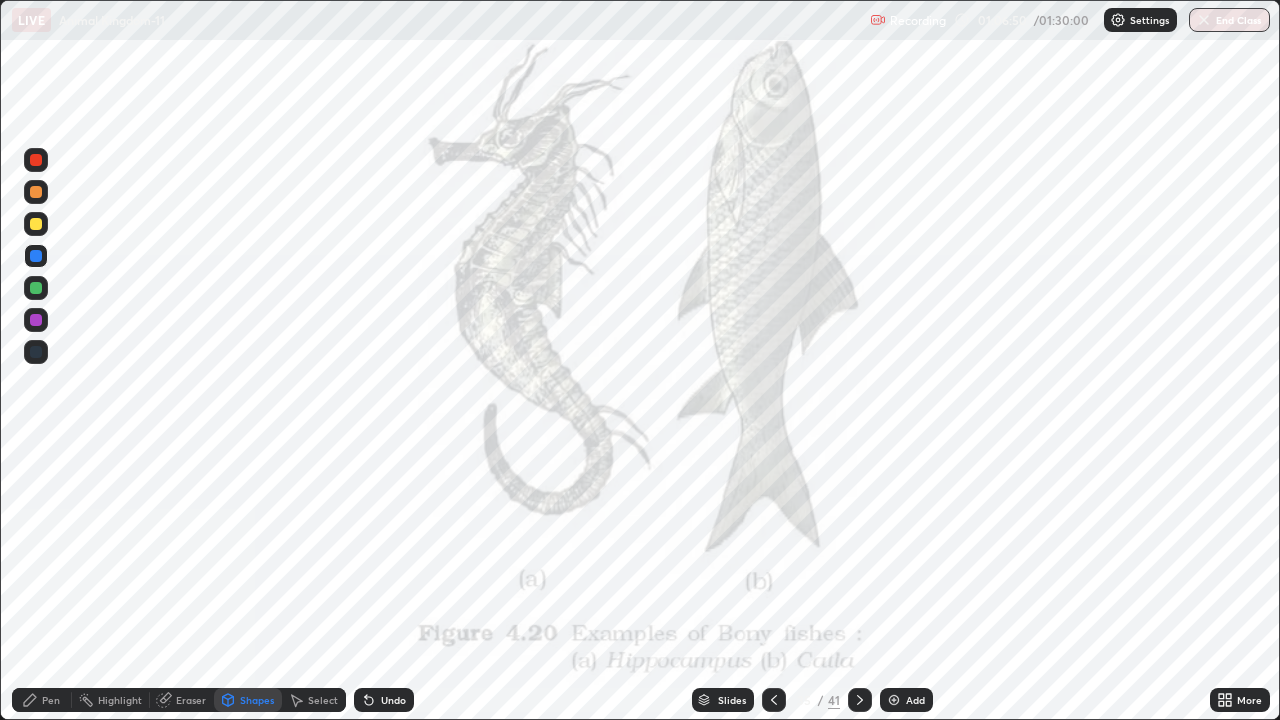 click on "Undo" at bounding box center (384, 700) 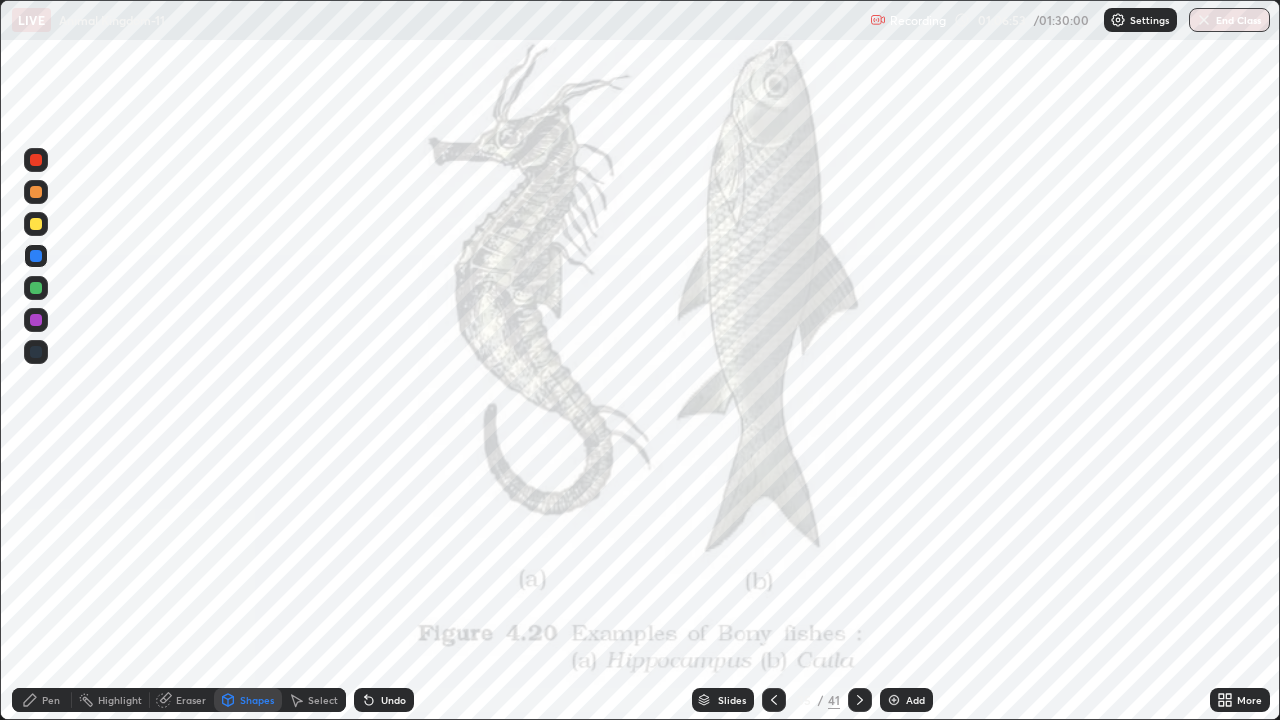 click on "Pen" at bounding box center (42, 700) 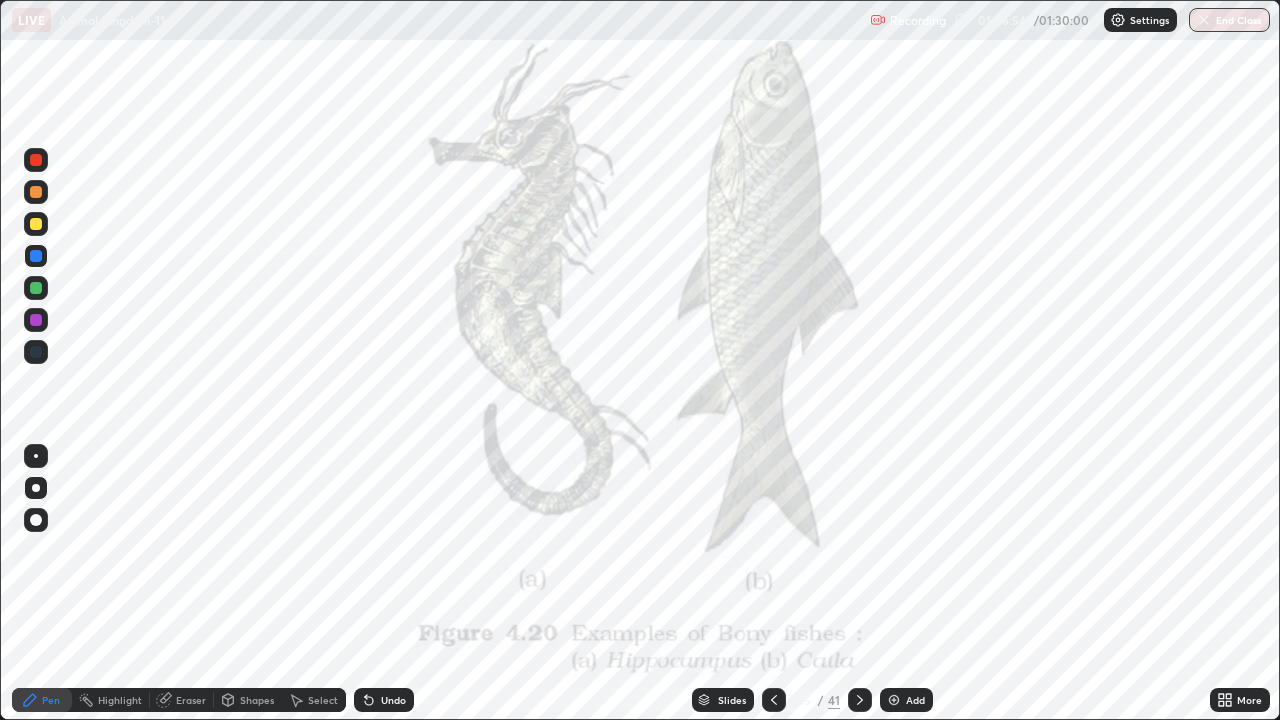 click on "Undo" at bounding box center (393, 700) 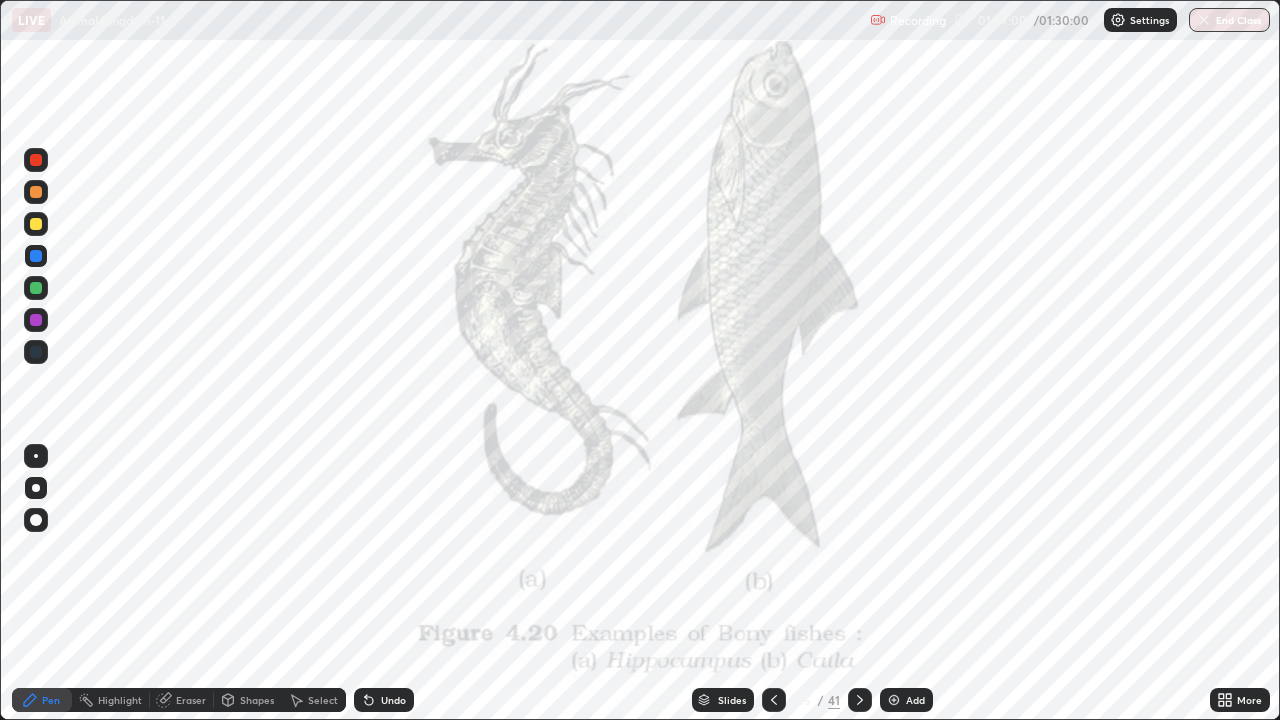 click on "Slides" at bounding box center [723, 700] 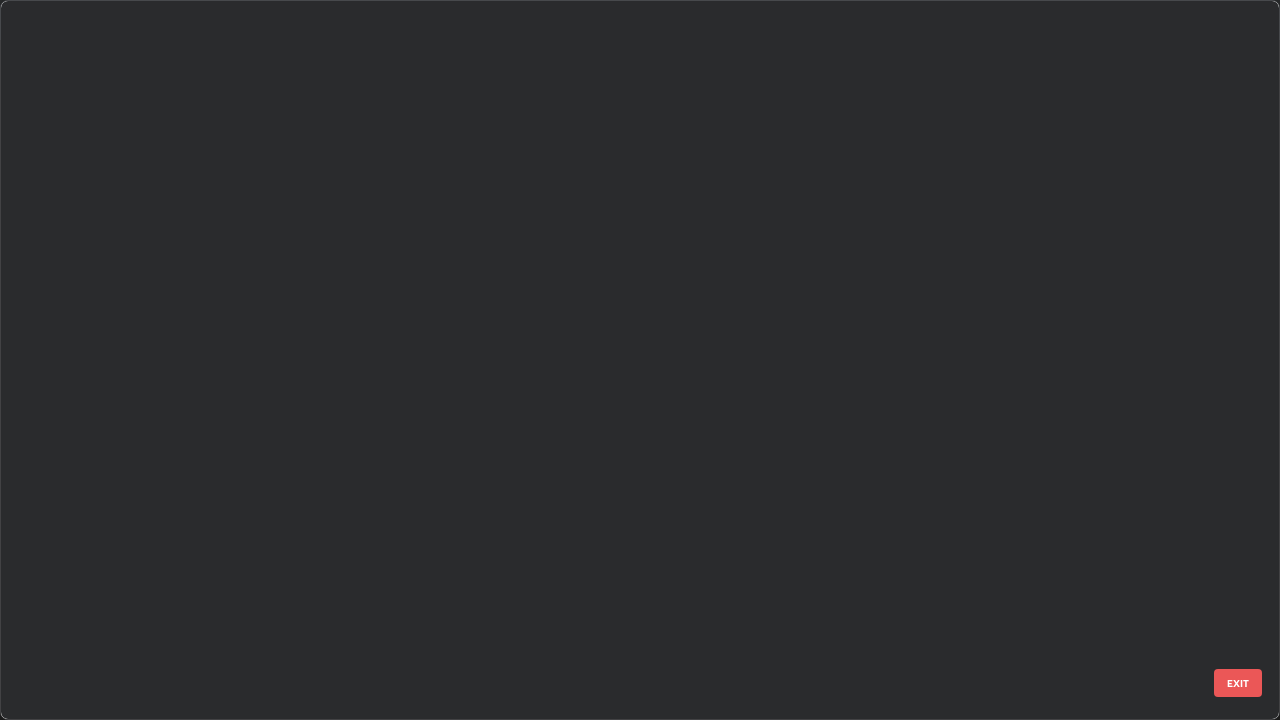 scroll, scrollTop: 1977, scrollLeft: 0, axis: vertical 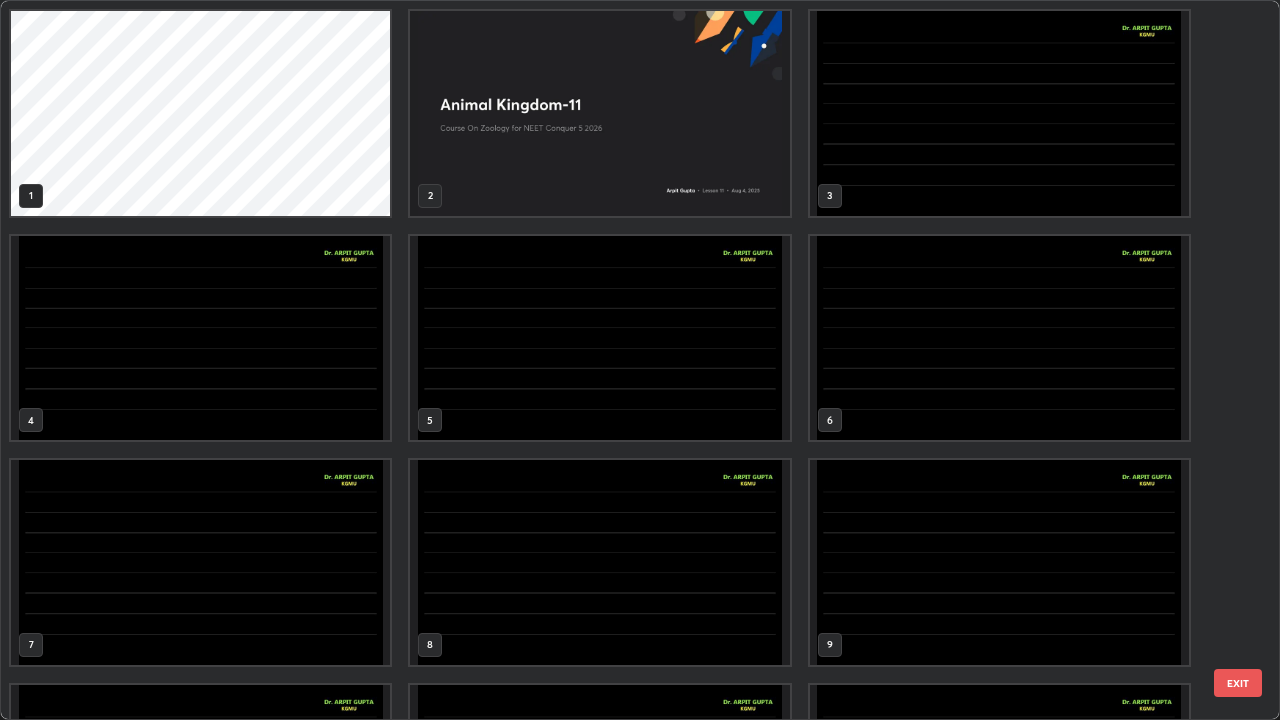 click at bounding box center [999, 562] 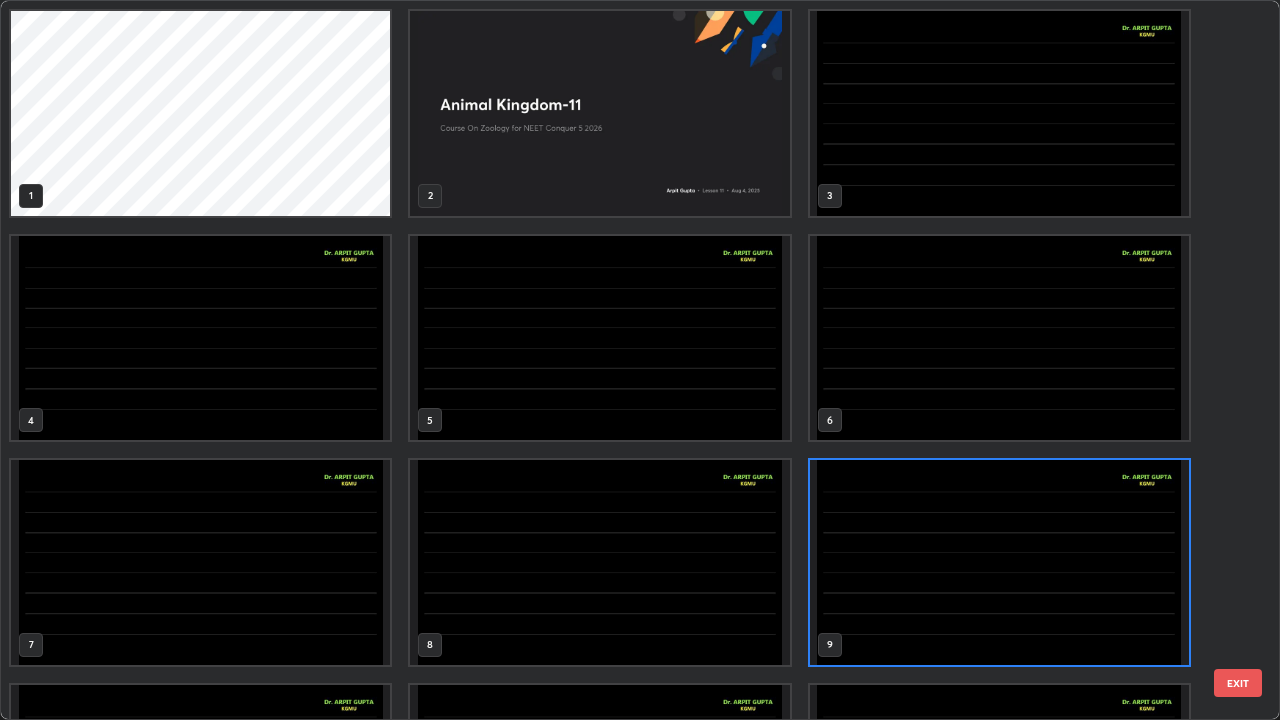 click at bounding box center (999, 562) 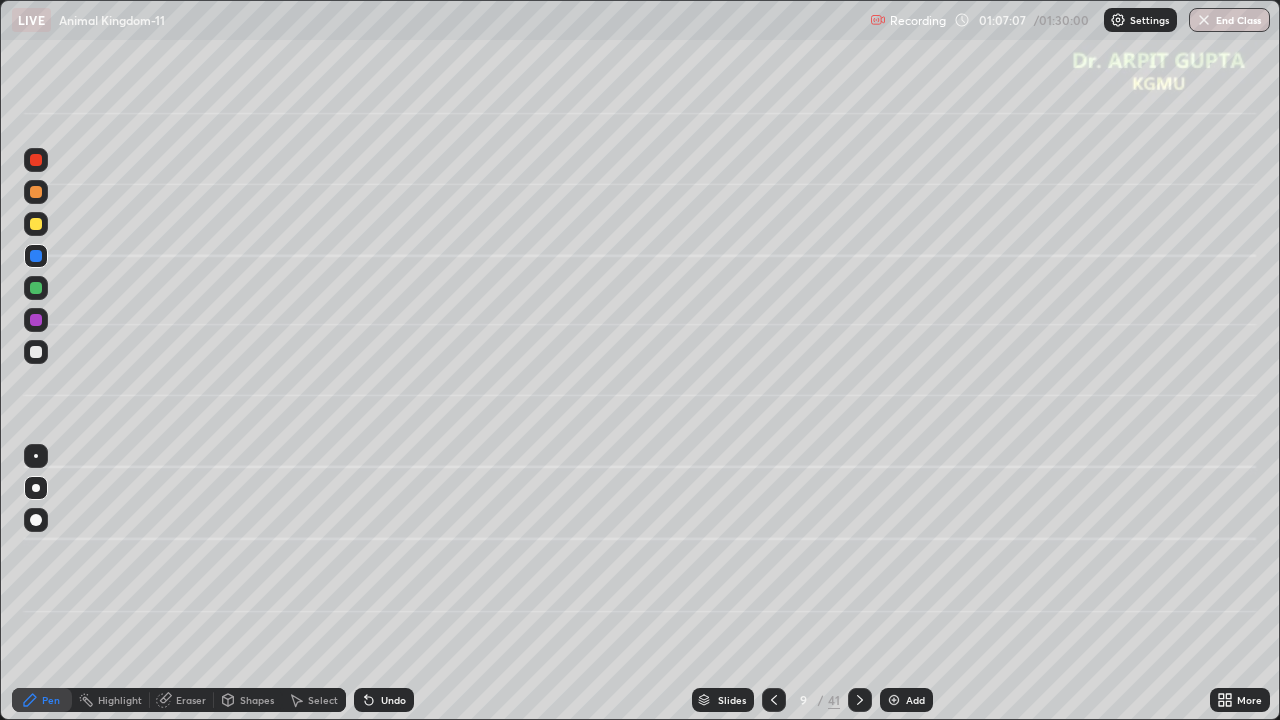 click on "Undo" at bounding box center (380, 700) 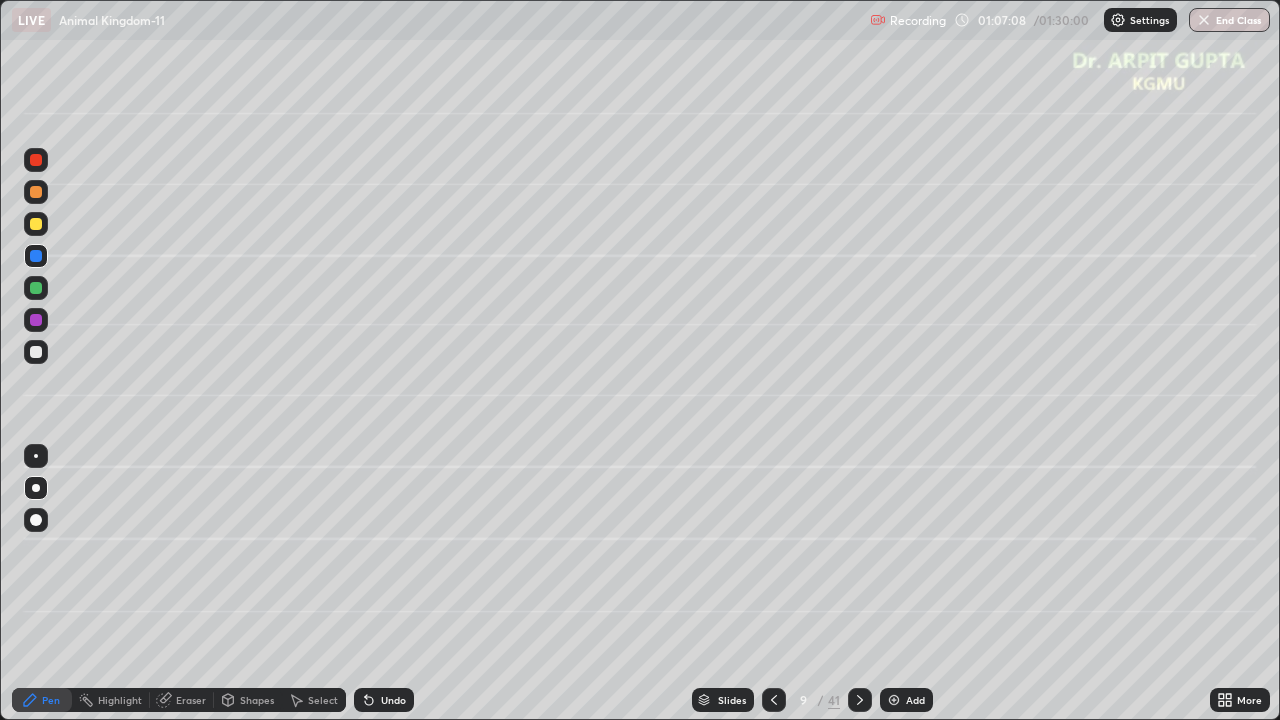 click at bounding box center (36, 352) 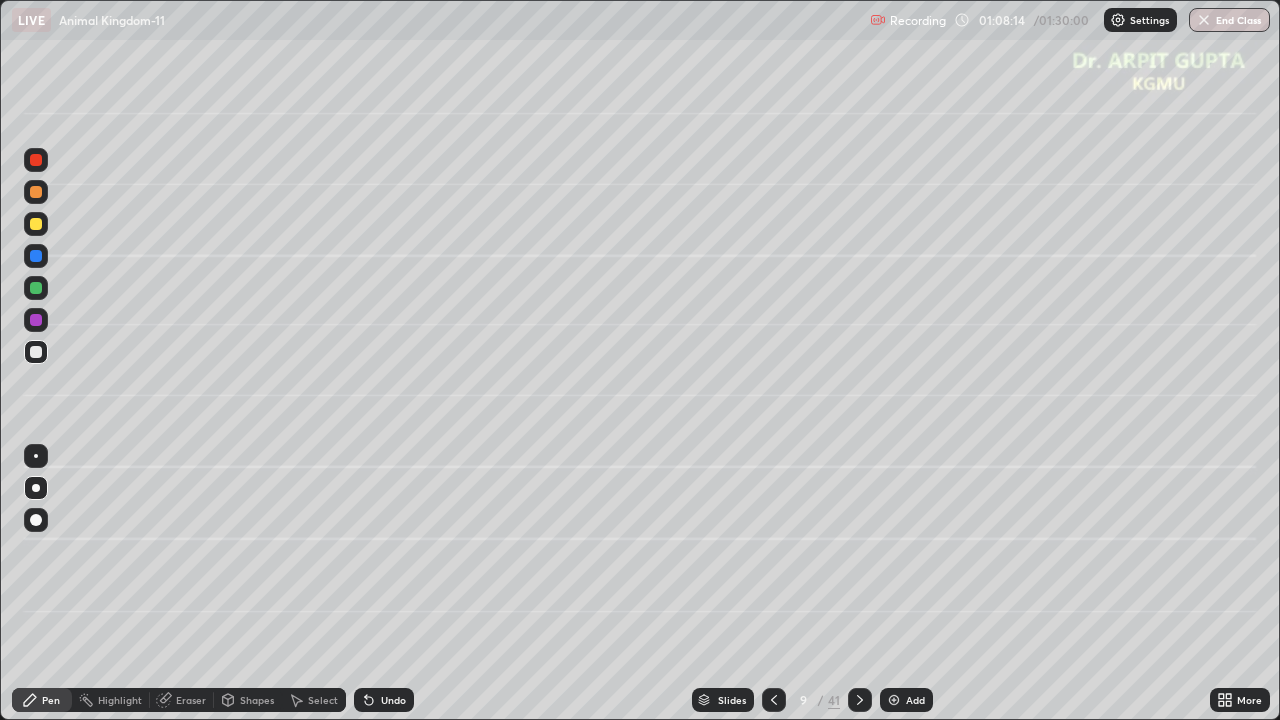 click on "Undo" at bounding box center (384, 700) 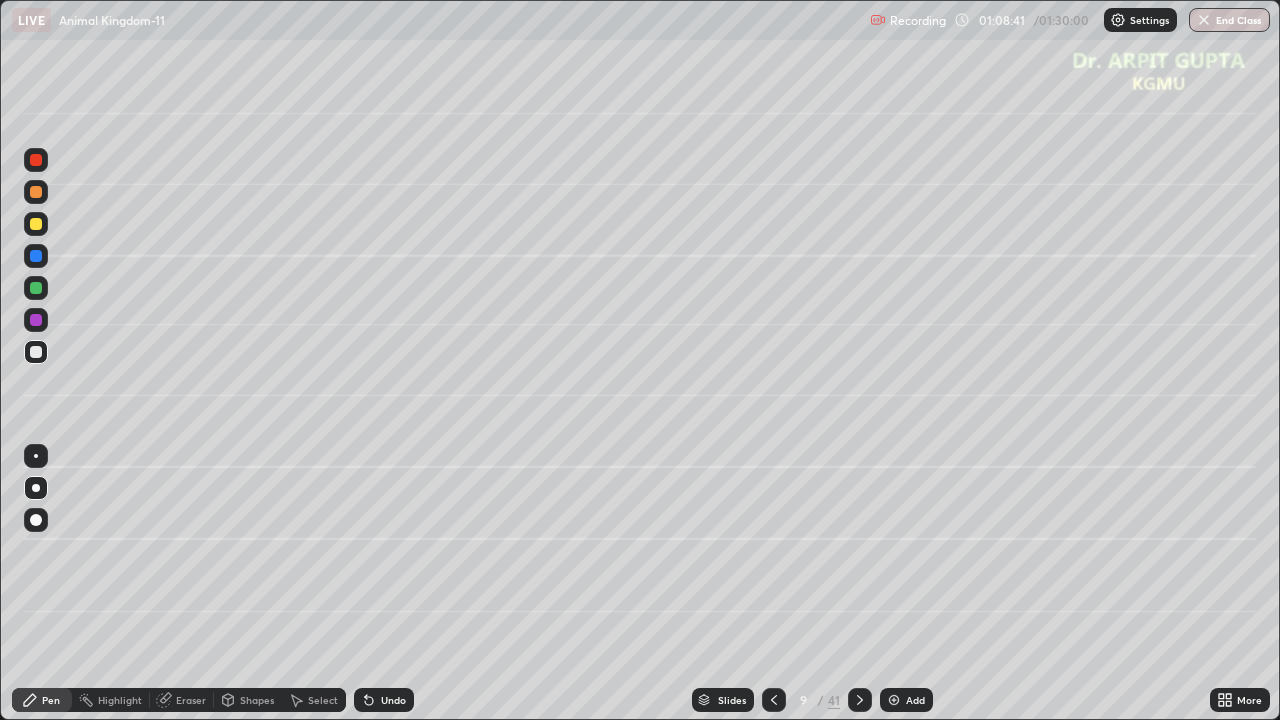click at bounding box center [36, 288] 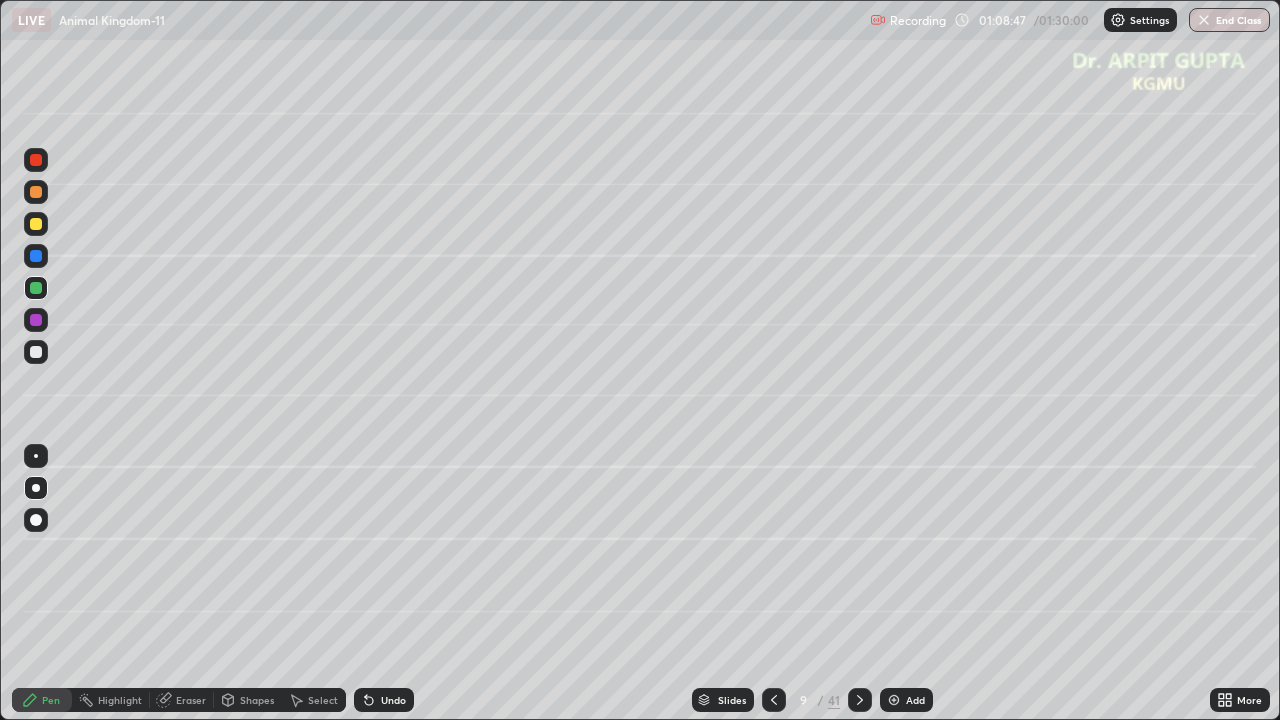 click 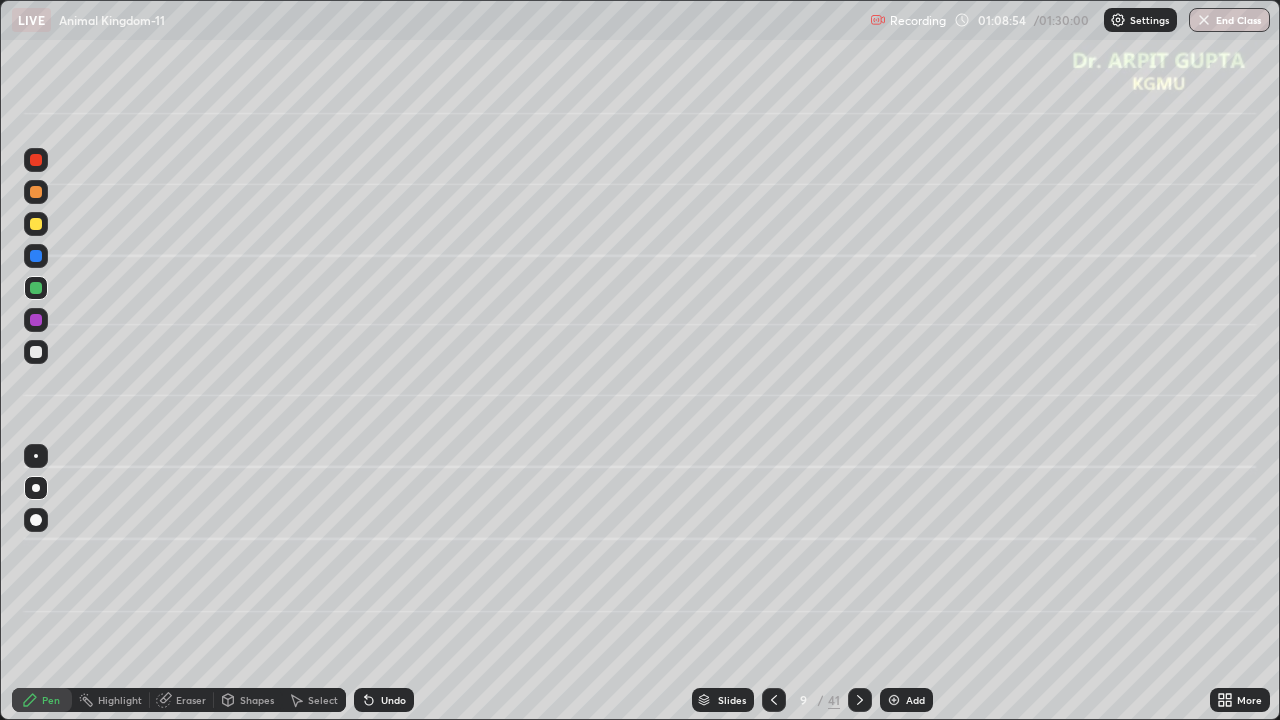 click at bounding box center [36, 352] 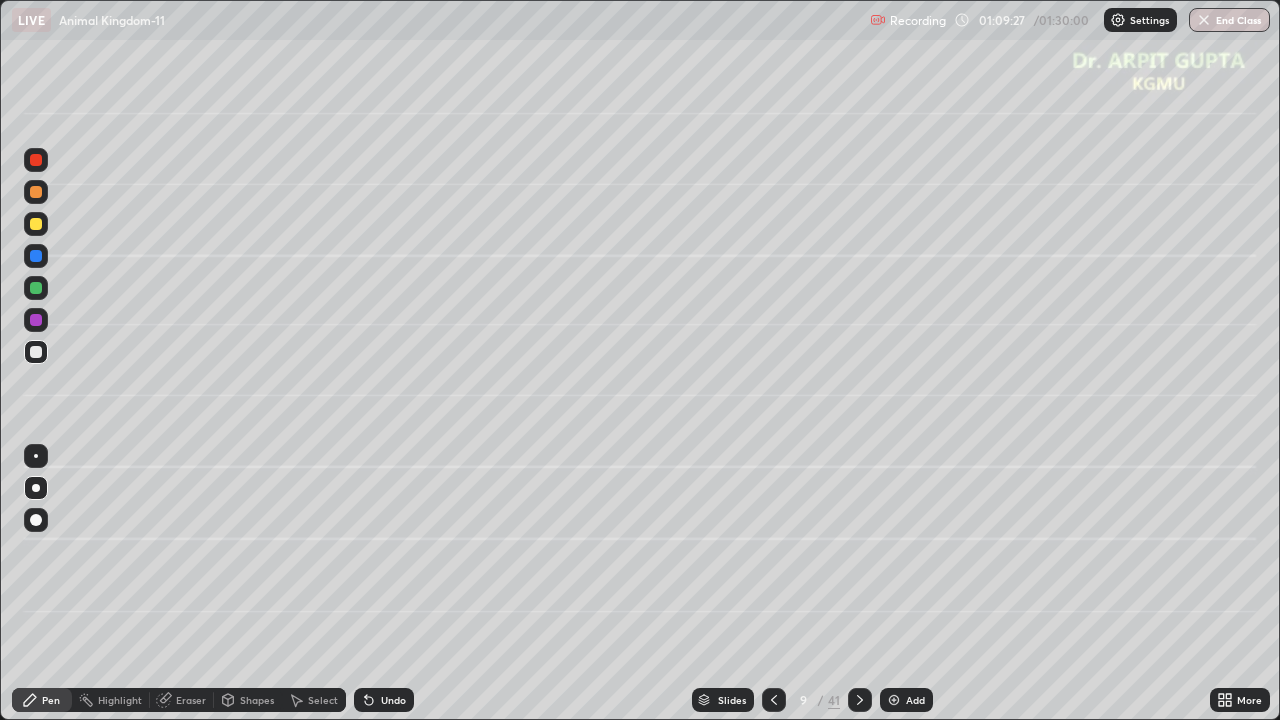 click 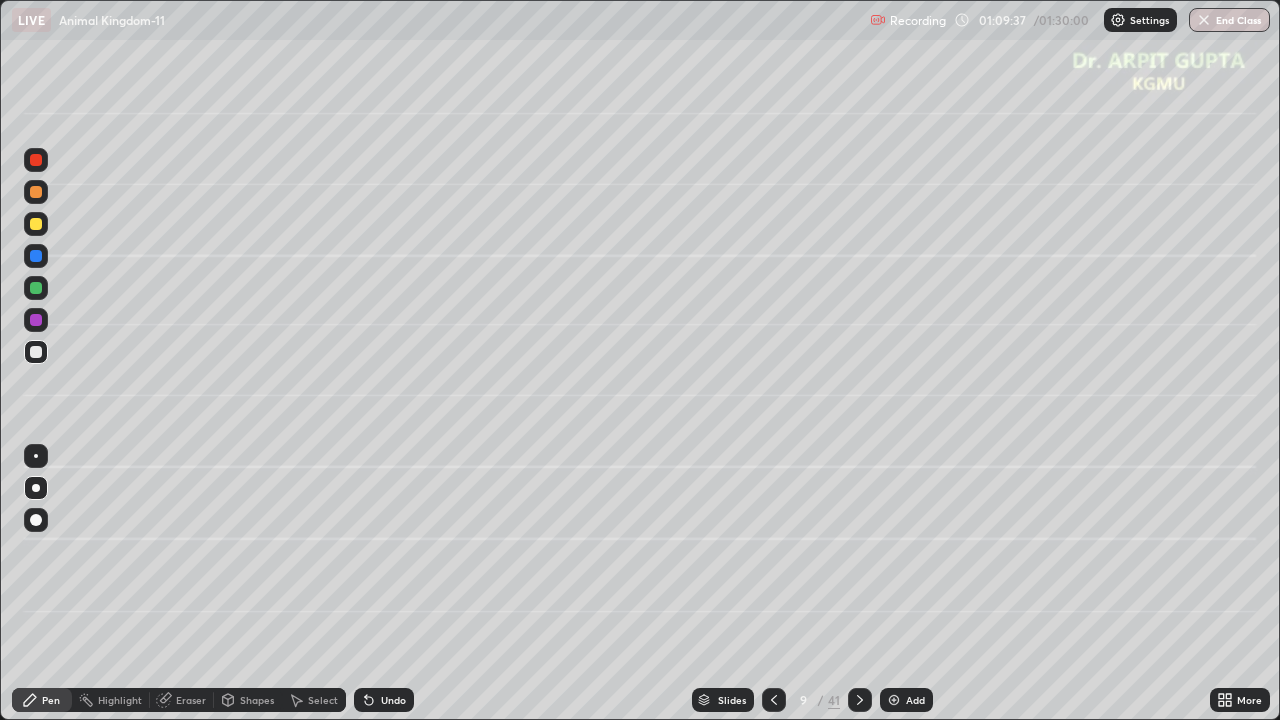 click at bounding box center [36, 288] 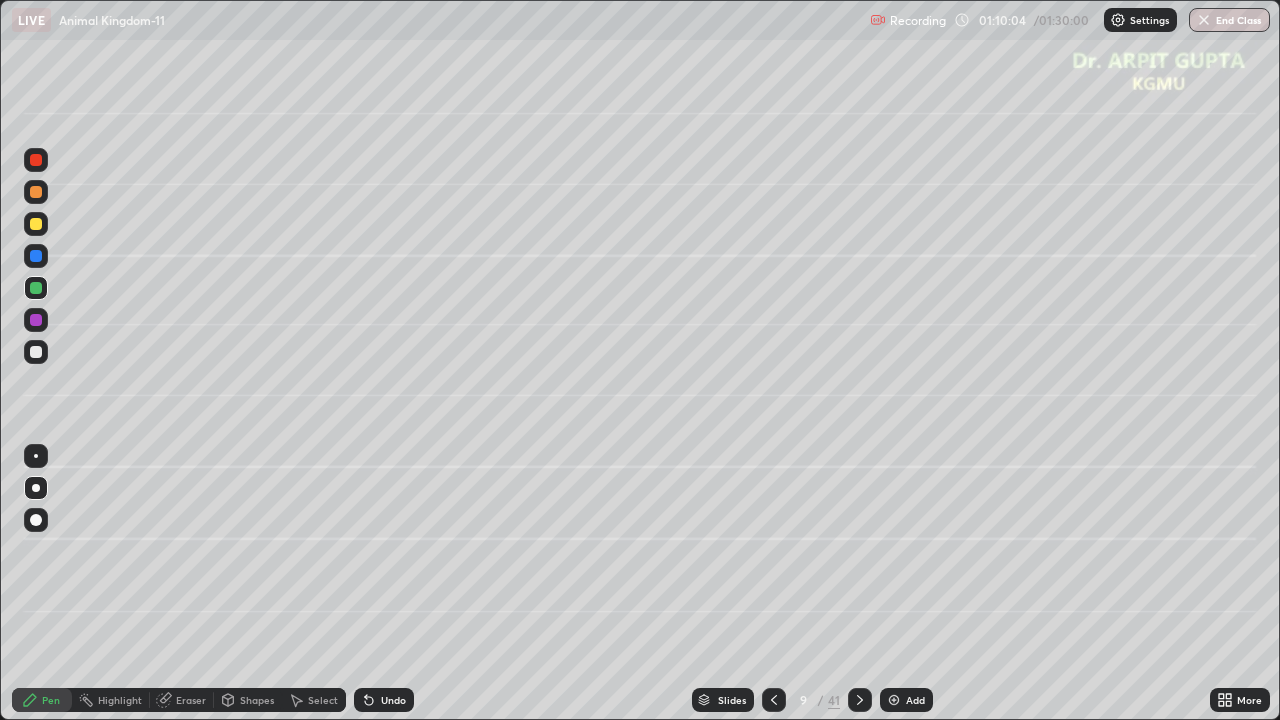 click at bounding box center (36, 352) 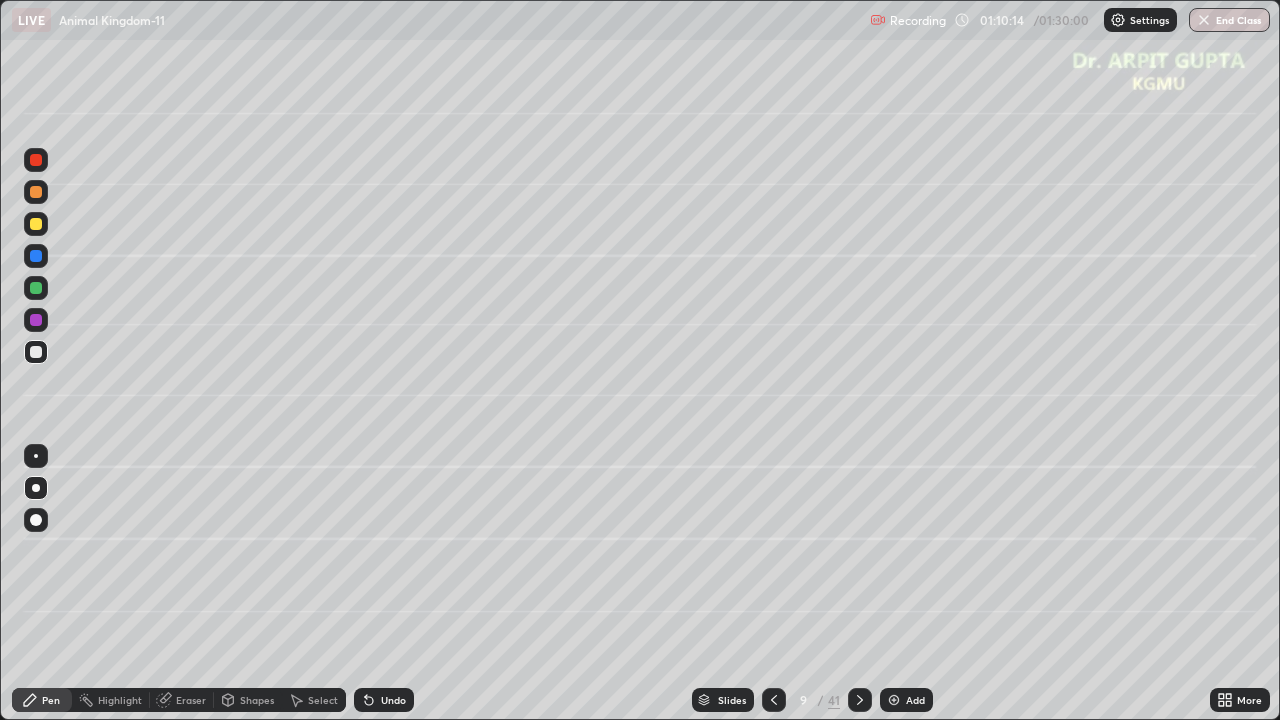 click 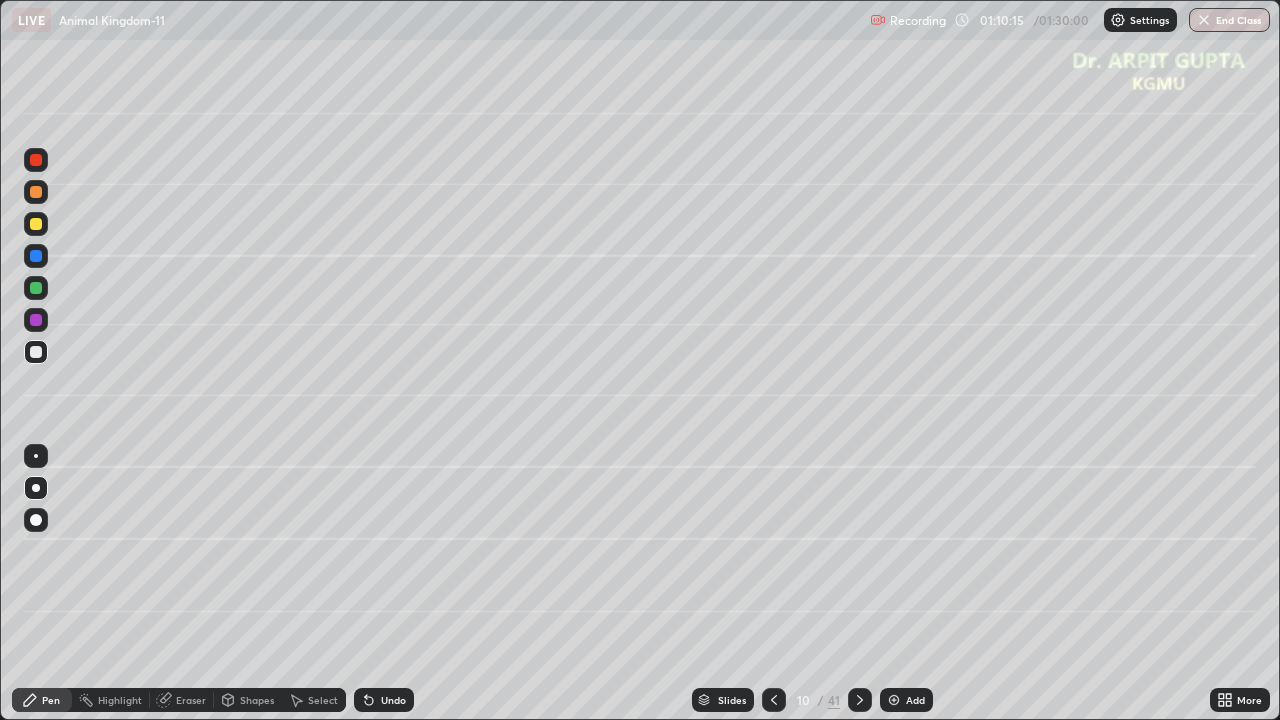 click at bounding box center [36, 224] 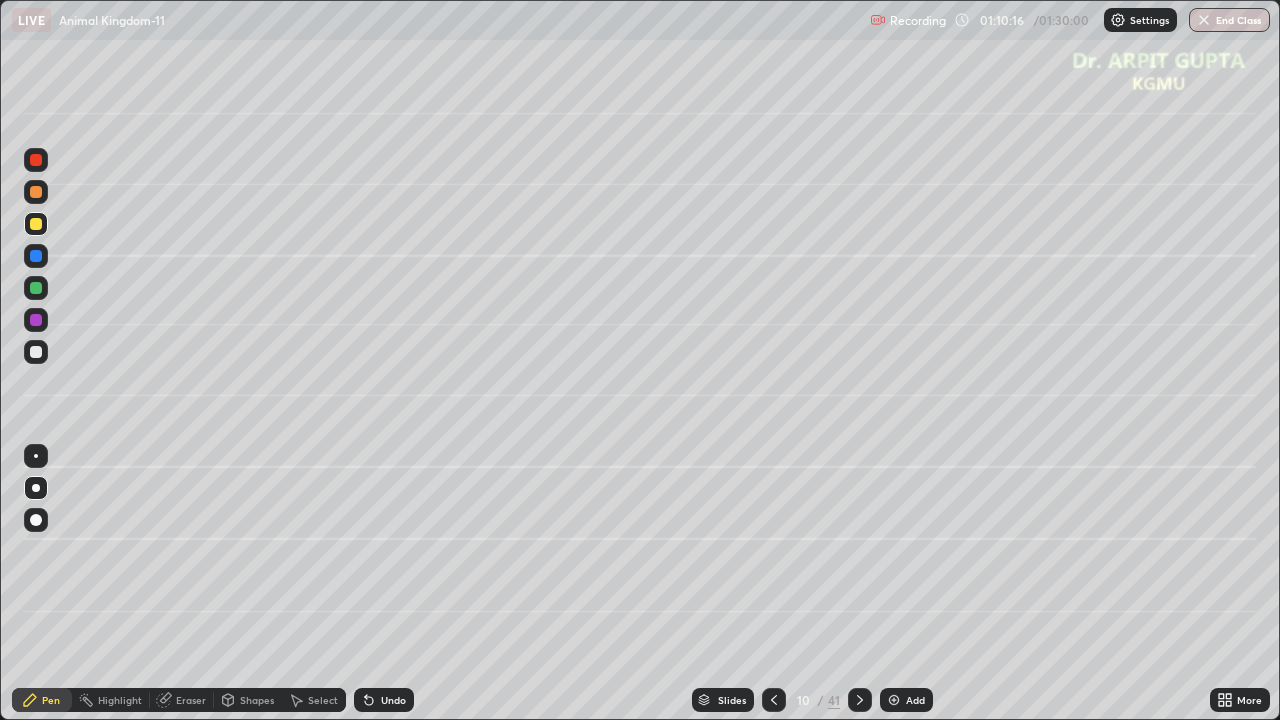 click on "Shapes" at bounding box center [257, 700] 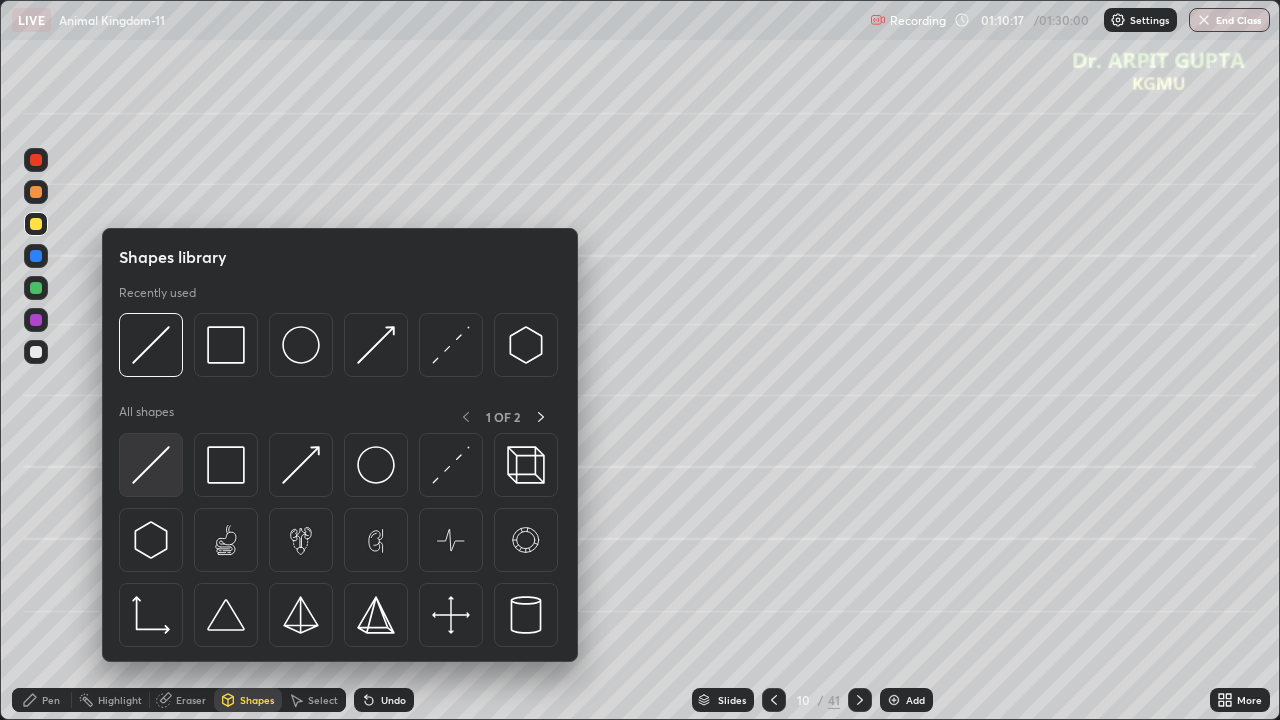 click at bounding box center [151, 465] 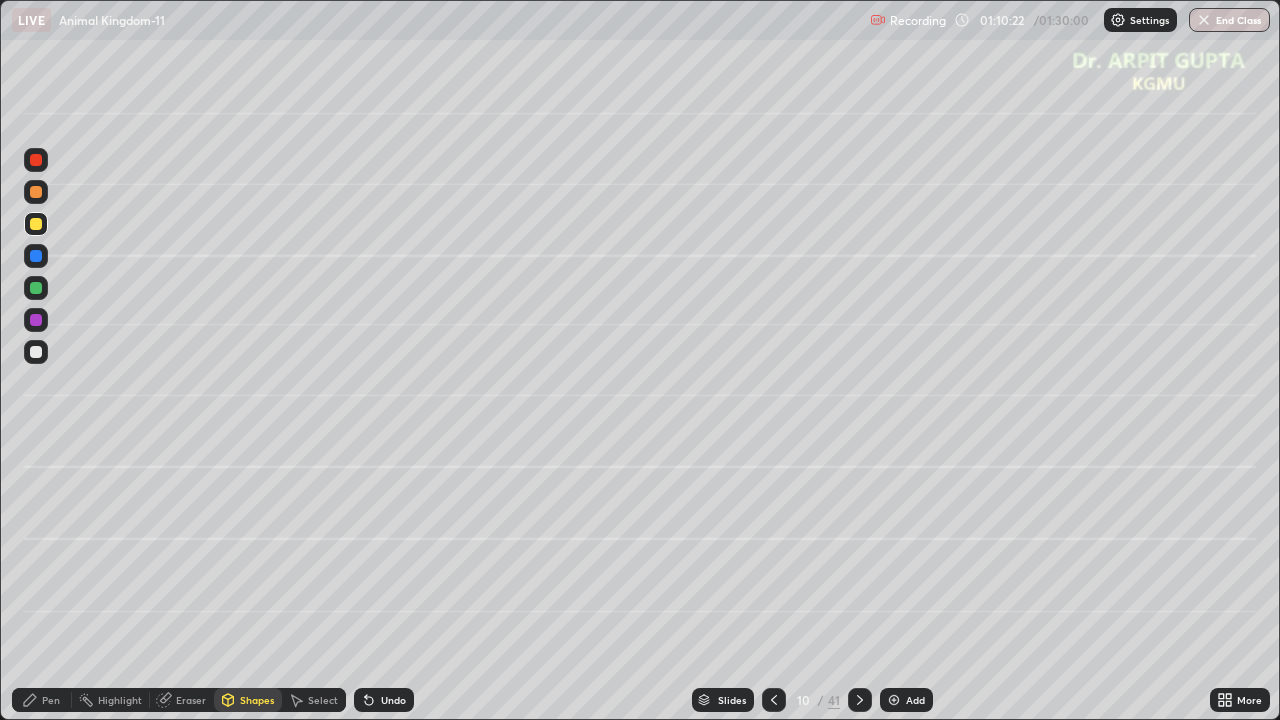 click on "Pen" at bounding box center (51, 700) 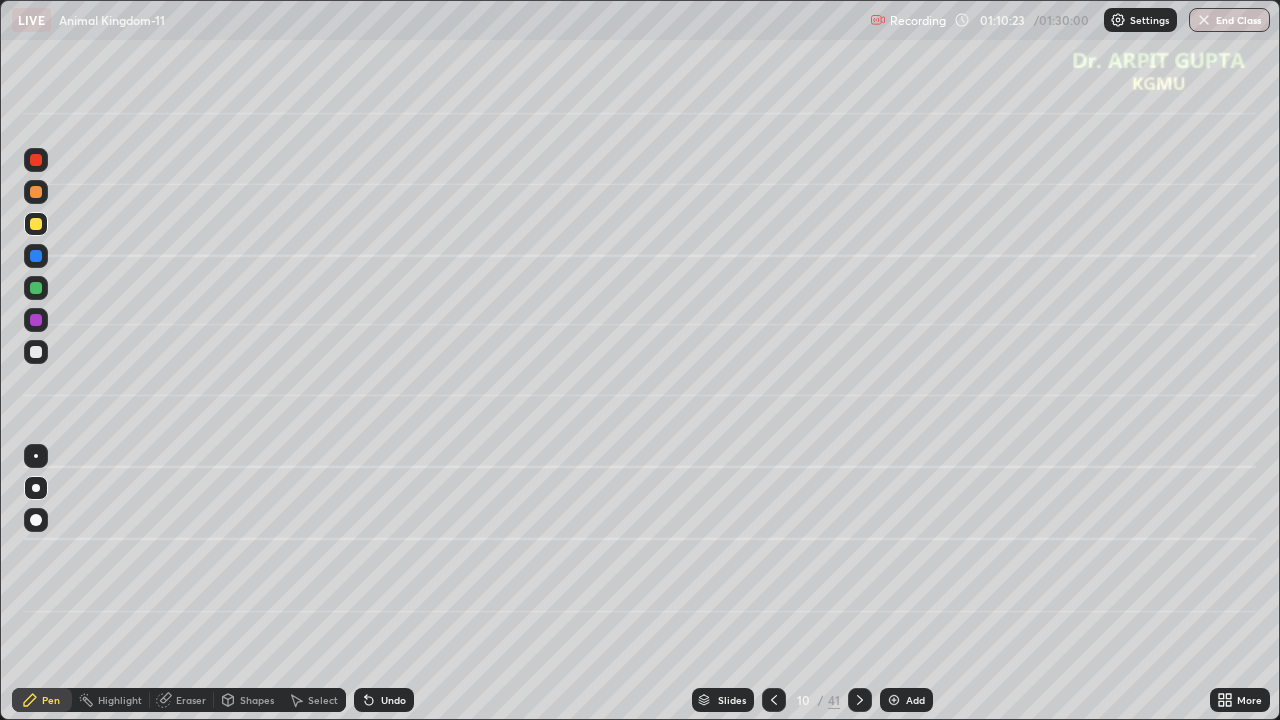 click at bounding box center [36, 352] 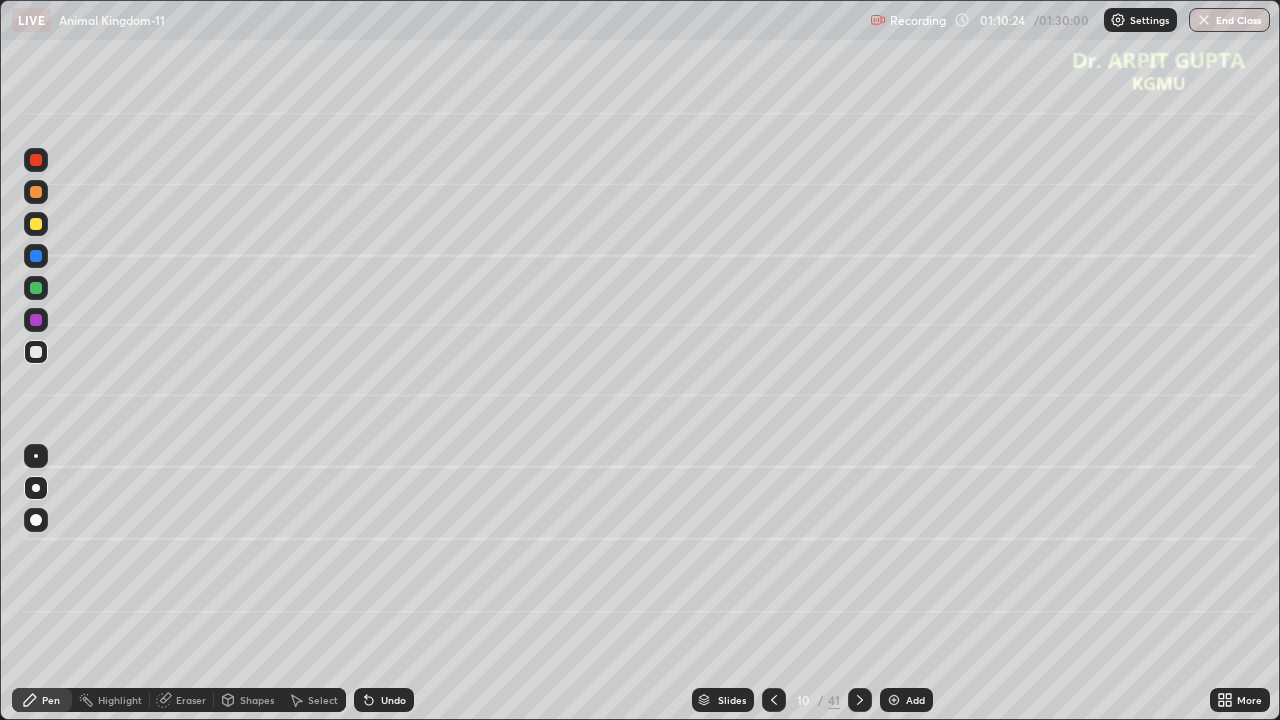 click 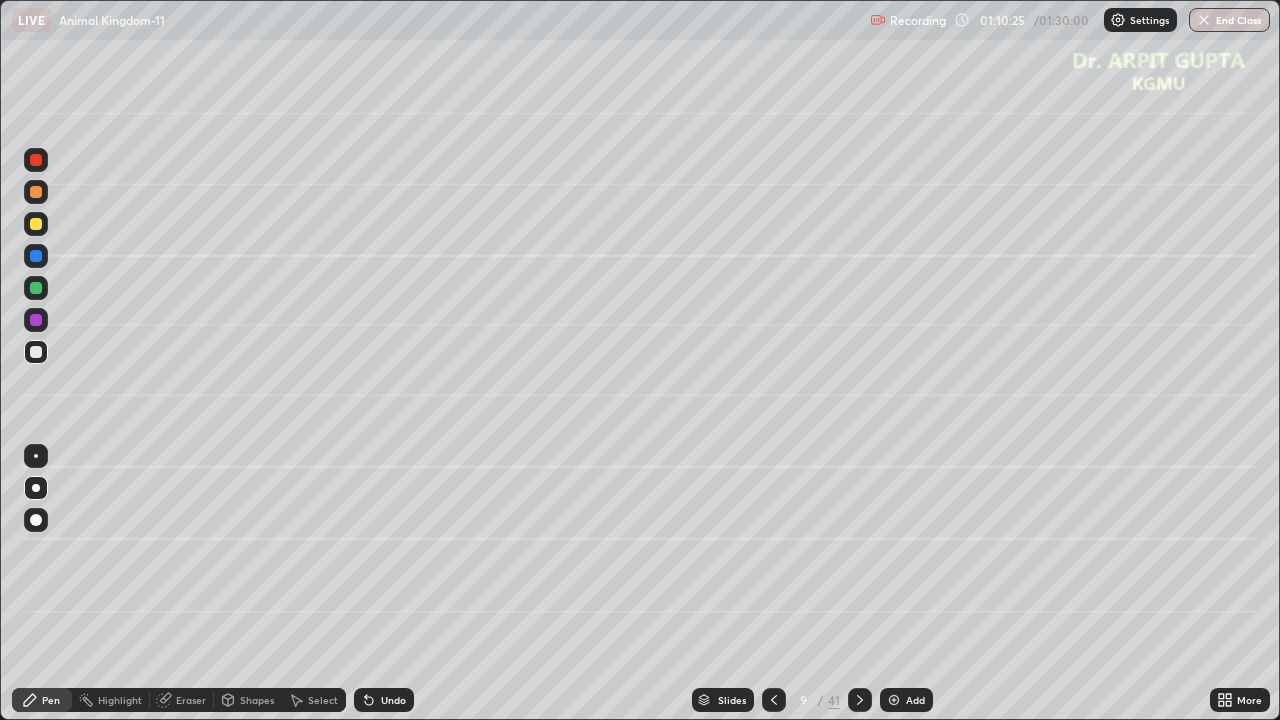 click 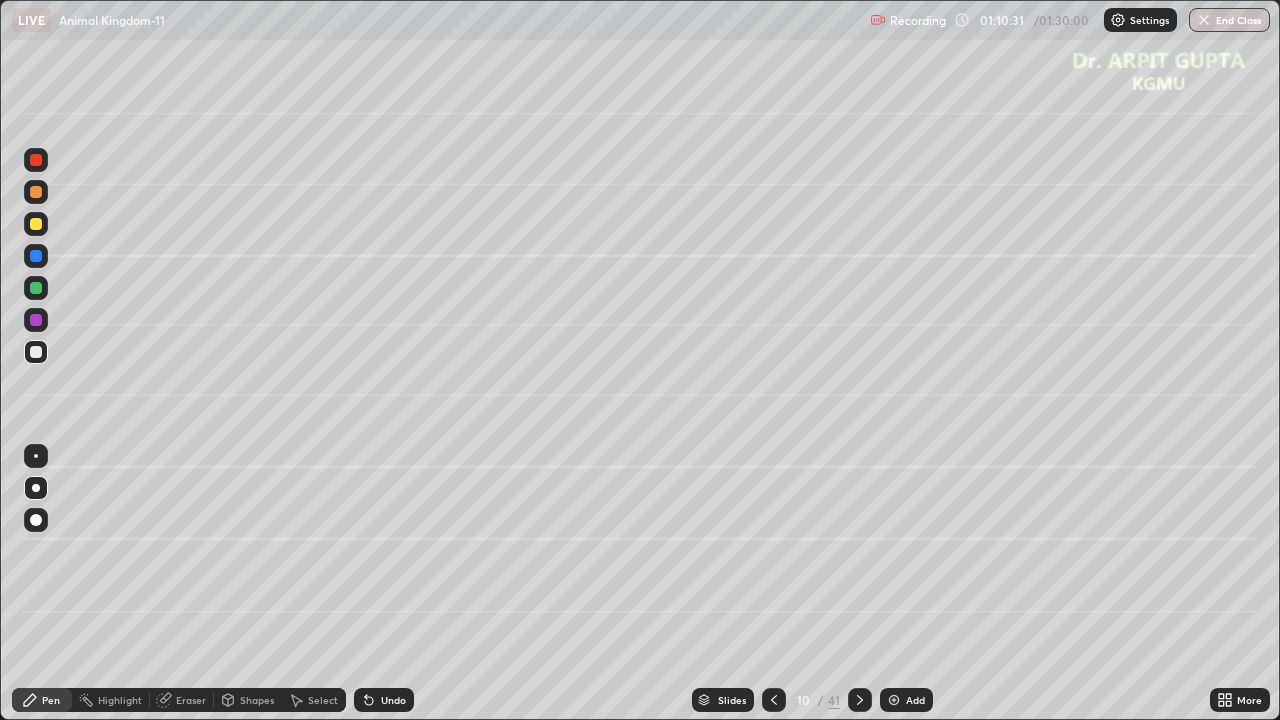 click 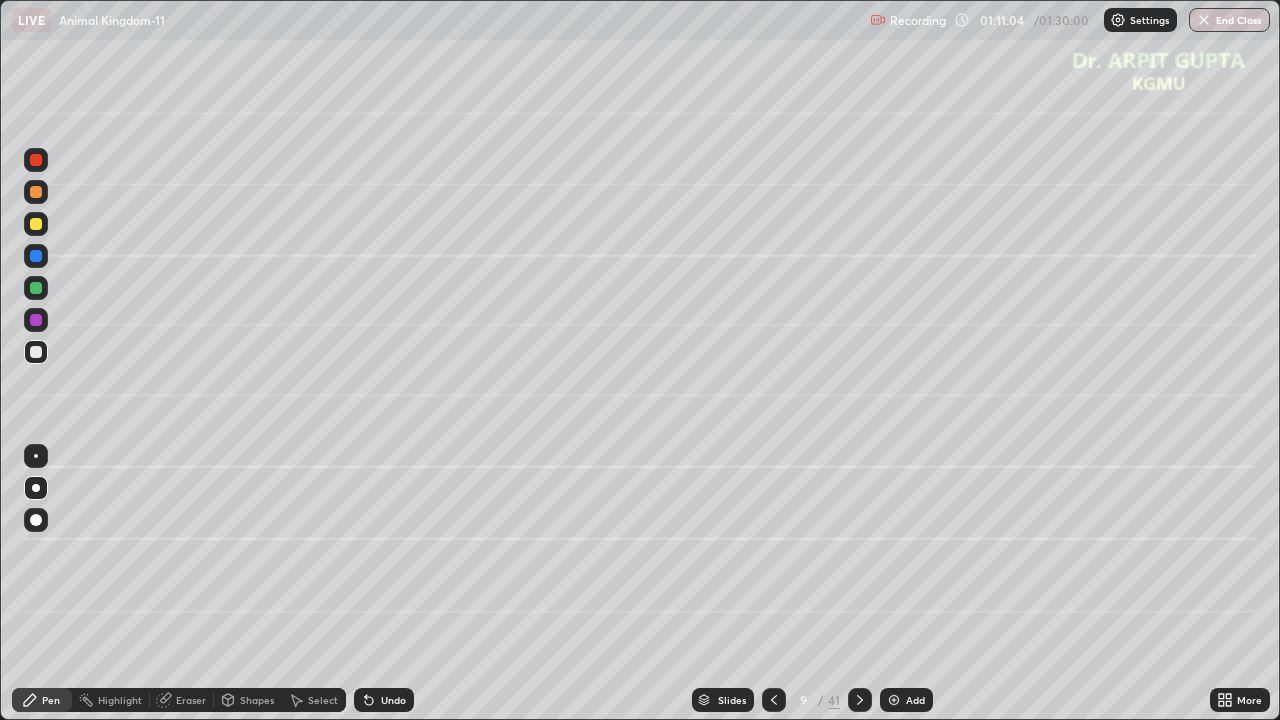 click 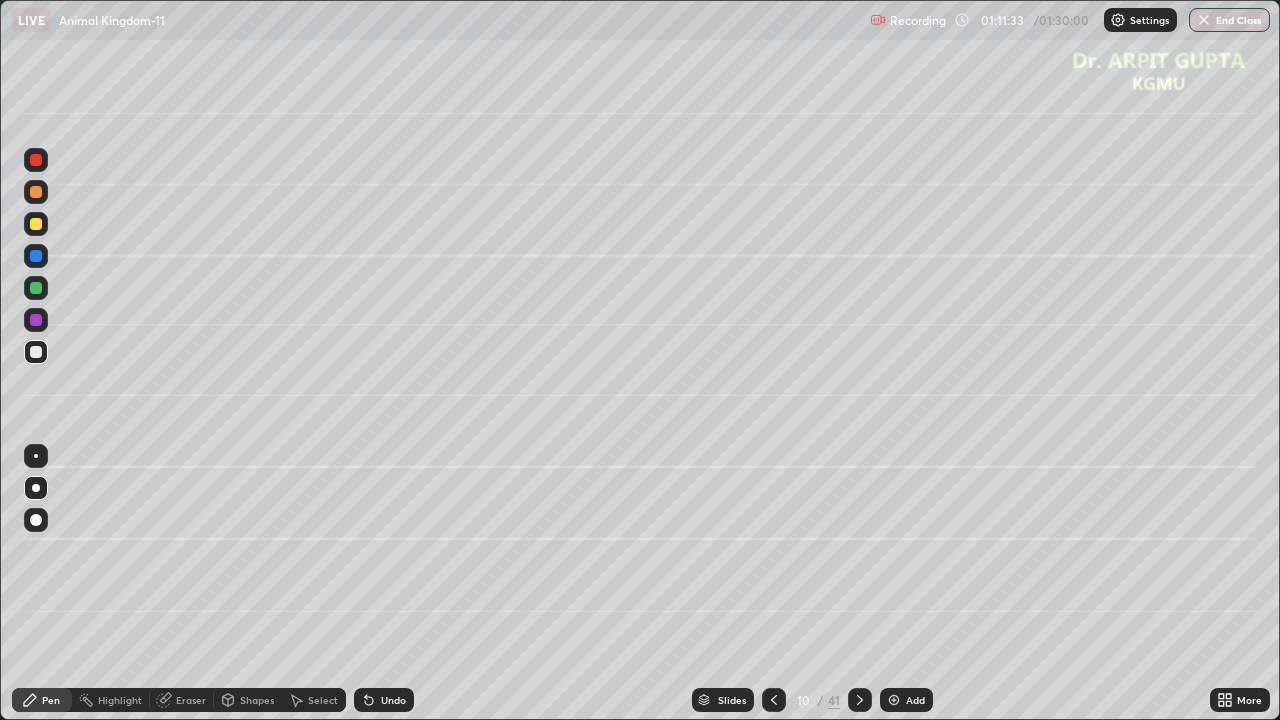 click on "Undo" at bounding box center (393, 700) 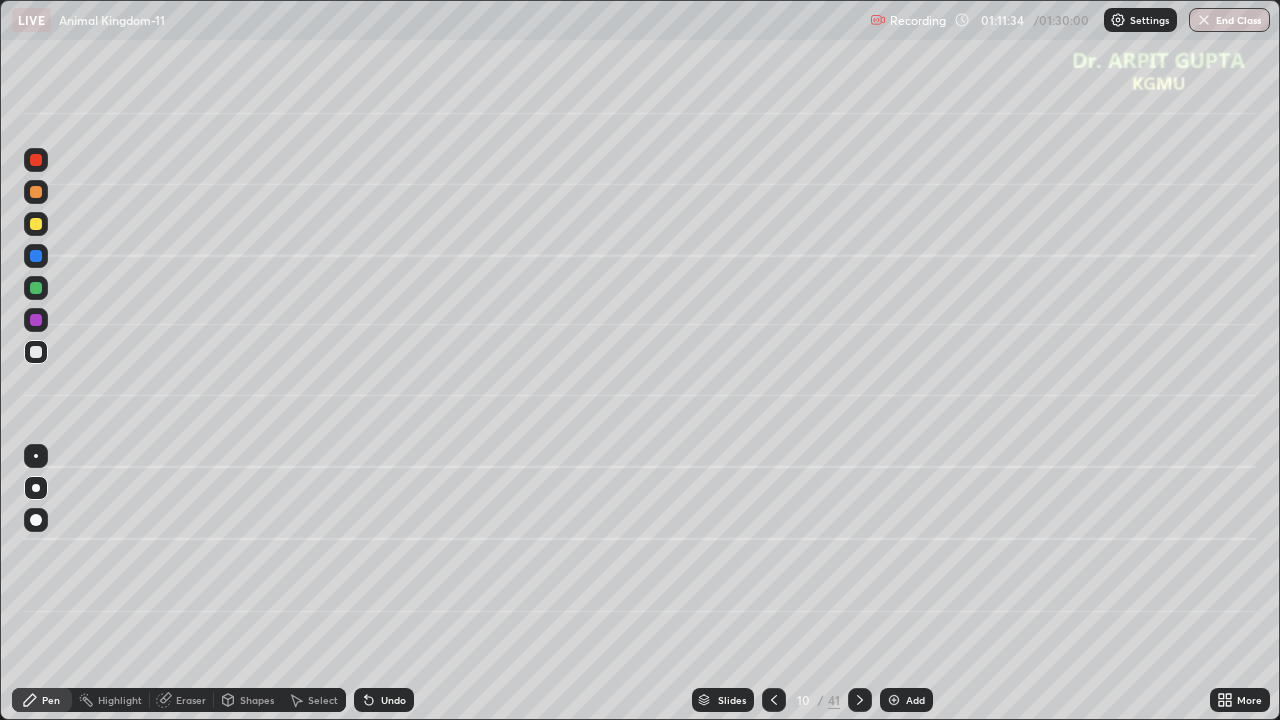 click on "Undo" at bounding box center (384, 700) 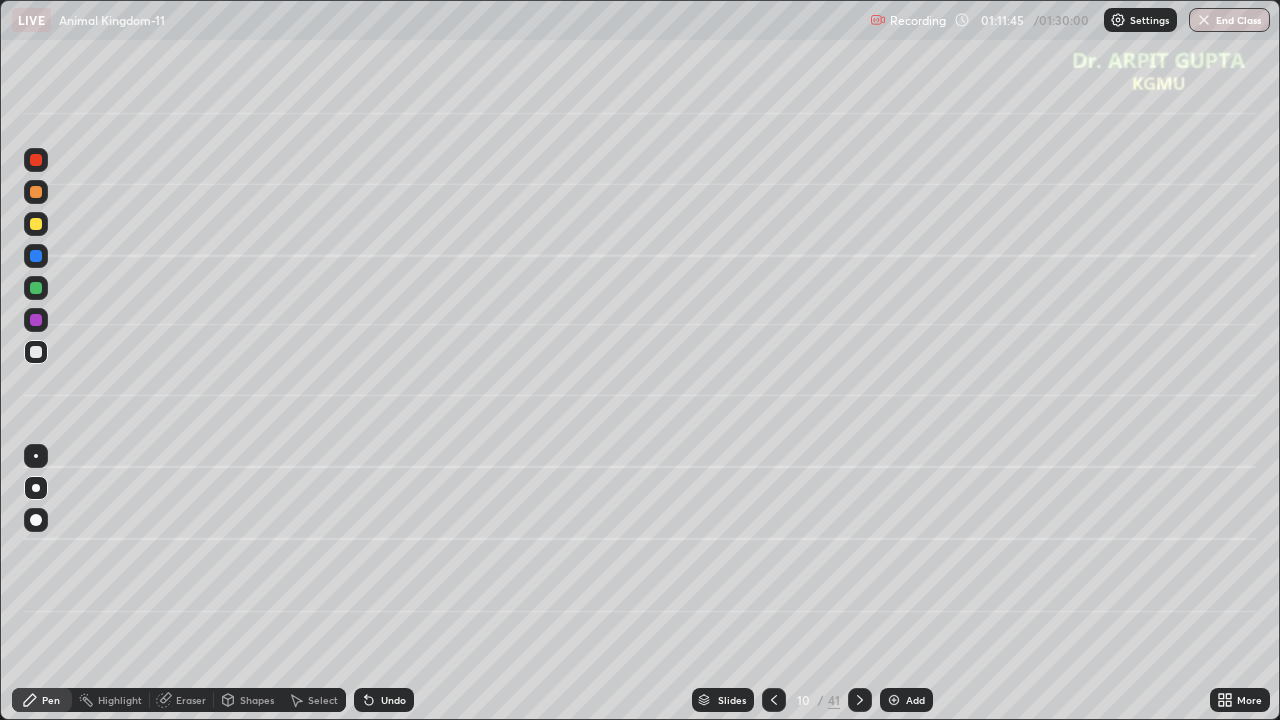 click 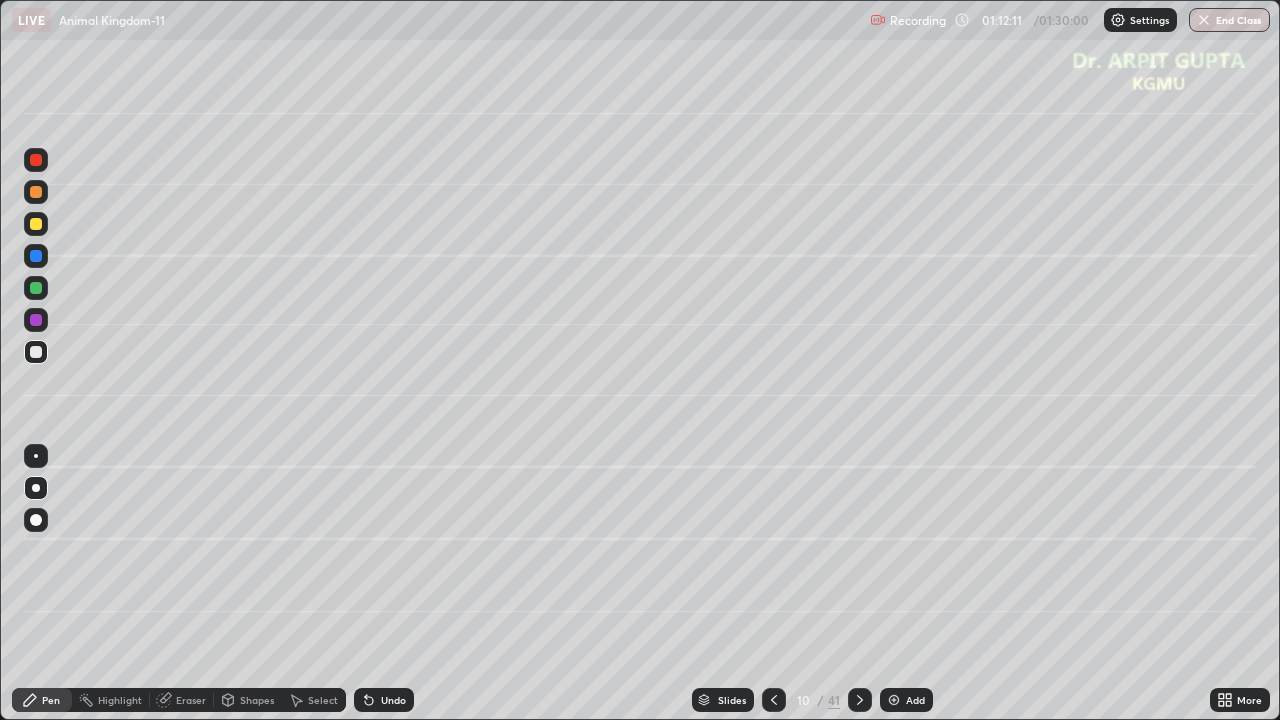 click on "Shapes" at bounding box center [248, 700] 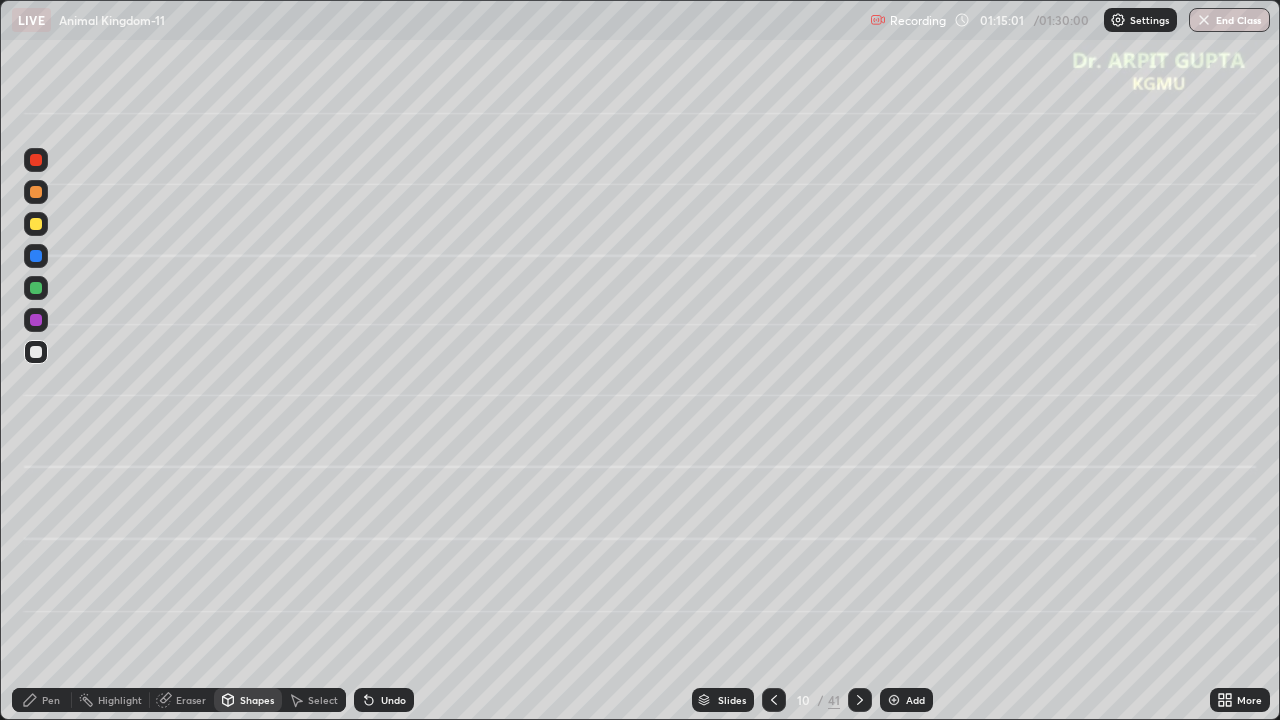 click at bounding box center [36, 288] 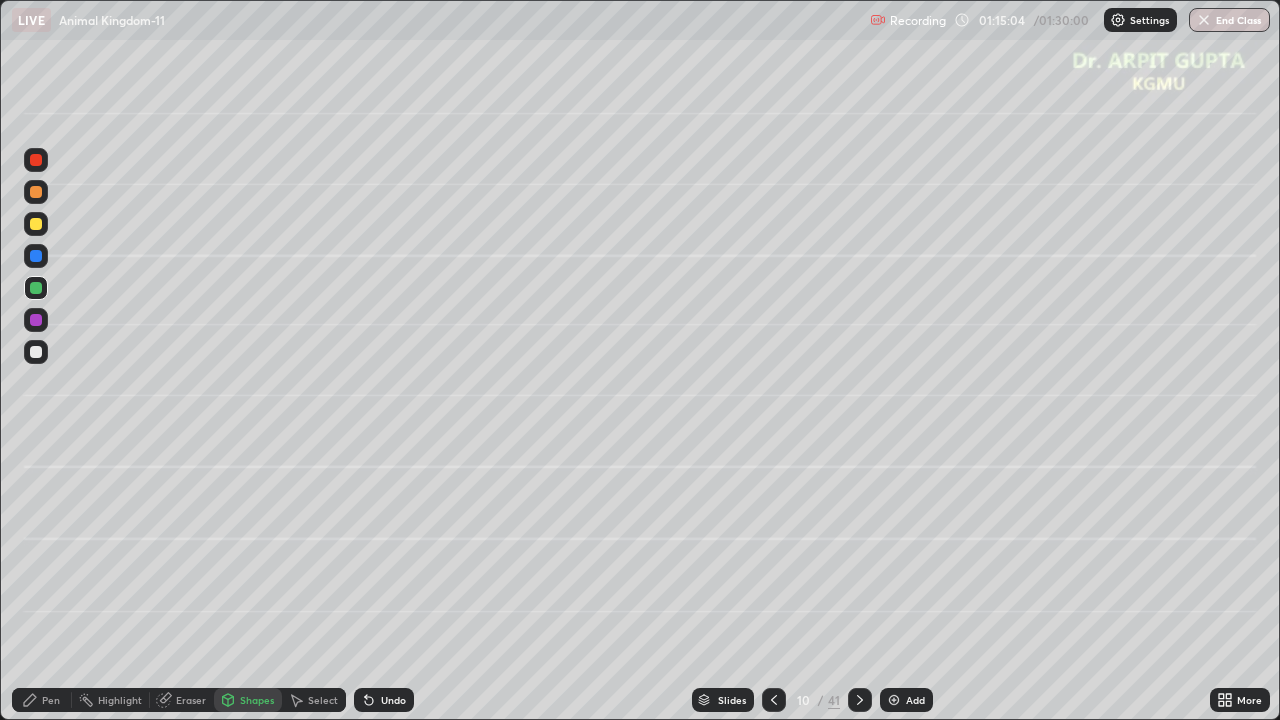 click on "Undo" at bounding box center (384, 700) 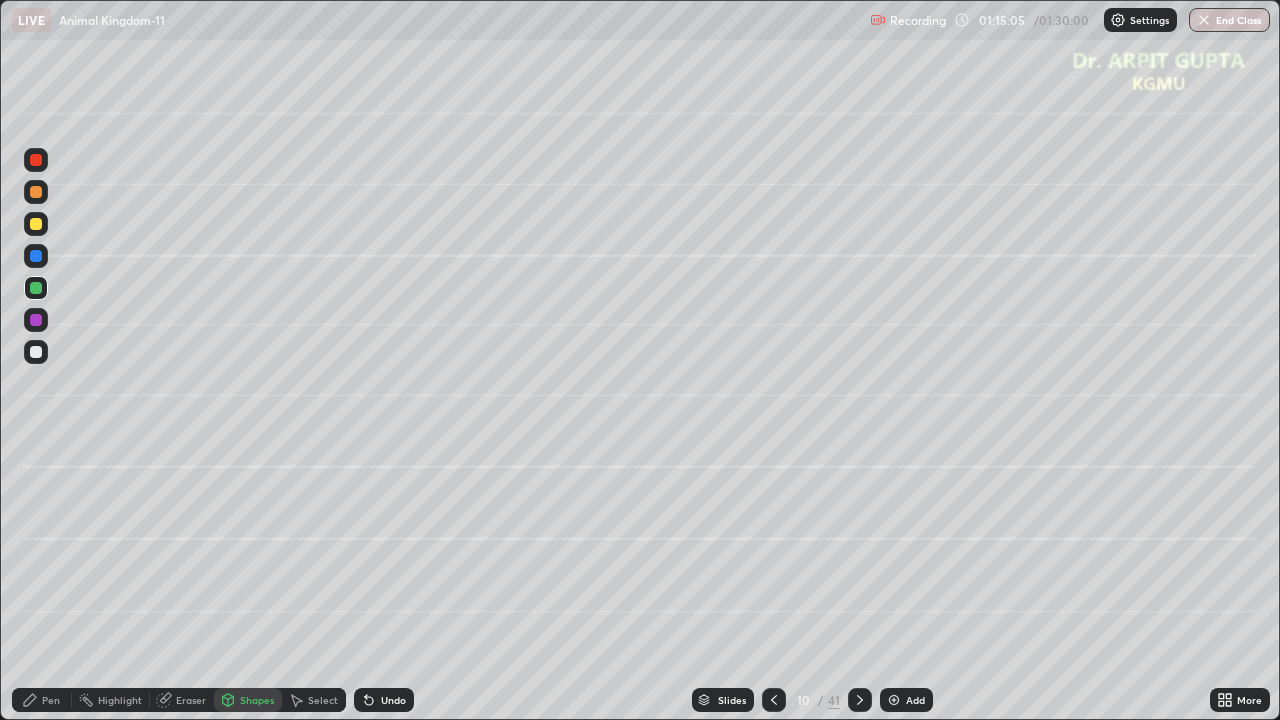 click on "Pen" at bounding box center (42, 700) 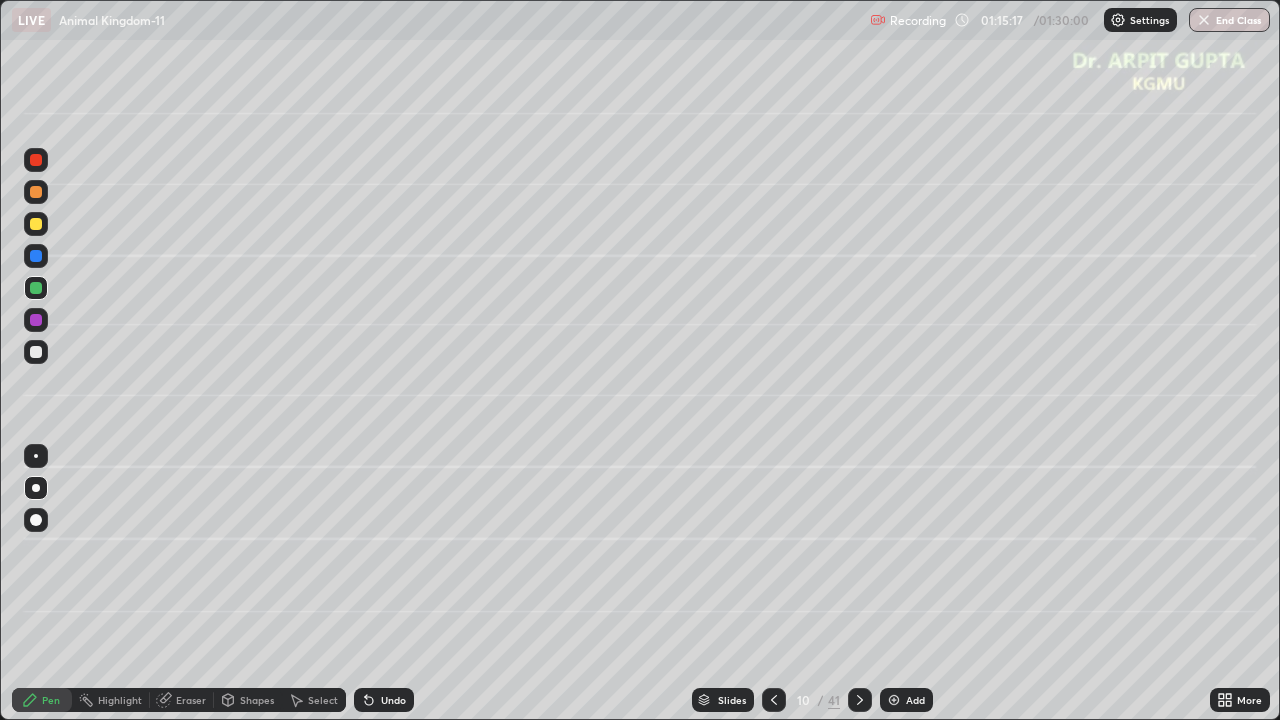 click 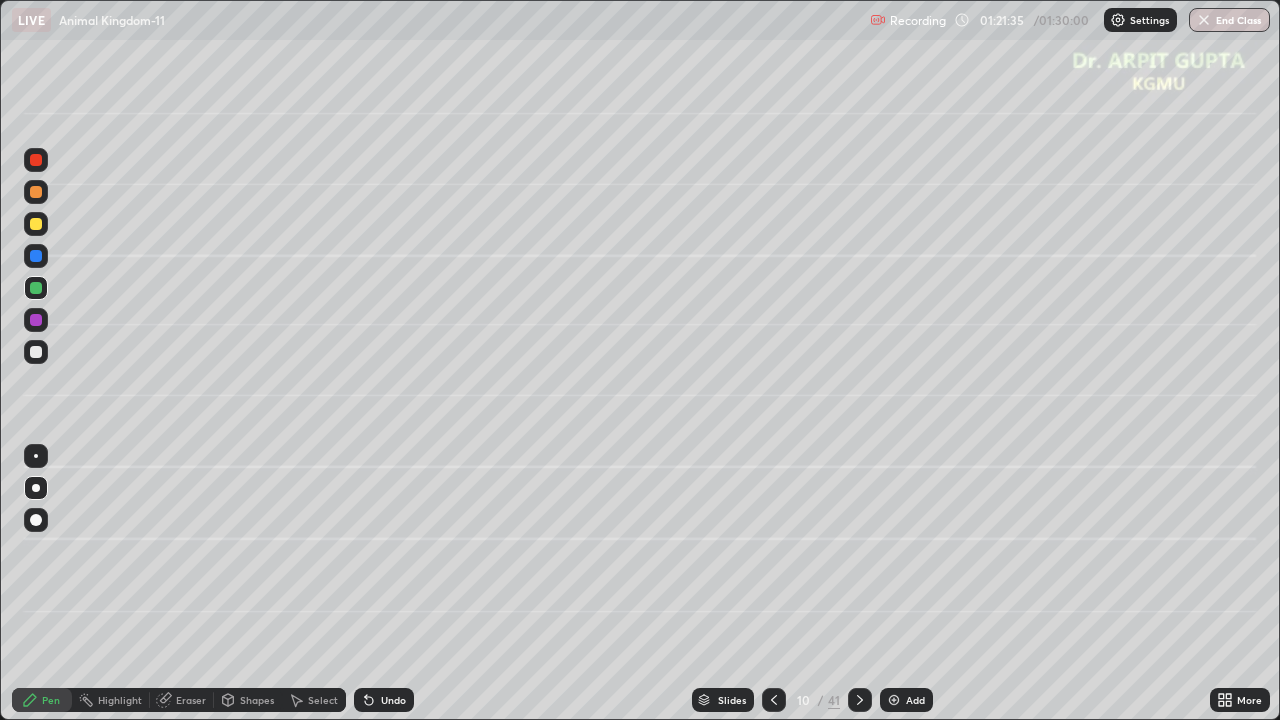 click on "End Class" at bounding box center [1229, 20] 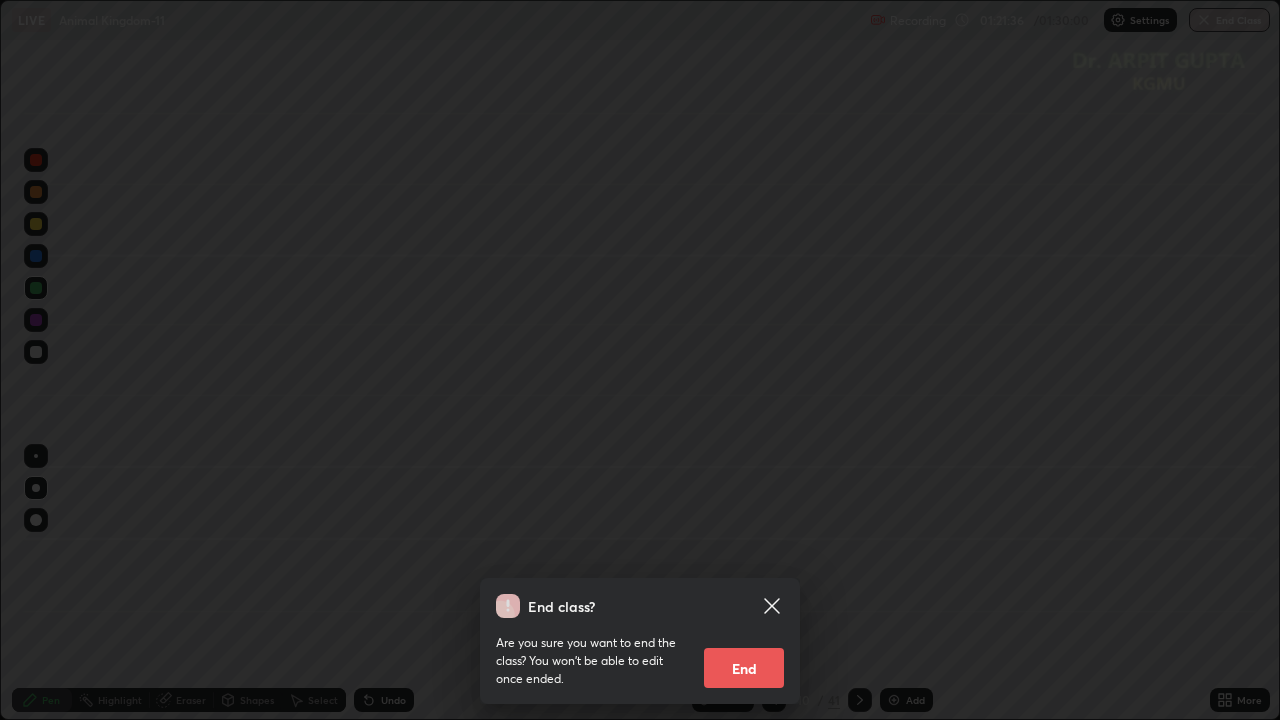 click on "End" at bounding box center [744, 668] 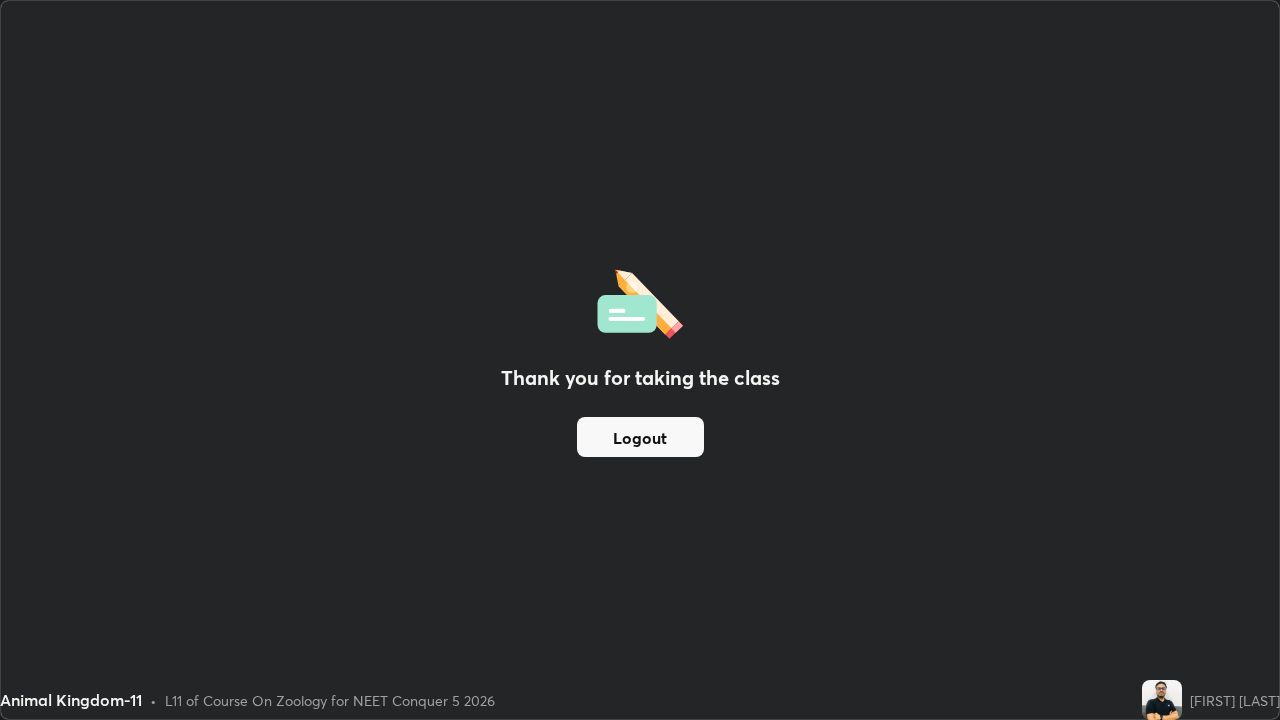 click on "Logout" at bounding box center [640, 437] 